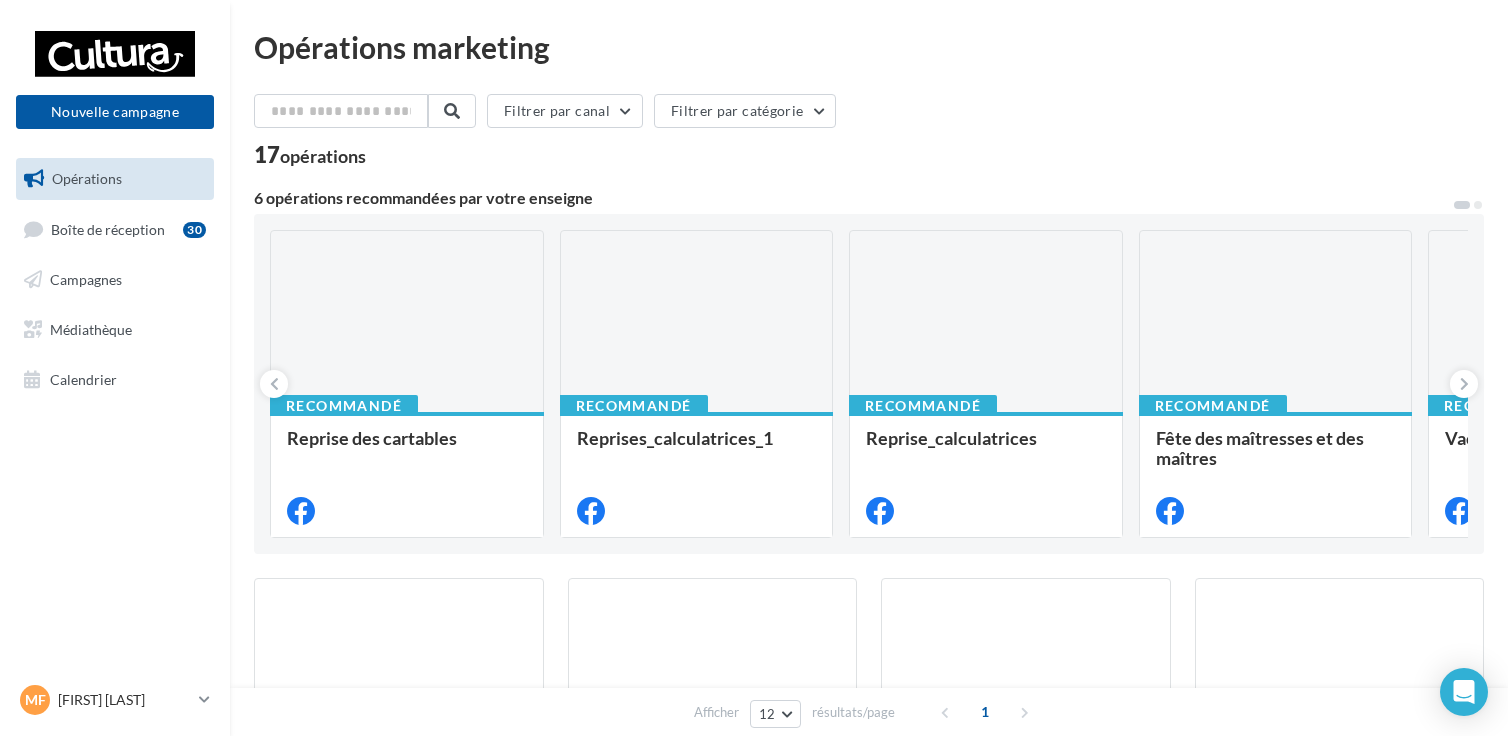 scroll, scrollTop: 0, scrollLeft: 0, axis: both 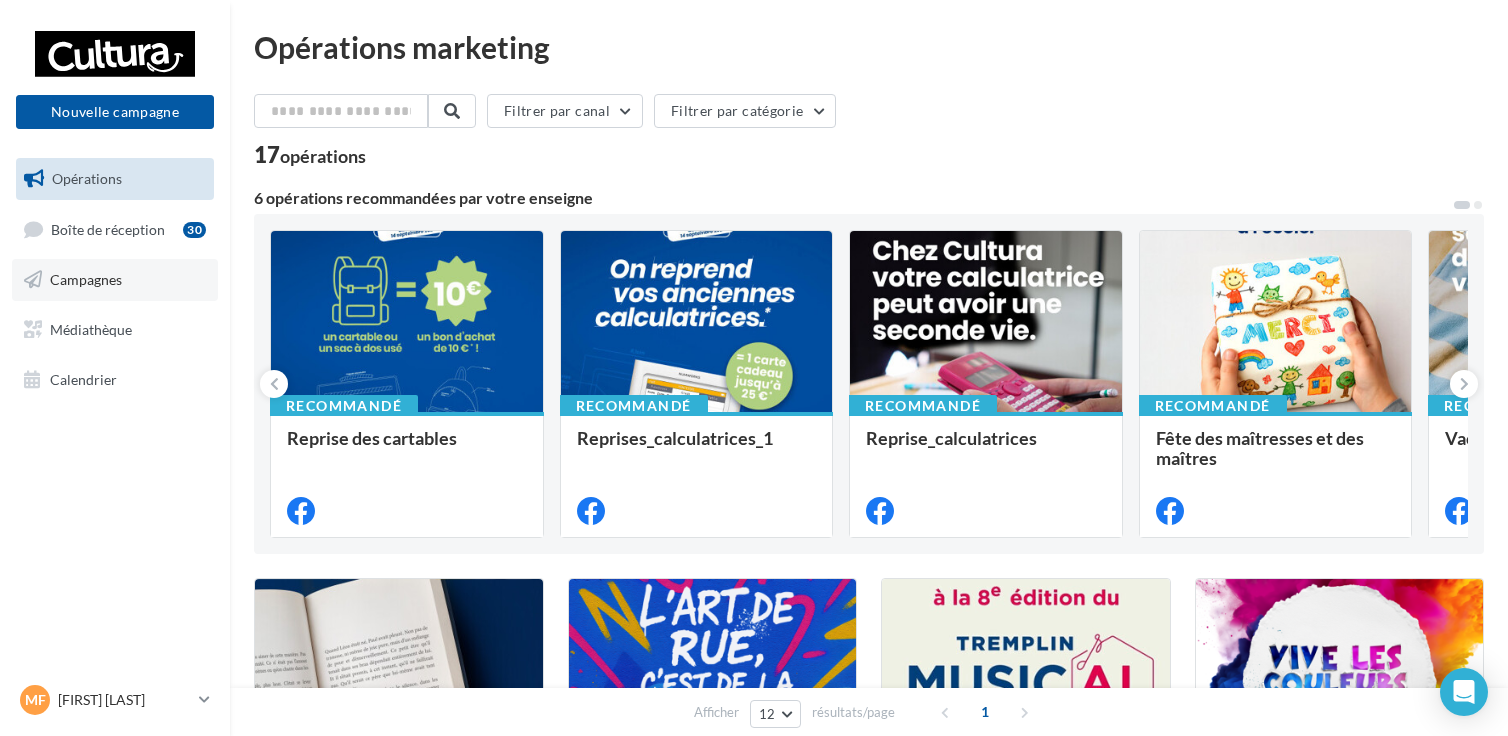 click on "Campagnes" at bounding box center (115, 280) 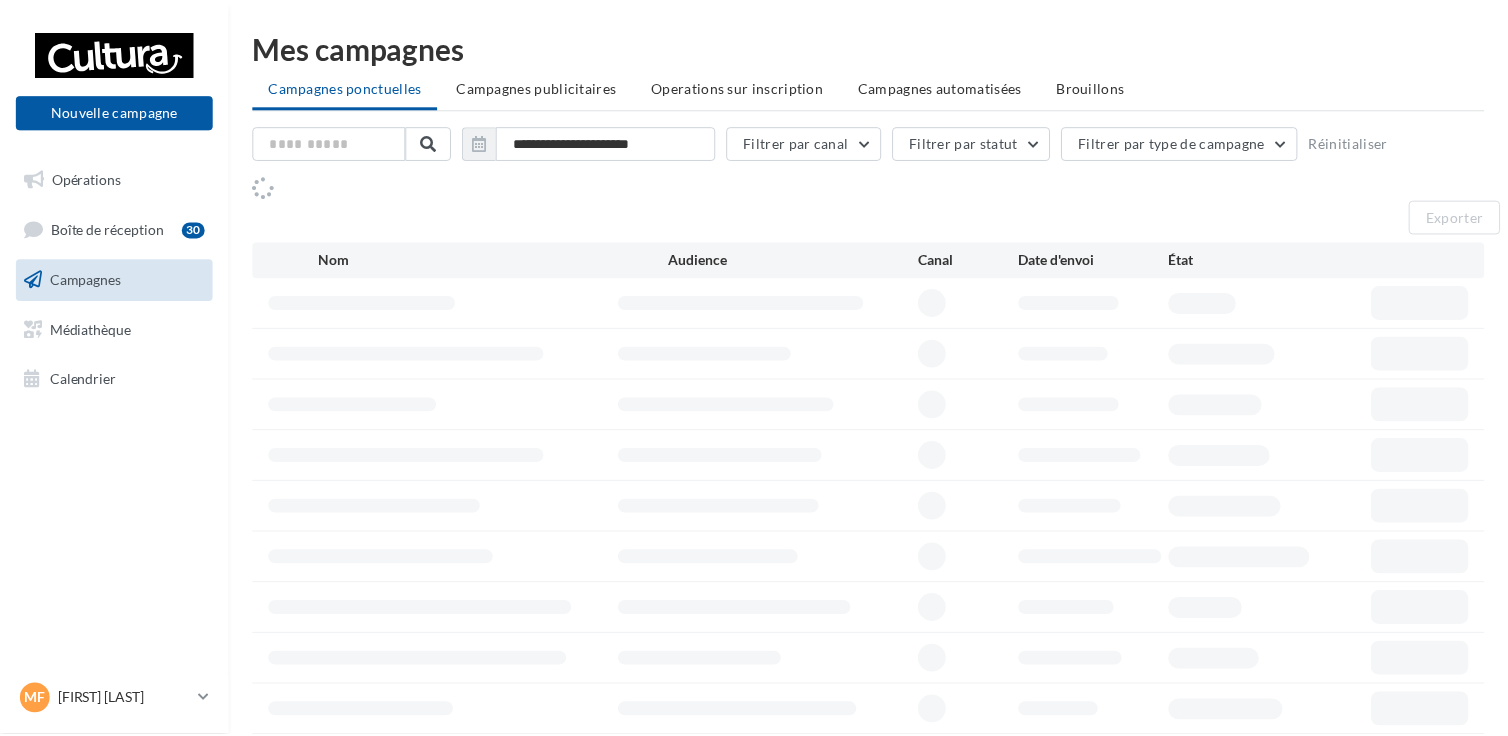 scroll, scrollTop: 0, scrollLeft: 0, axis: both 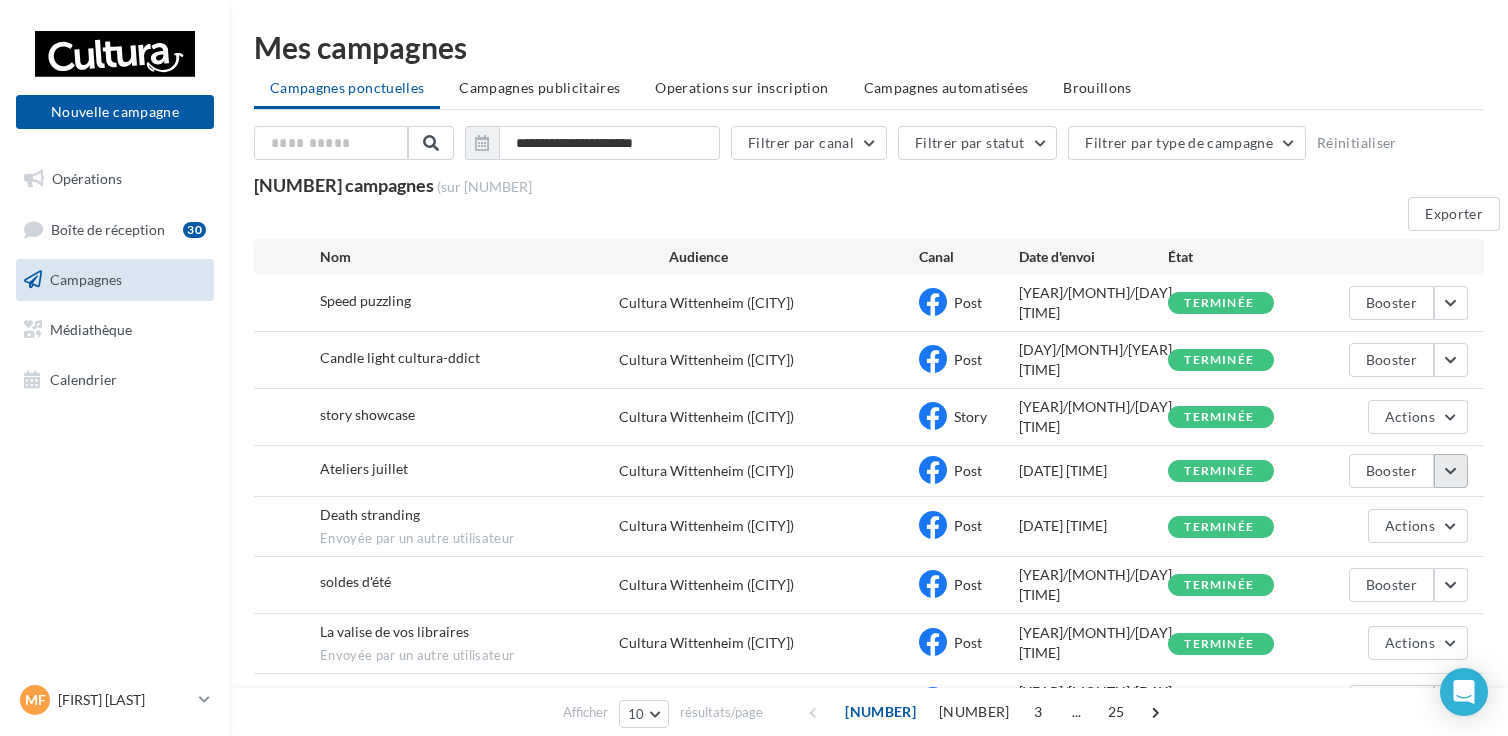 click at bounding box center [1451, 303] 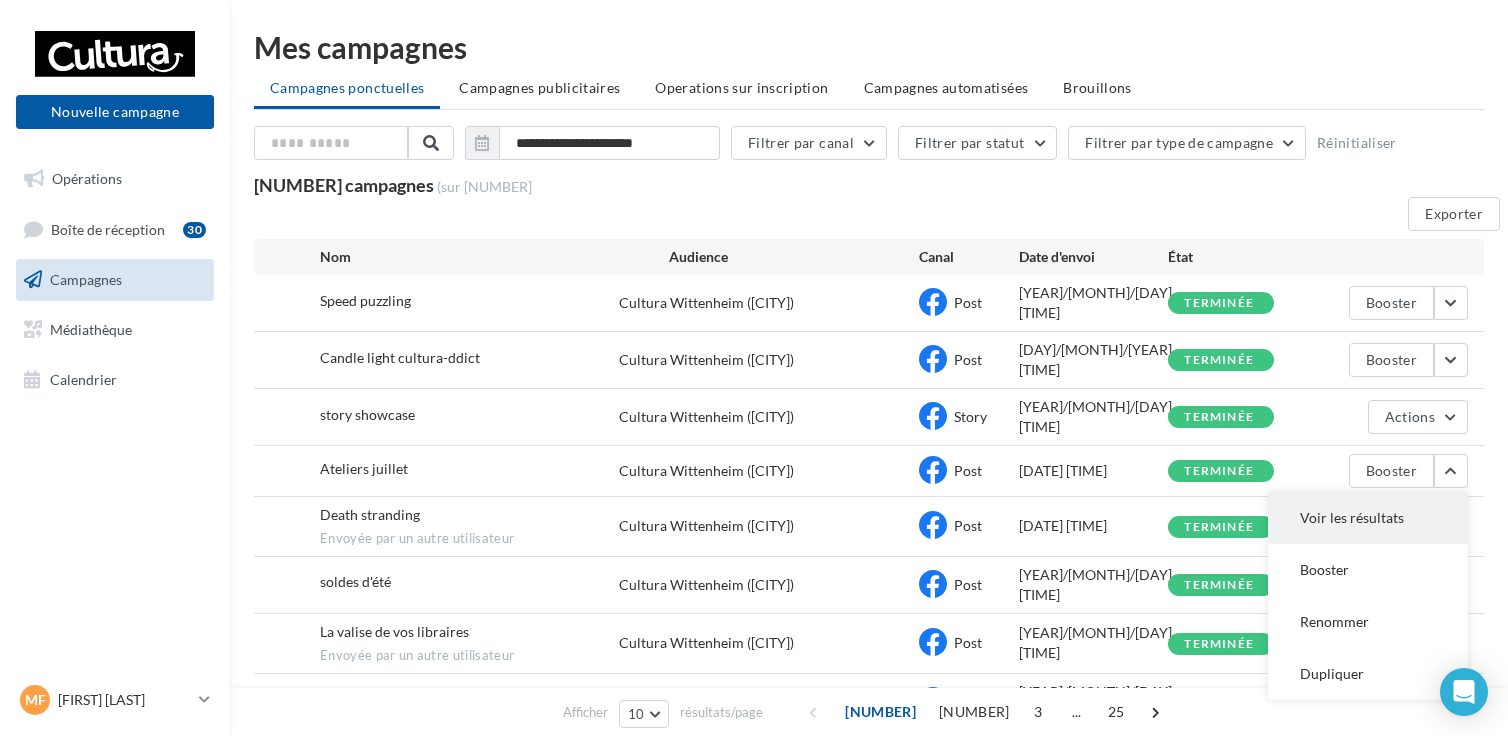 click on "Voir les résultats" at bounding box center (1368, 518) 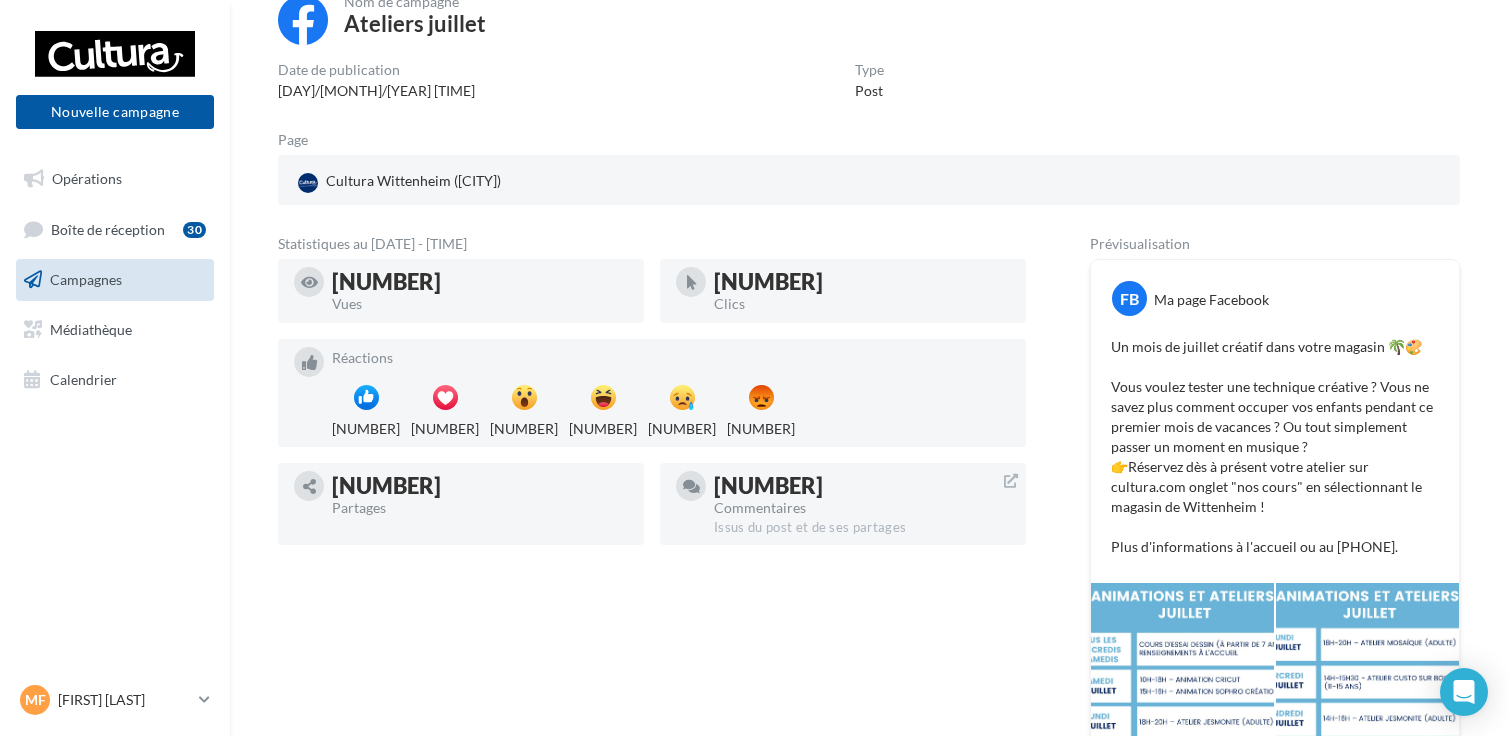 scroll, scrollTop: 140, scrollLeft: 0, axis: vertical 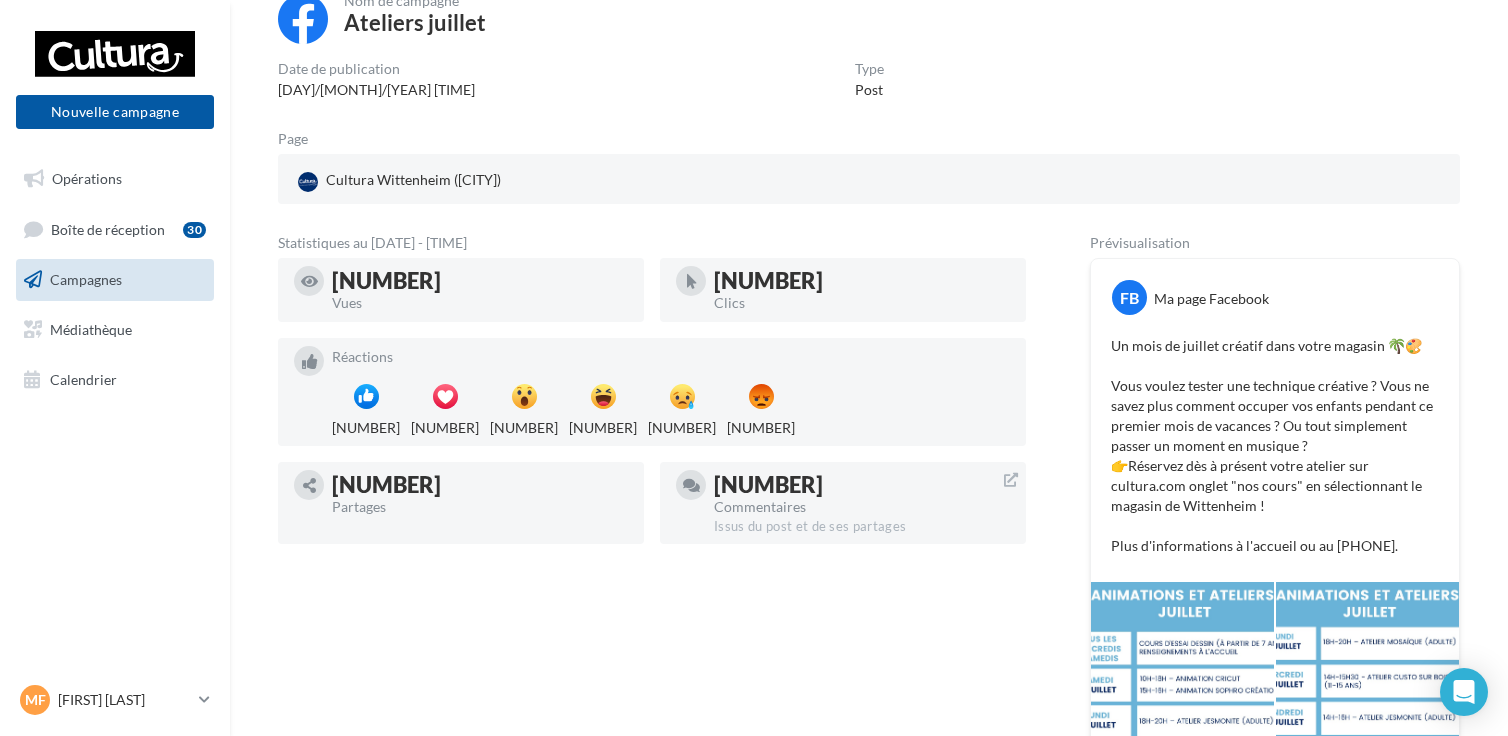 drag, startPoint x: 1426, startPoint y: 554, endPoint x: 1068, endPoint y: 335, distance: 419.6725 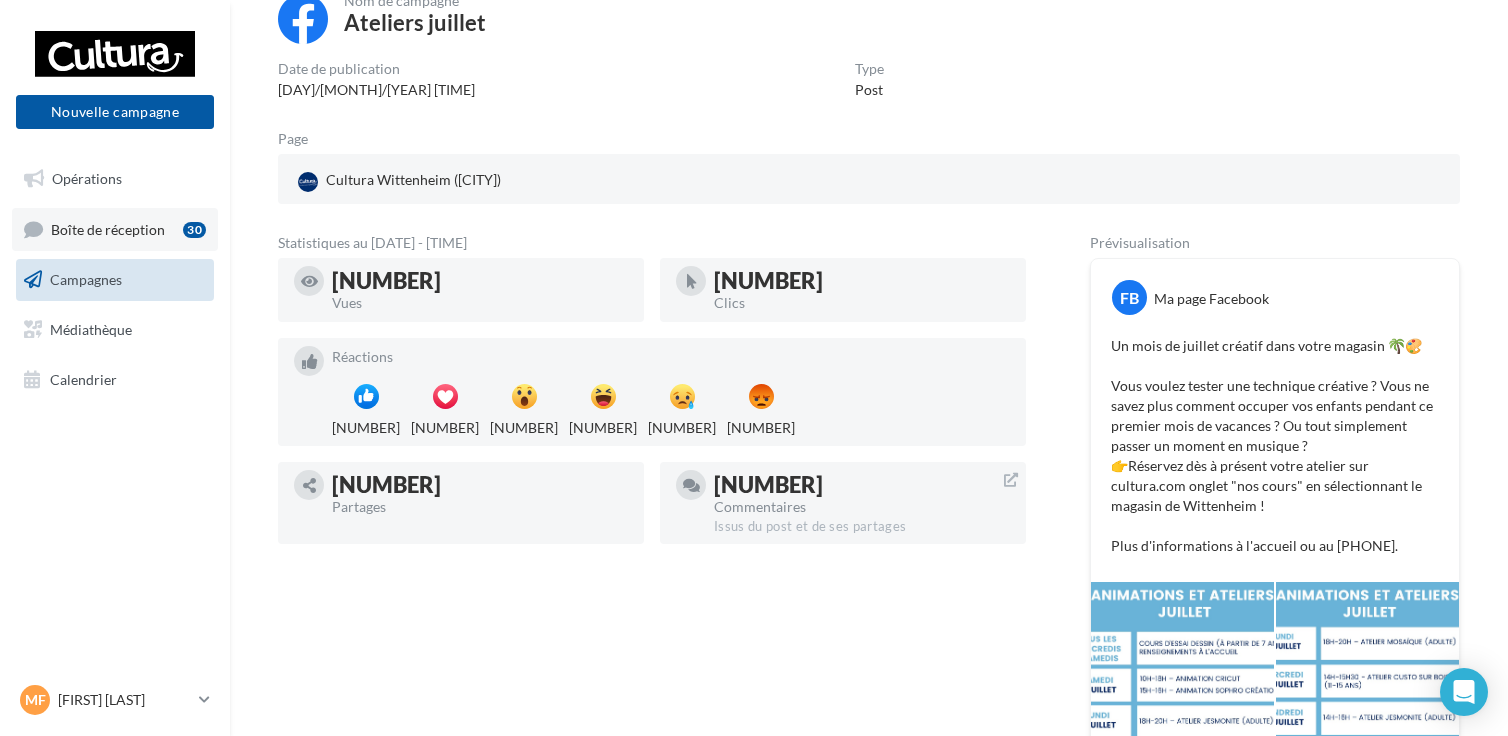 click on "Boîte de réception" at bounding box center (108, 228) 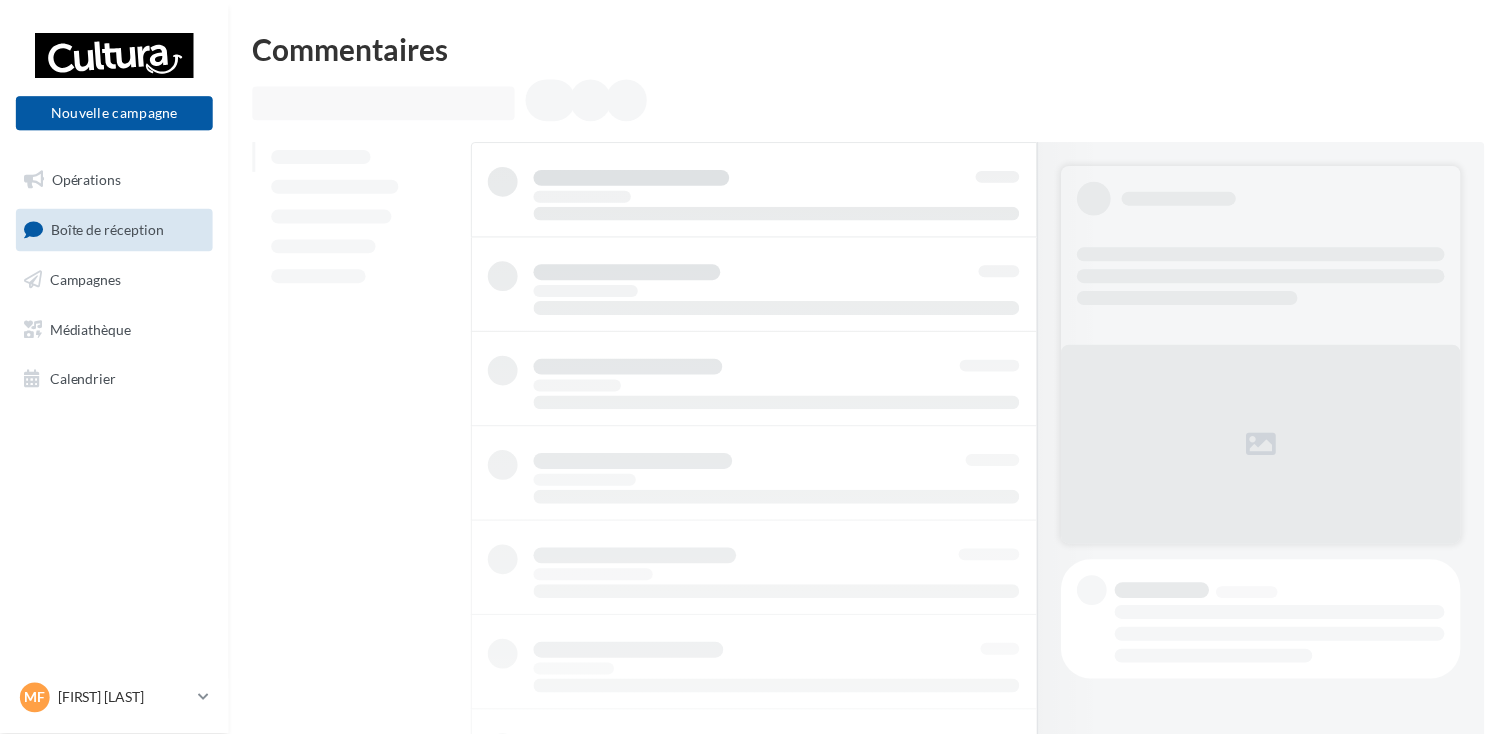 scroll, scrollTop: 0, scrollLeft: 0, axis: both 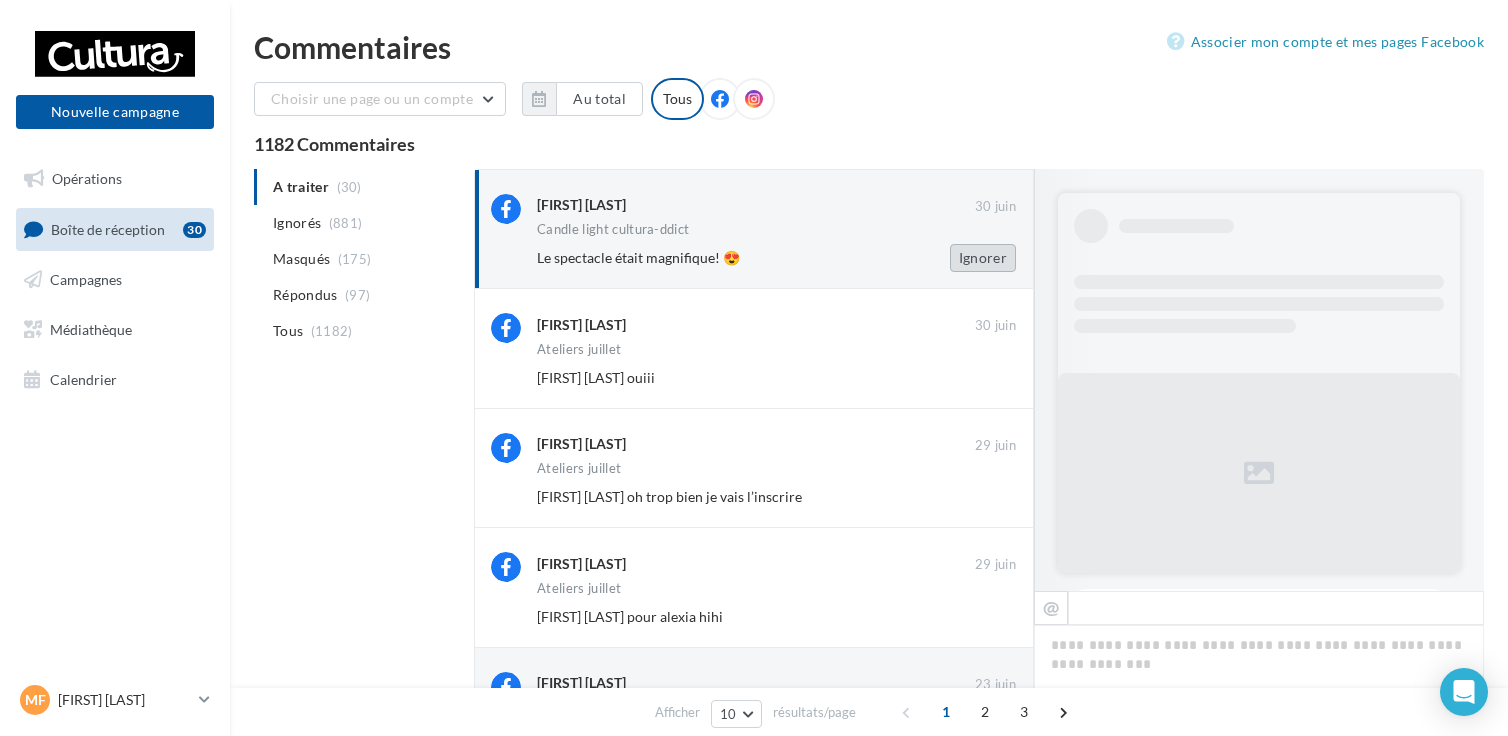 click on "Ignorer" at bounding box center [983, 258] 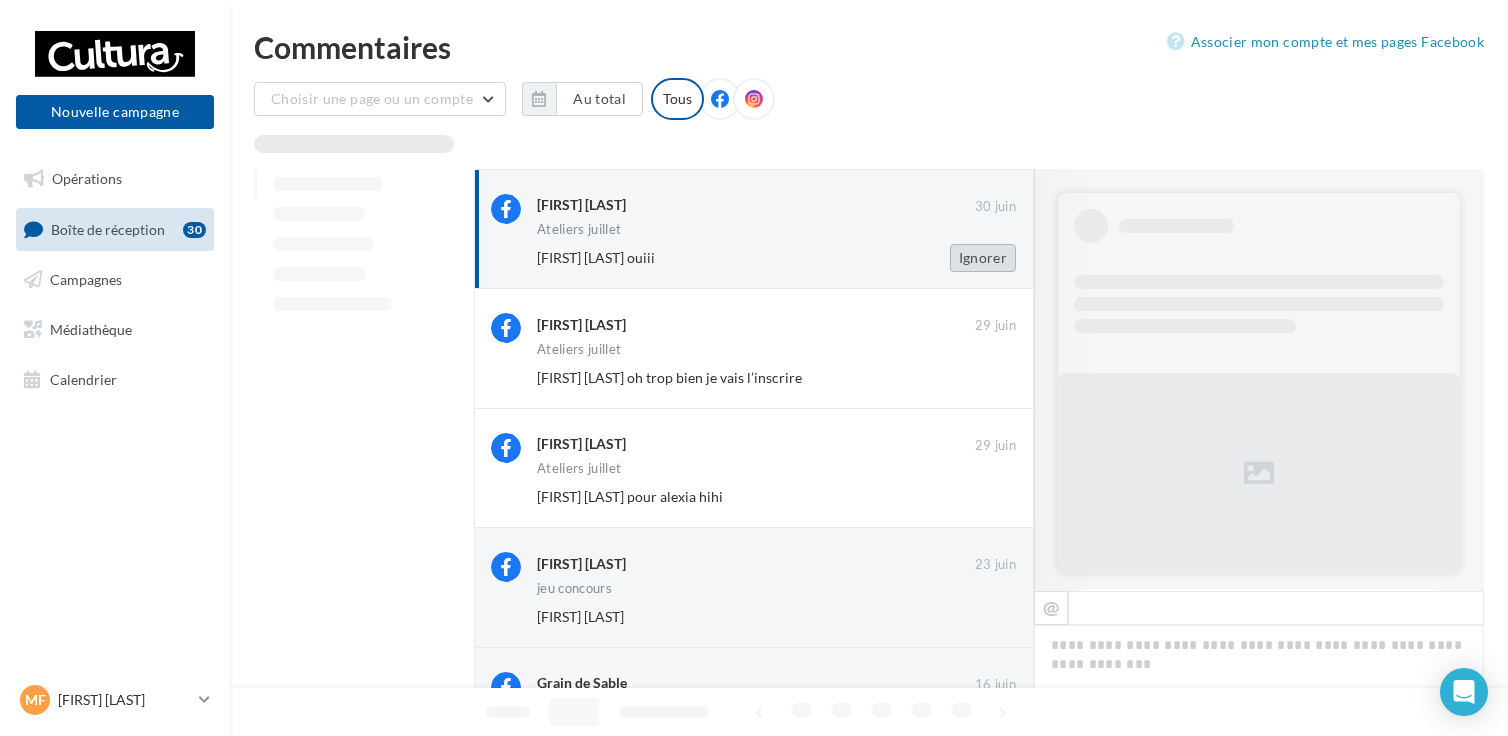 click on "Ignorer" at bounding box center (983, 258) 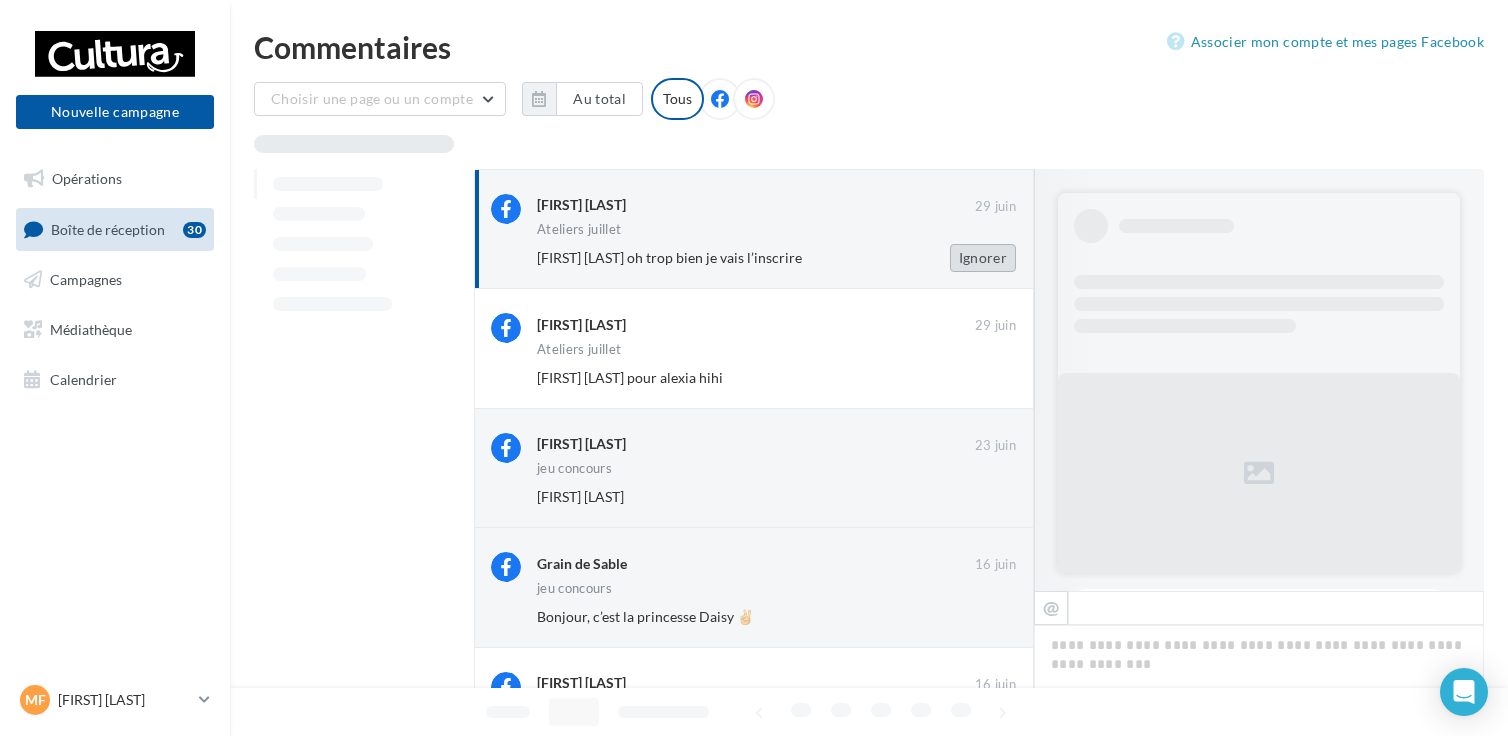 click on "Ignorer" at bounding box center (983, 258) 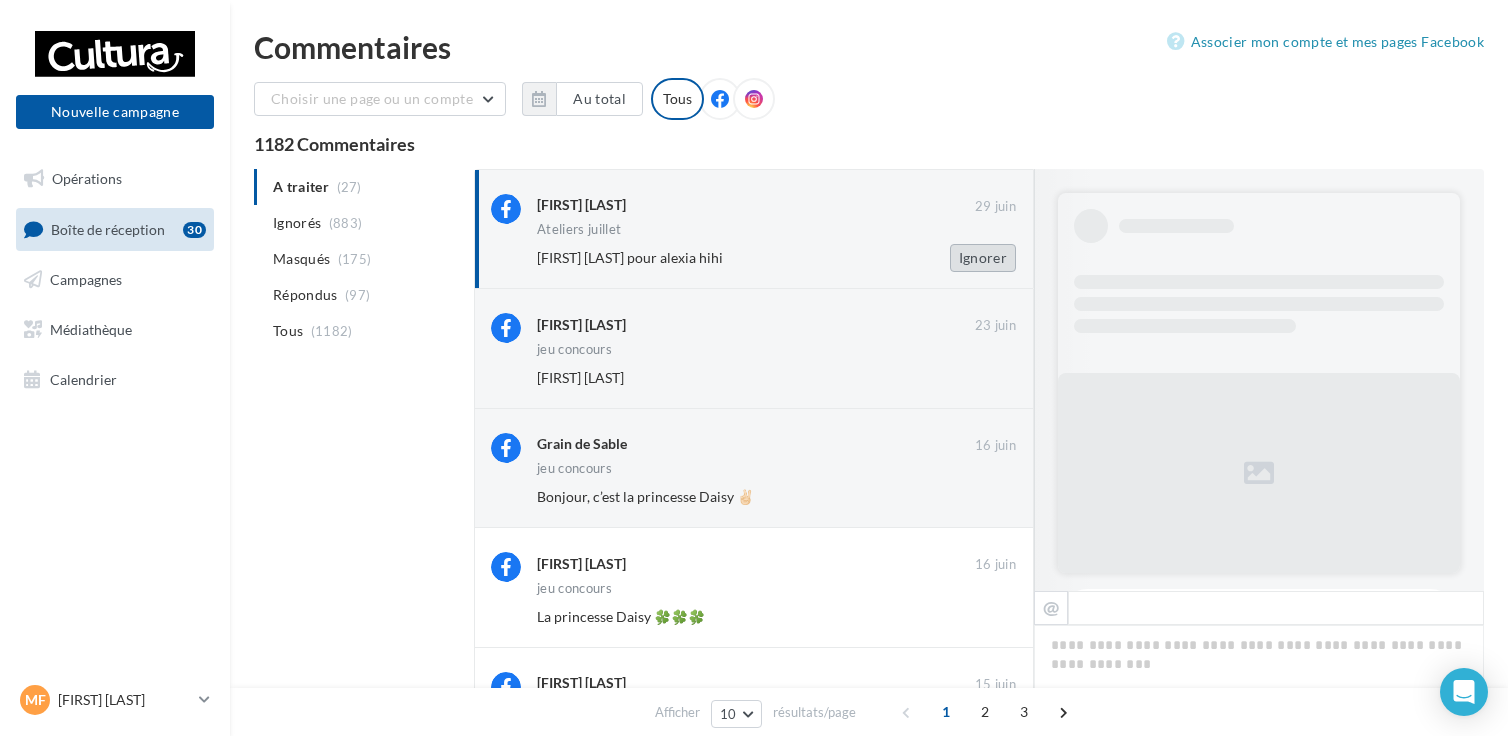click on "Ignorer" at bounding box center (983, 258) 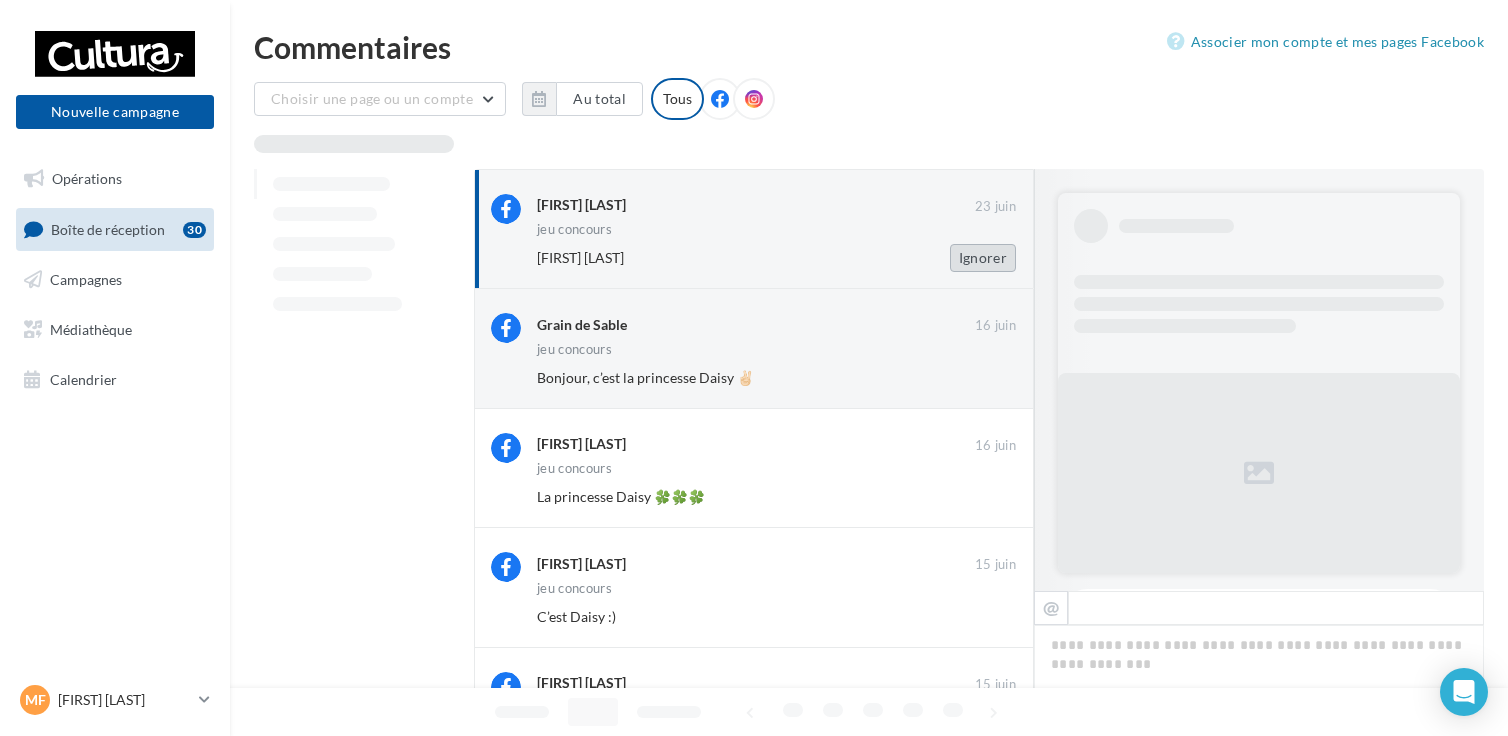 click on "Ignorer" at bounding box center (983, 258) 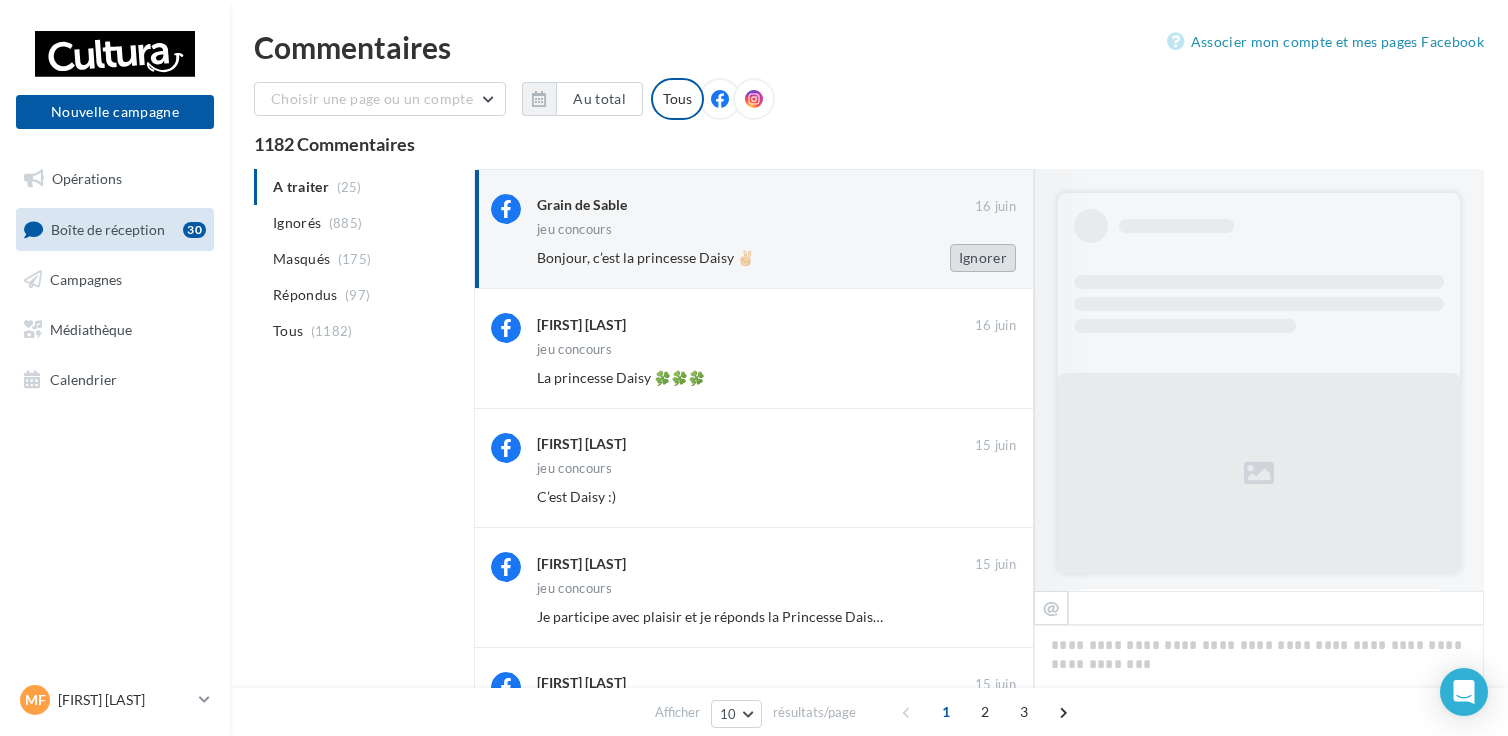 click on "Ignorer" at bounding box center [983, 258] 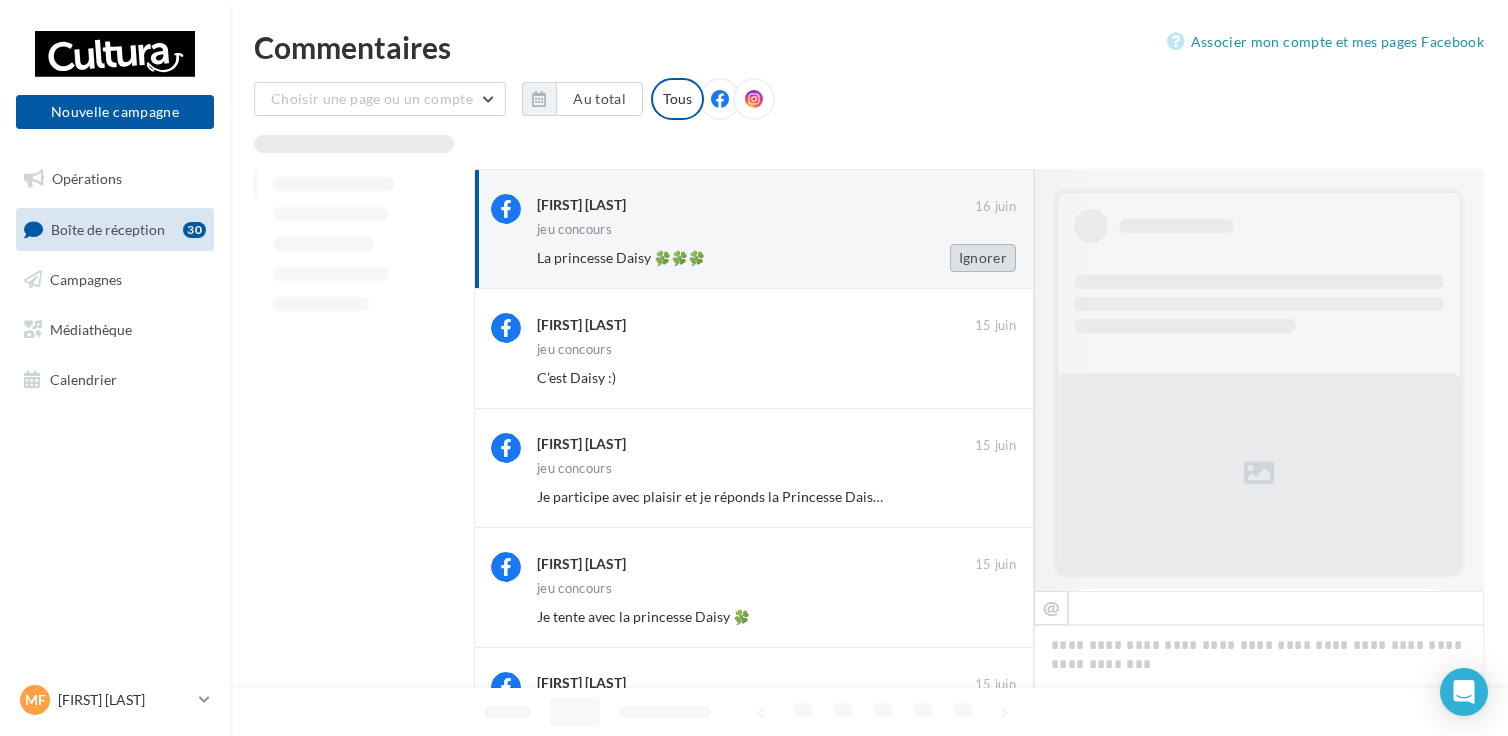 click on "Ignorer" at bounding box center [983, 258] 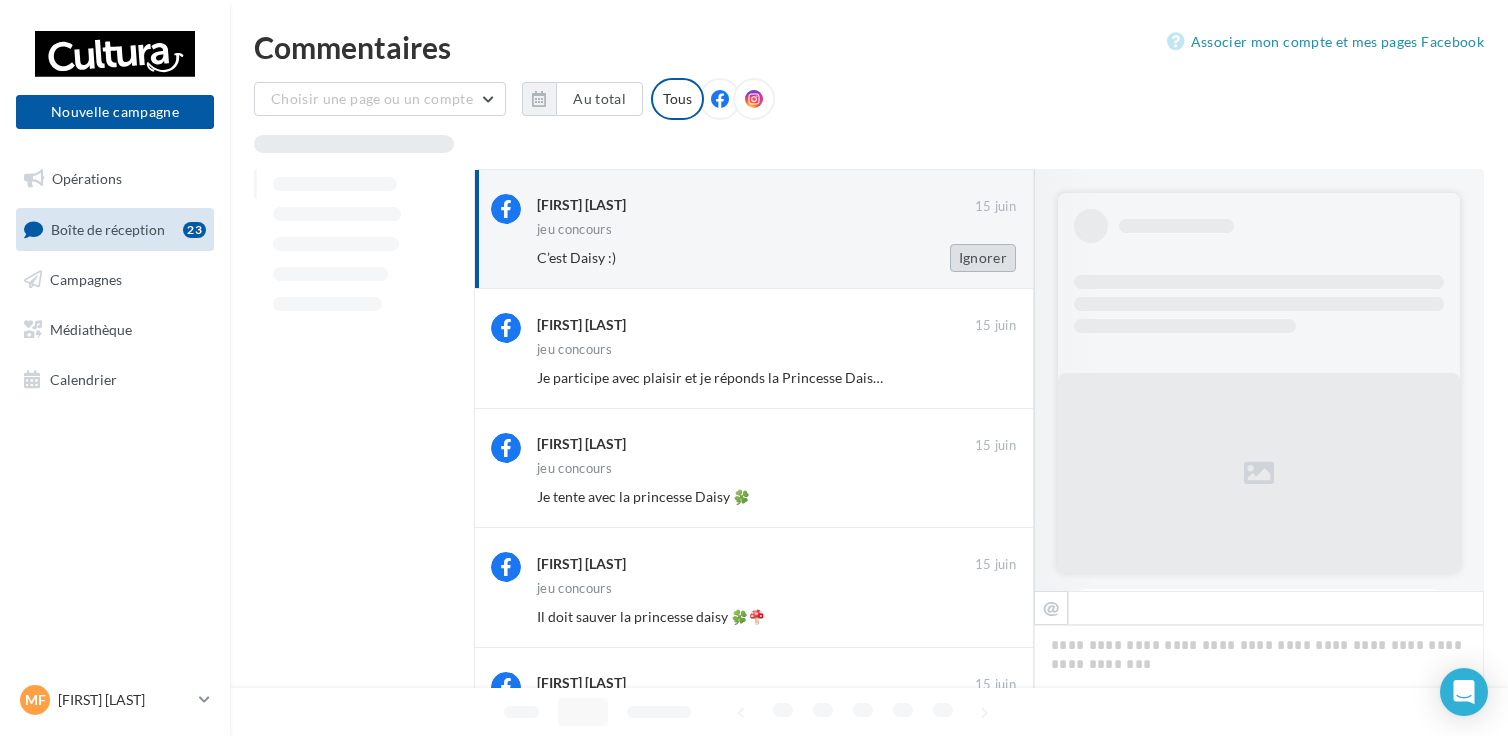 click on "Ignorer" at bounding box center (983, 258) 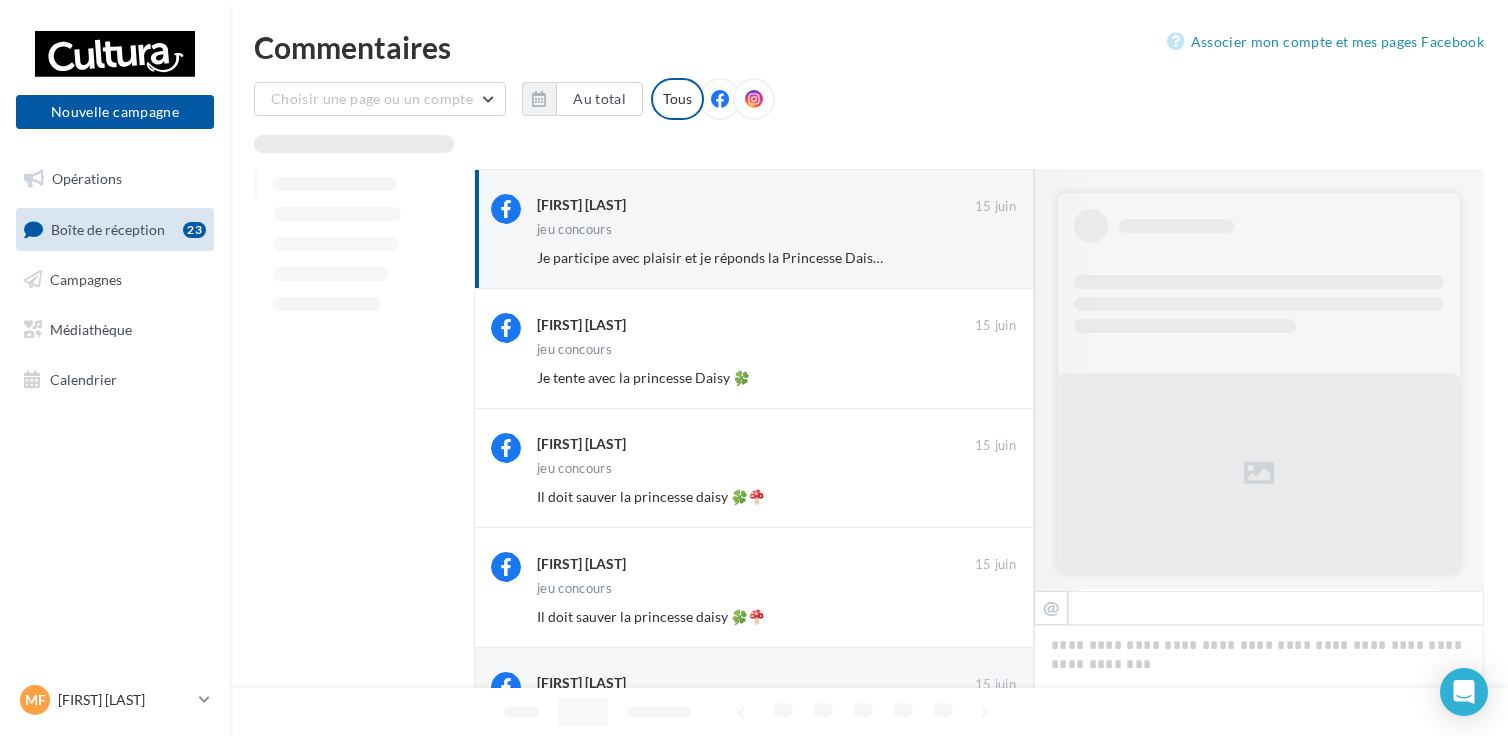 click on "Ignorer" at bounding box center [983, 258] 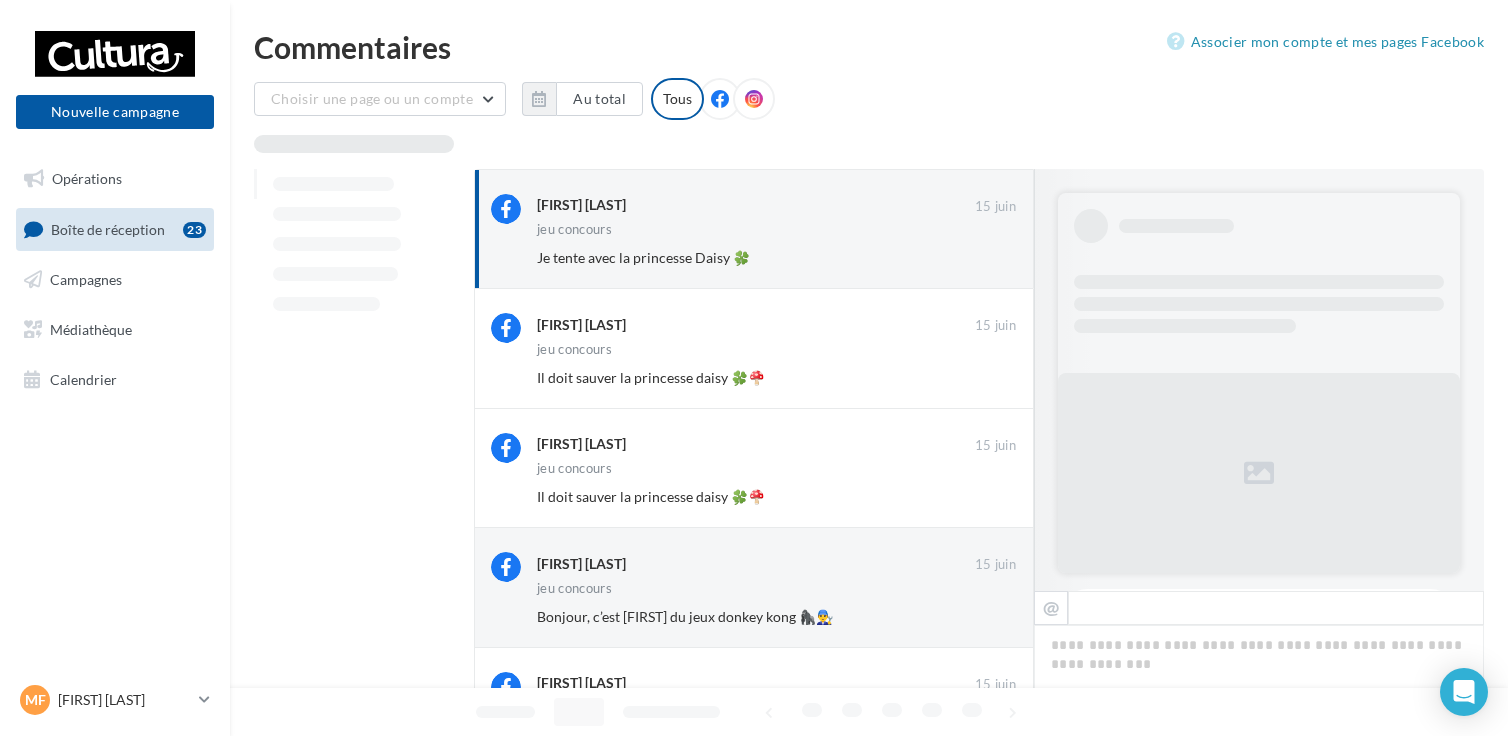 click on "Ignorer" at bounding box center [983, 258] 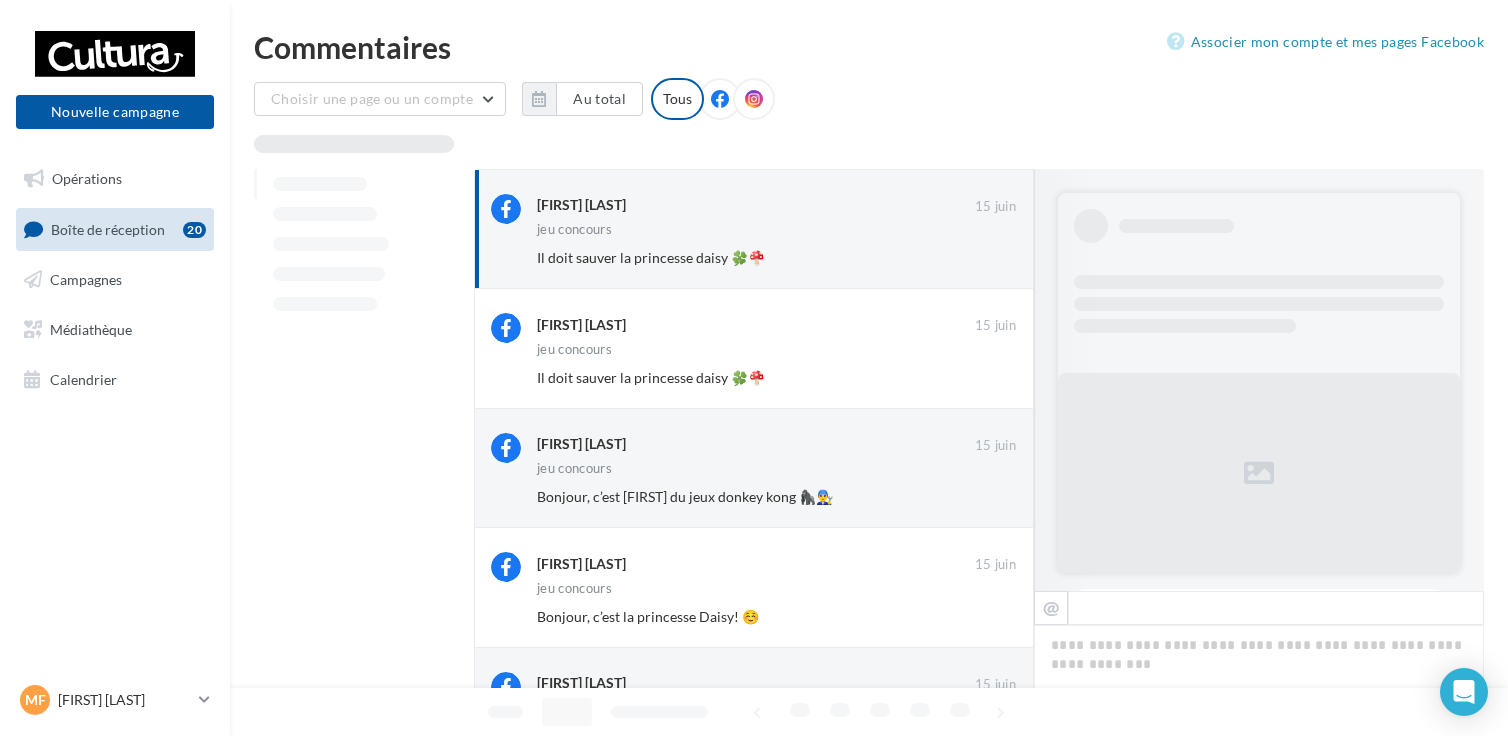 click on "Ignorer" at bounding box center [983, 258] 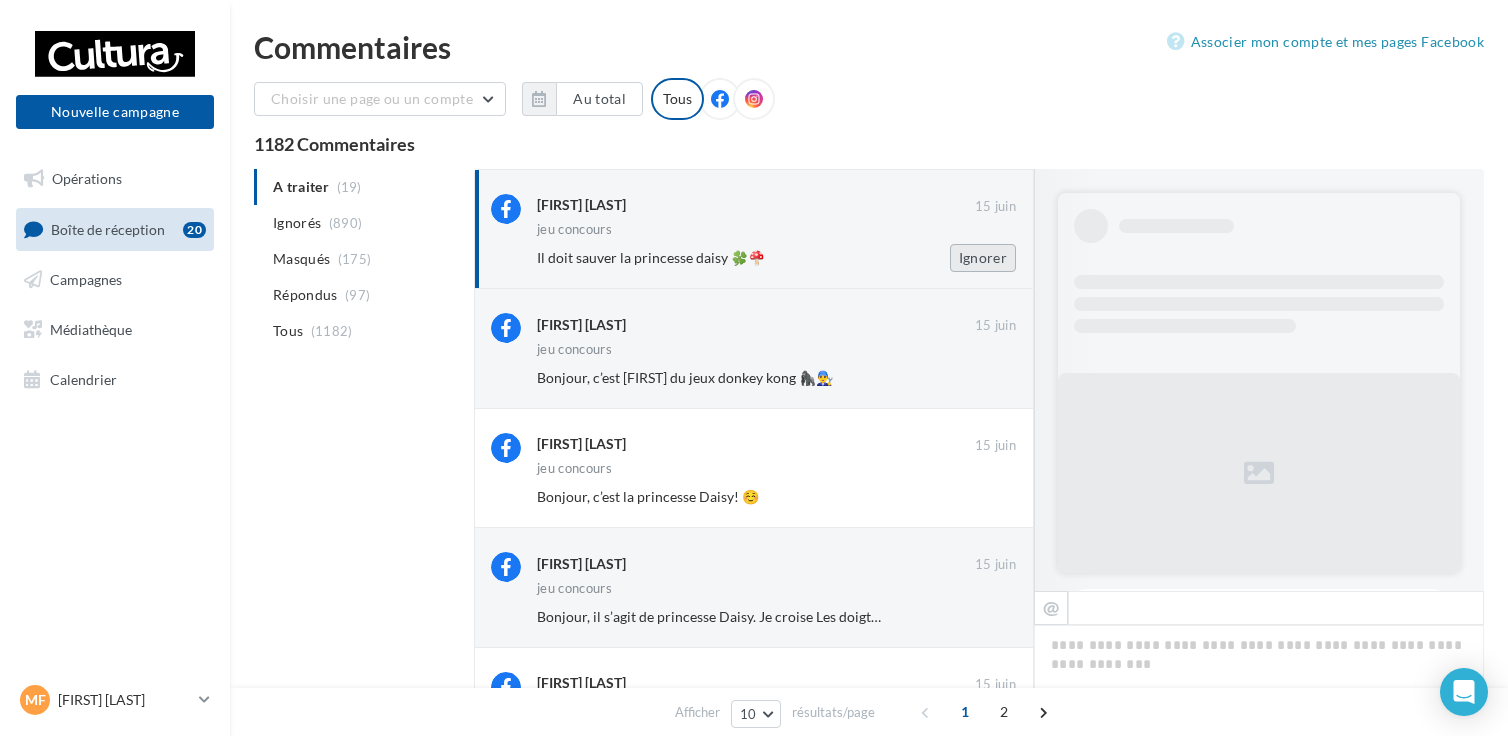 drag, startPoint x: 975, startPoint y: 258, endPoint x: 964, endPoint y: 258, distance: 11 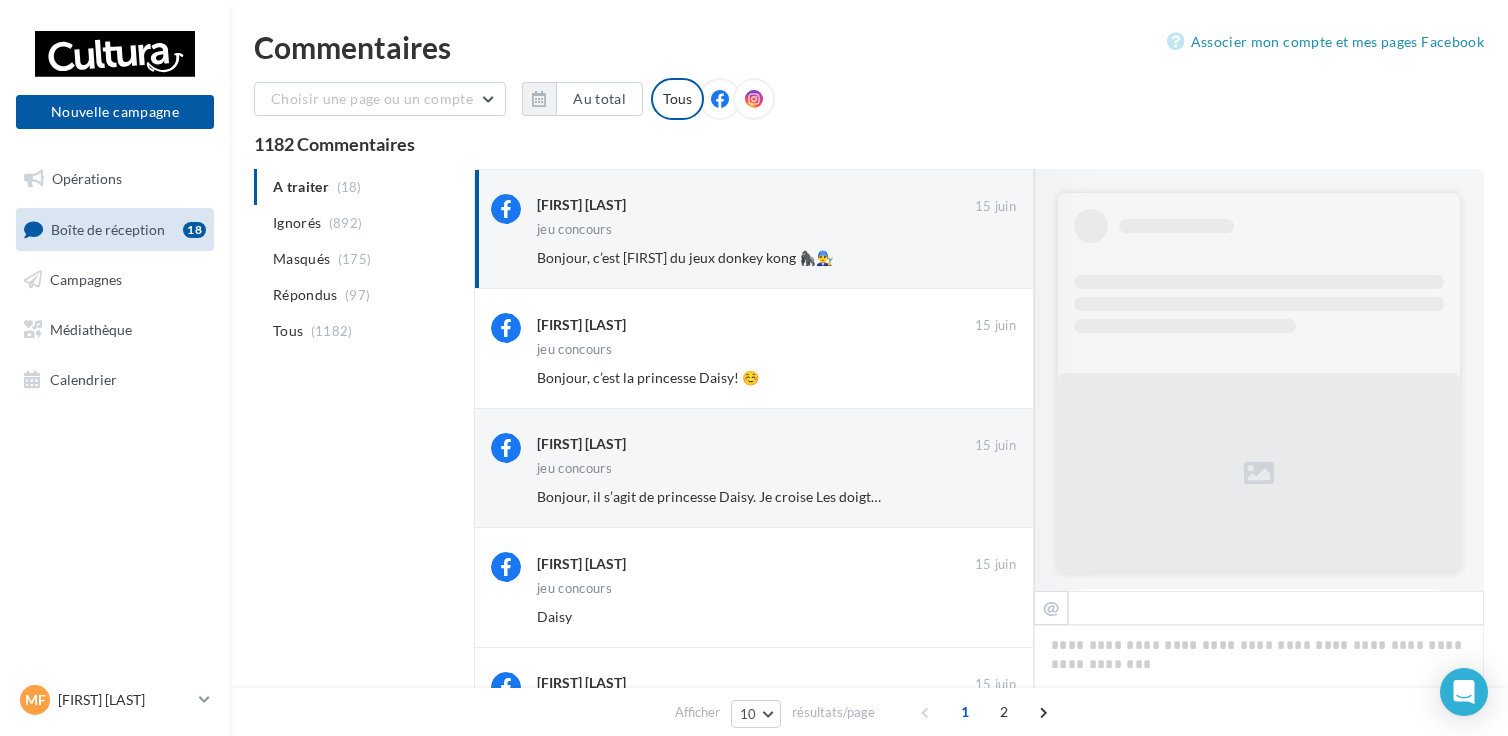 click on "Ignorer" at bounding box center [983, 258] 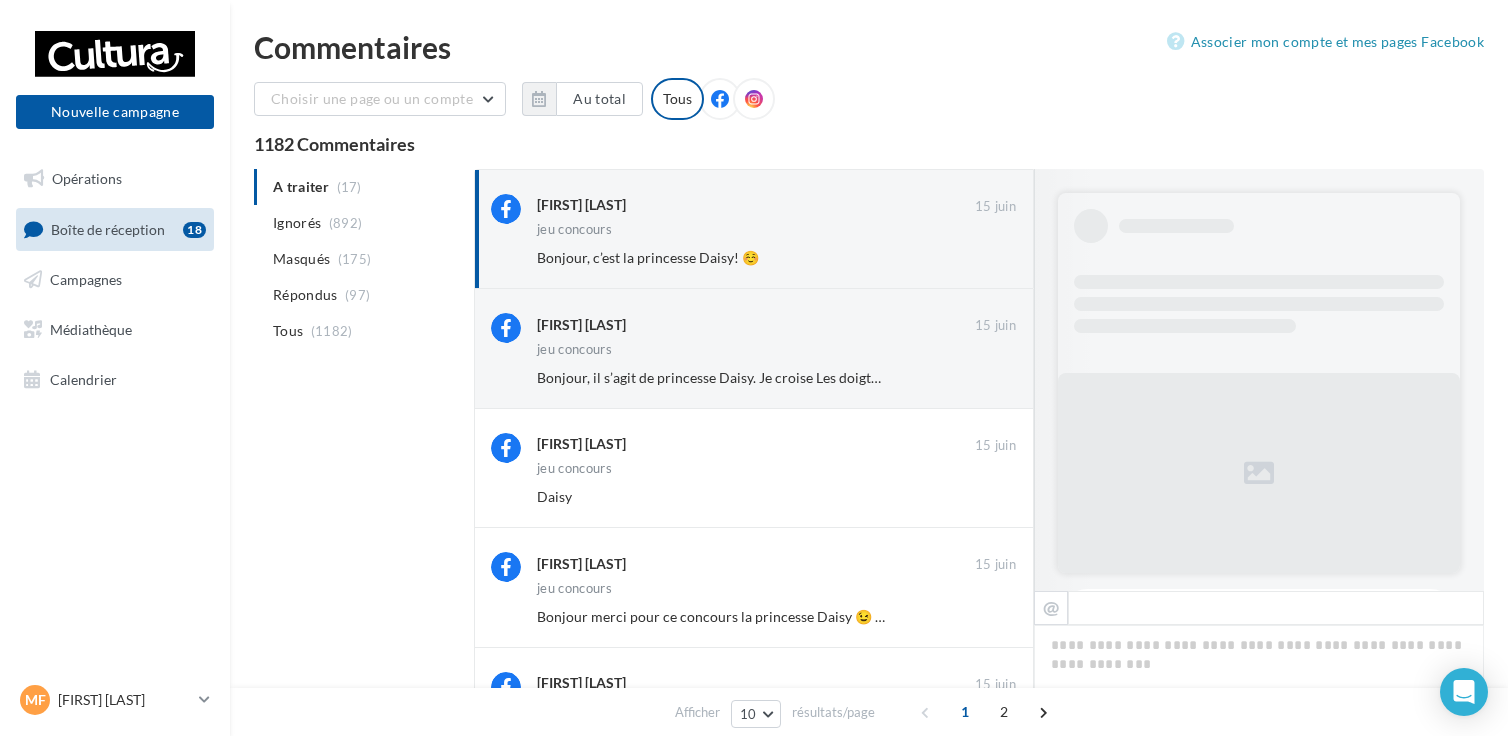 click on "Ignorer" at bounding box center [983, 258] 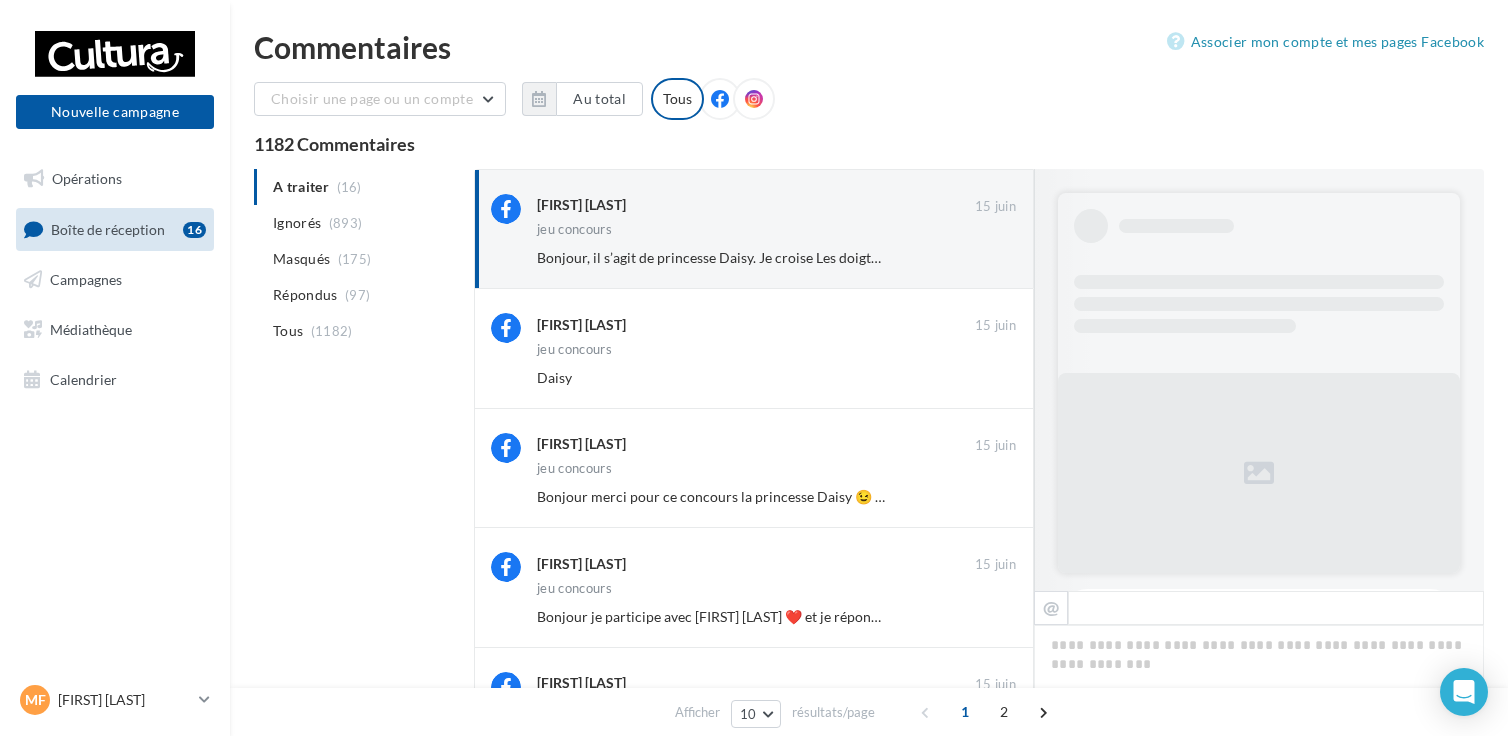 click on "Ignorer" at bounding box center [983, 258] 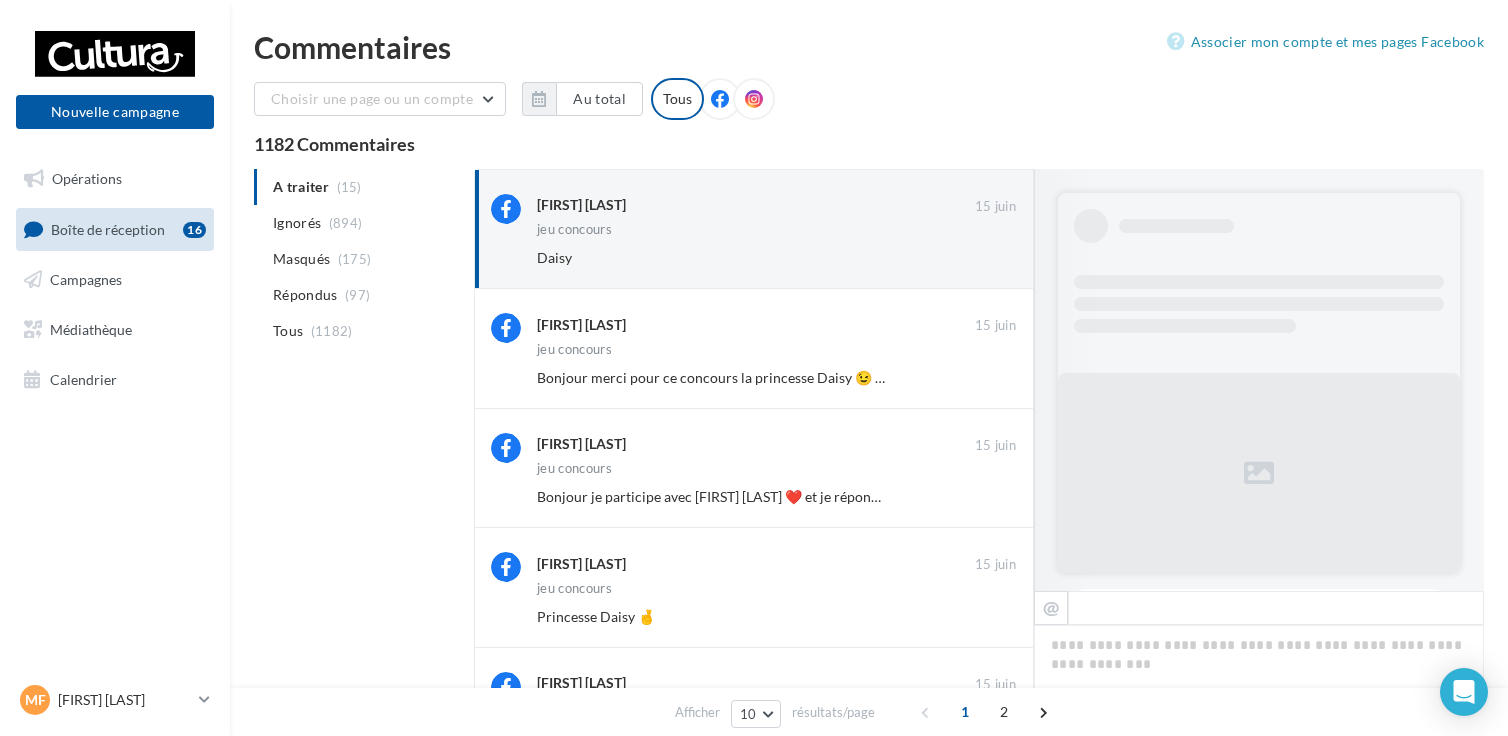 click on "Ignorer" at bounding box center (983, 258) 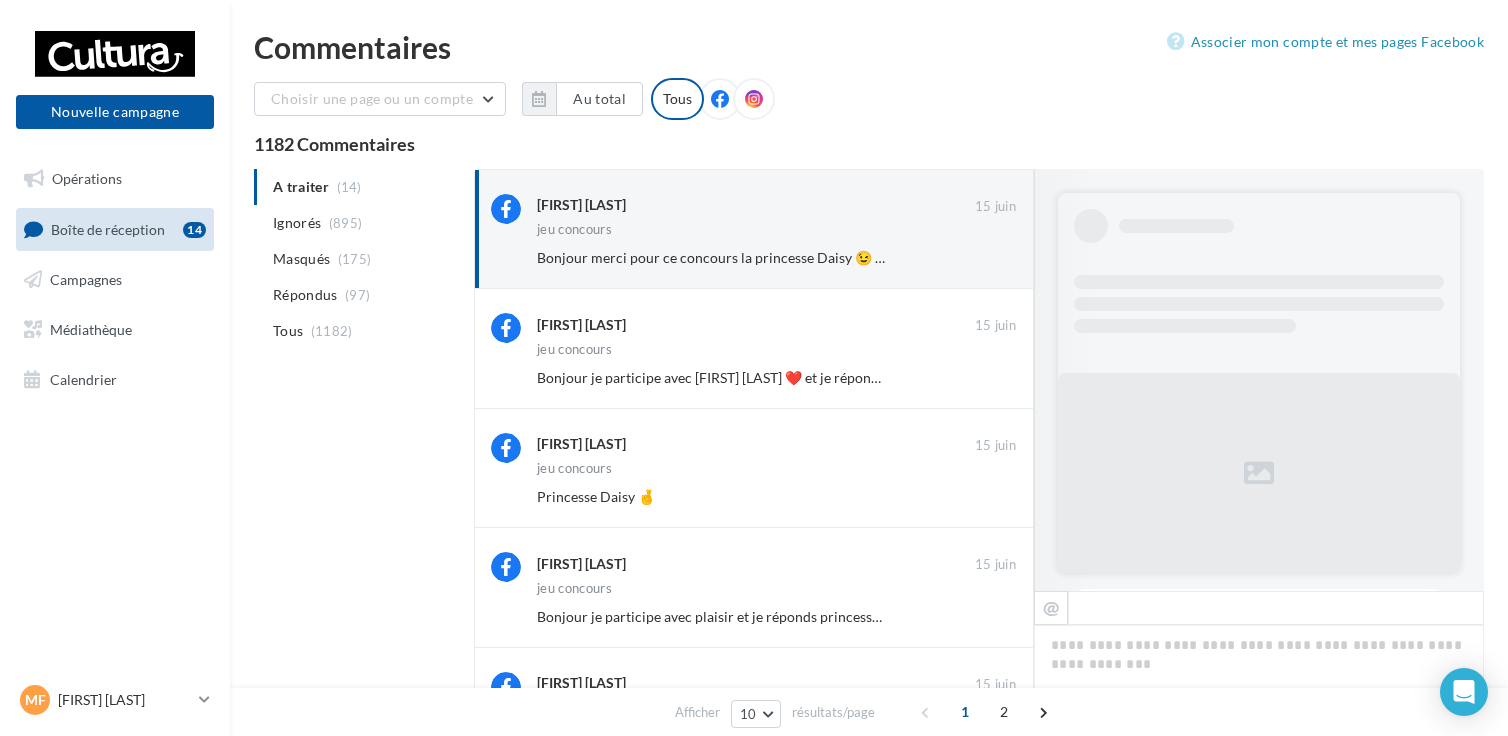 click on "Ignorer" at bounding box center [983, 258] 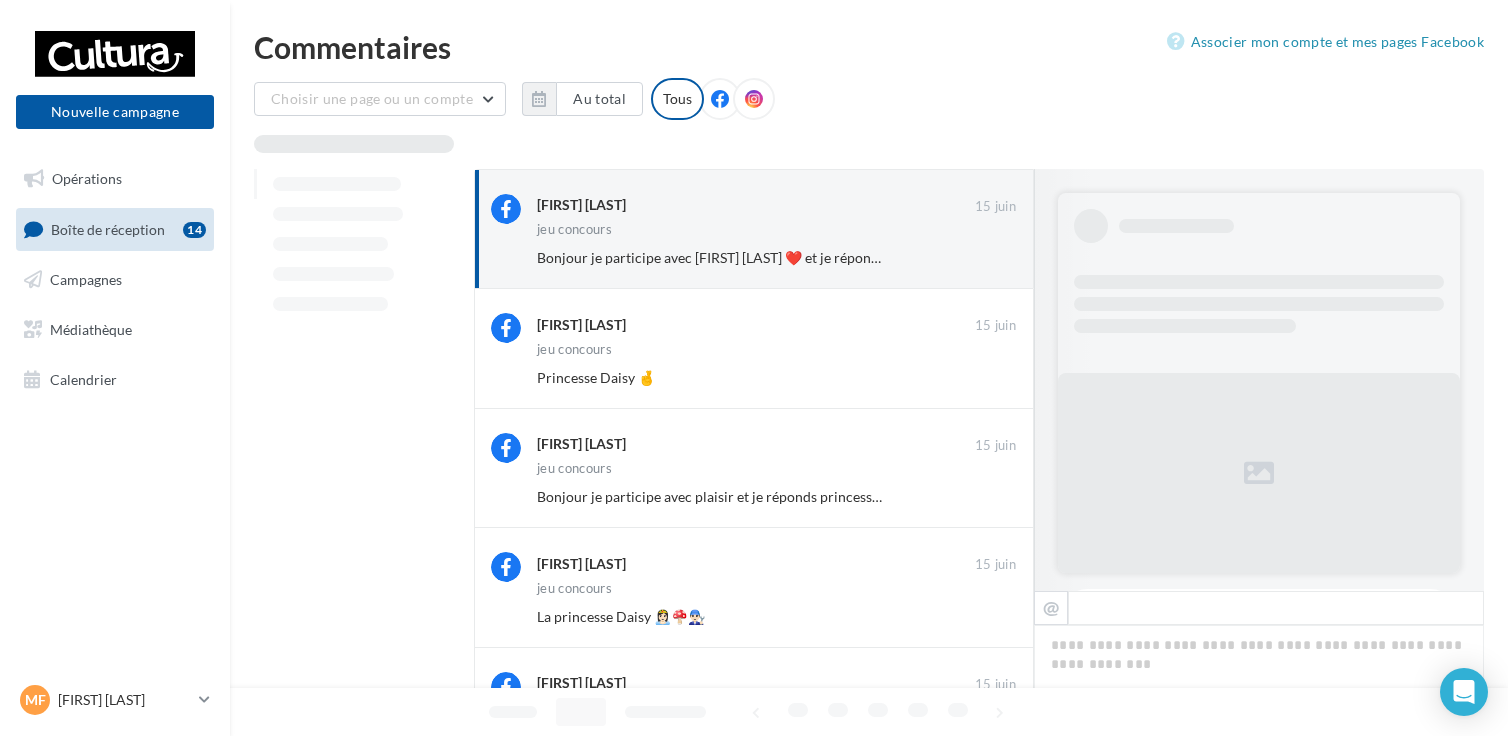 click on "Ignorer" at bounding box center [983, 258] 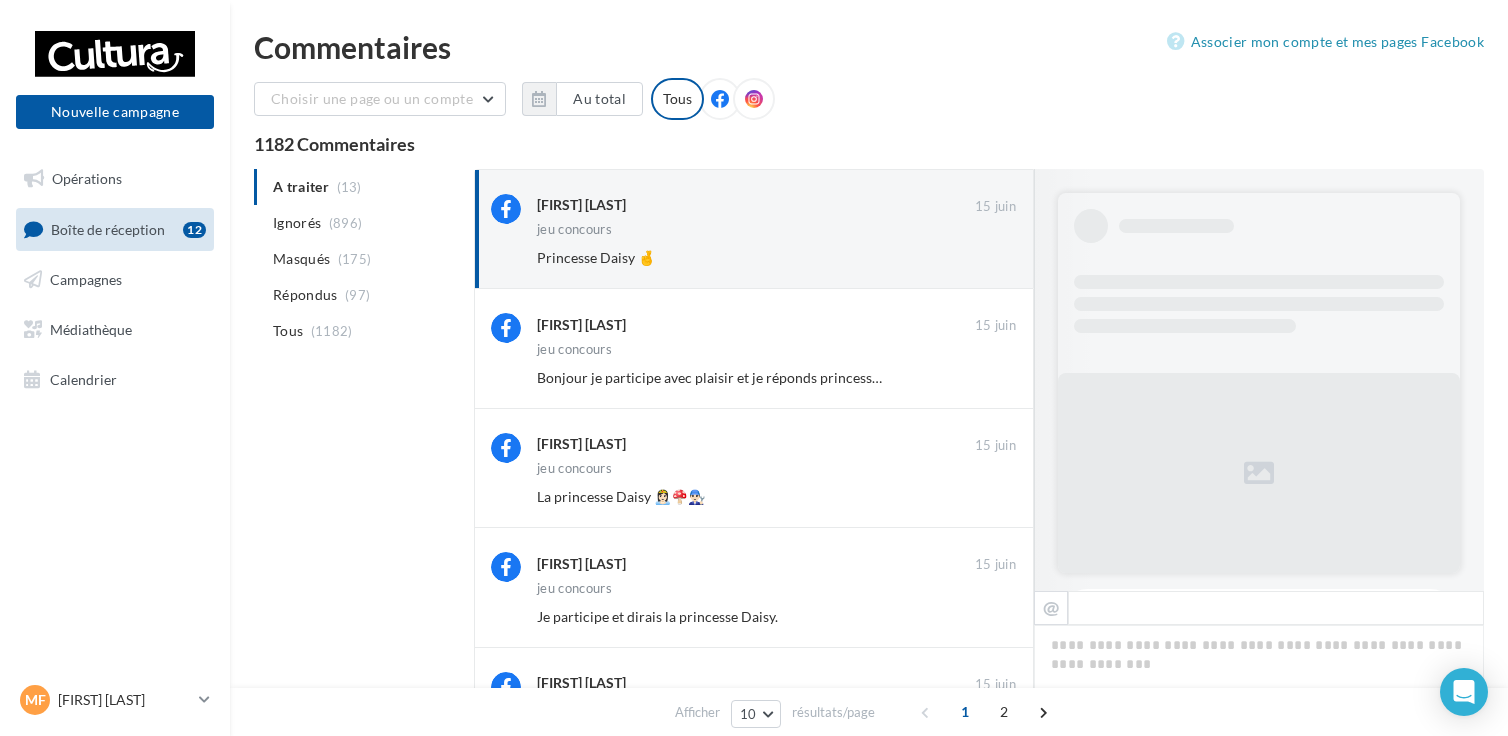 click on "Ignorer" at bounding box center (983, 258) 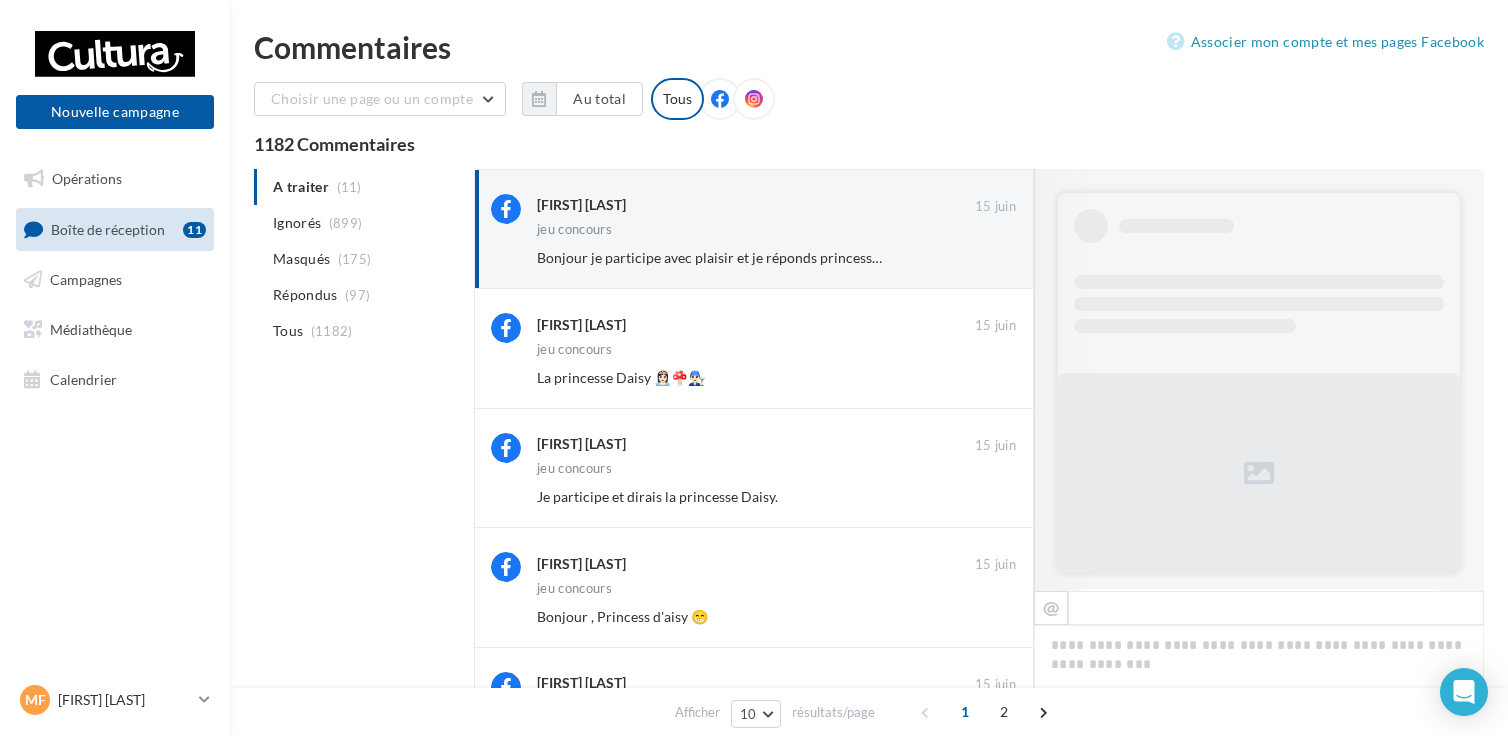 click on "Ignorer" at bounding box center (983, 258) 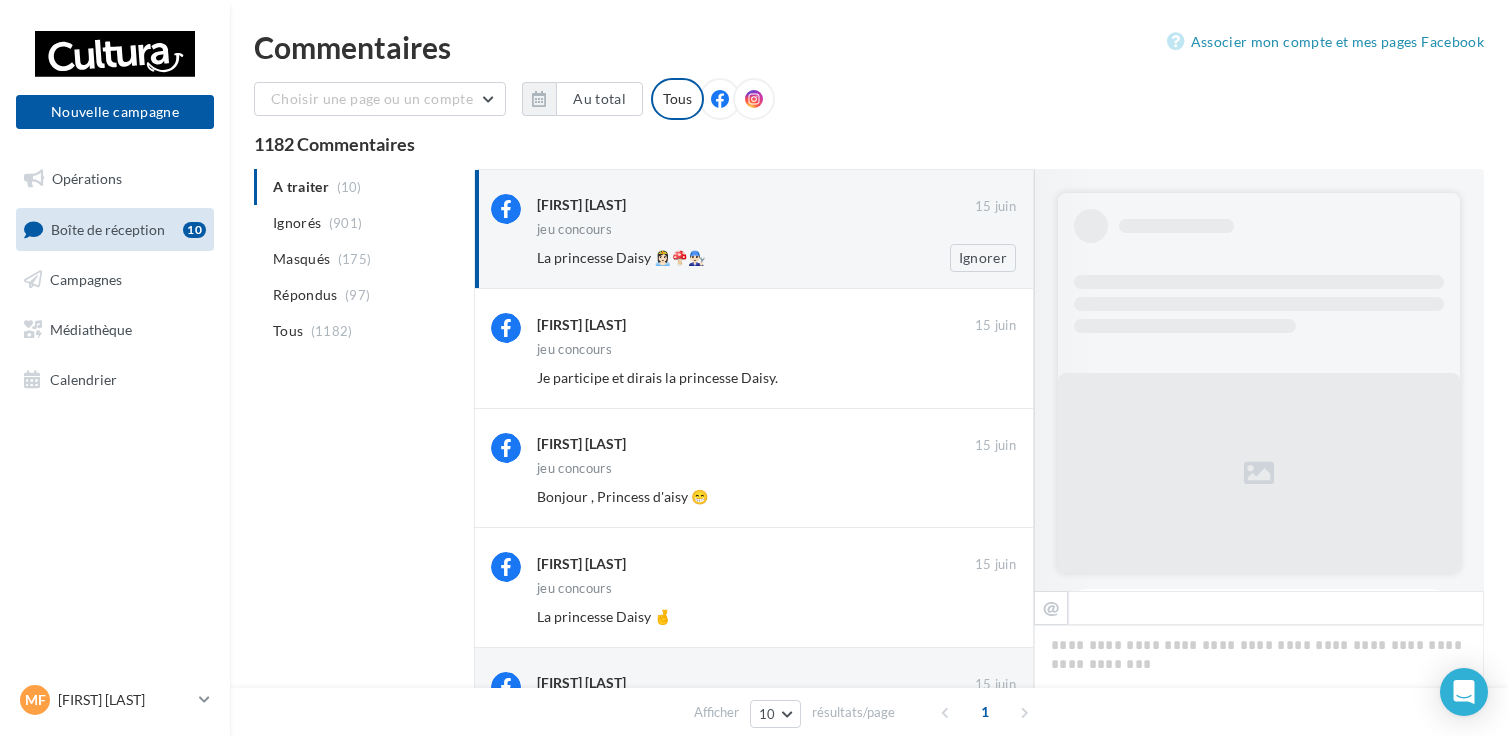 drag, startPoint x: 963, startPoint y: 257, endPoint x: 948, endPoint y: 257, distance: 15 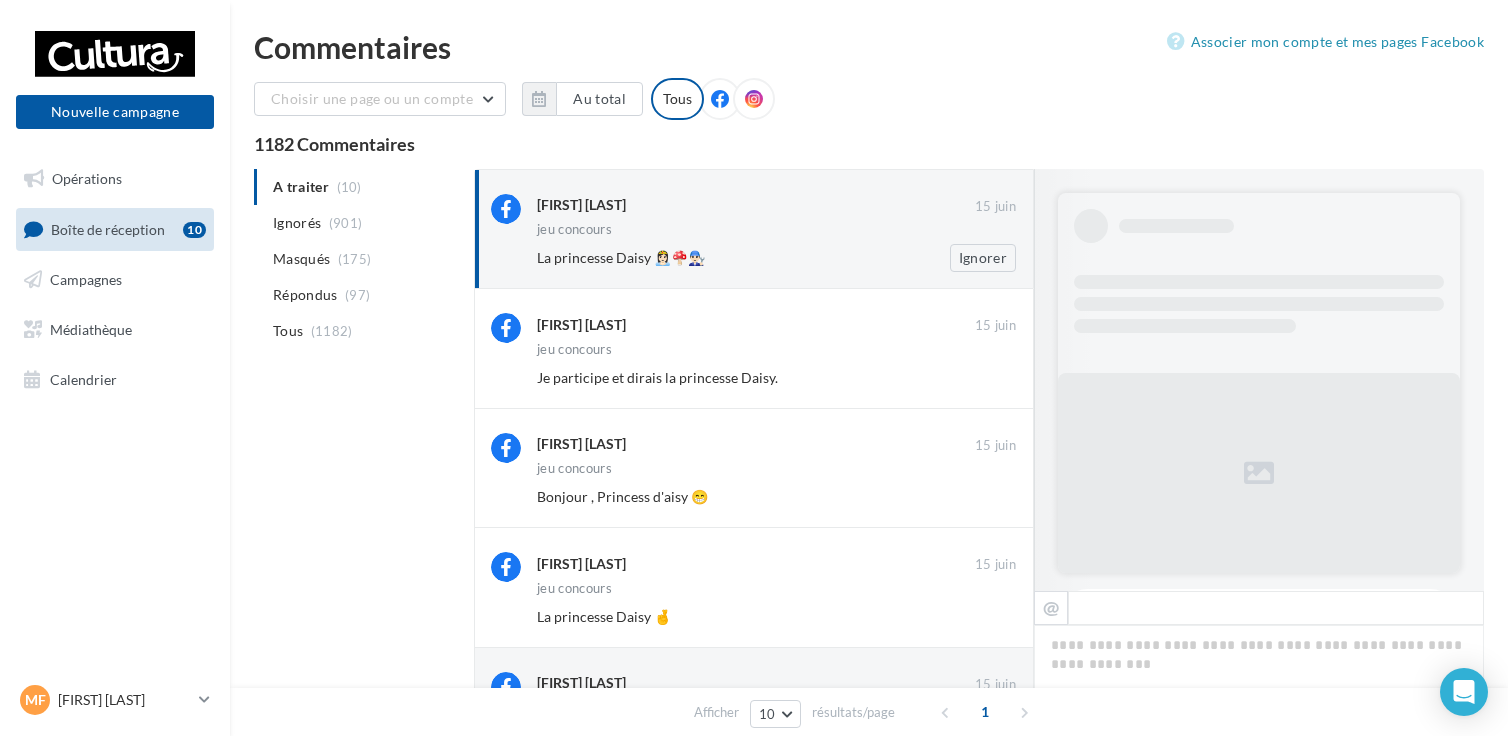 click on "Ignorer" at bounding box center [967, 258] 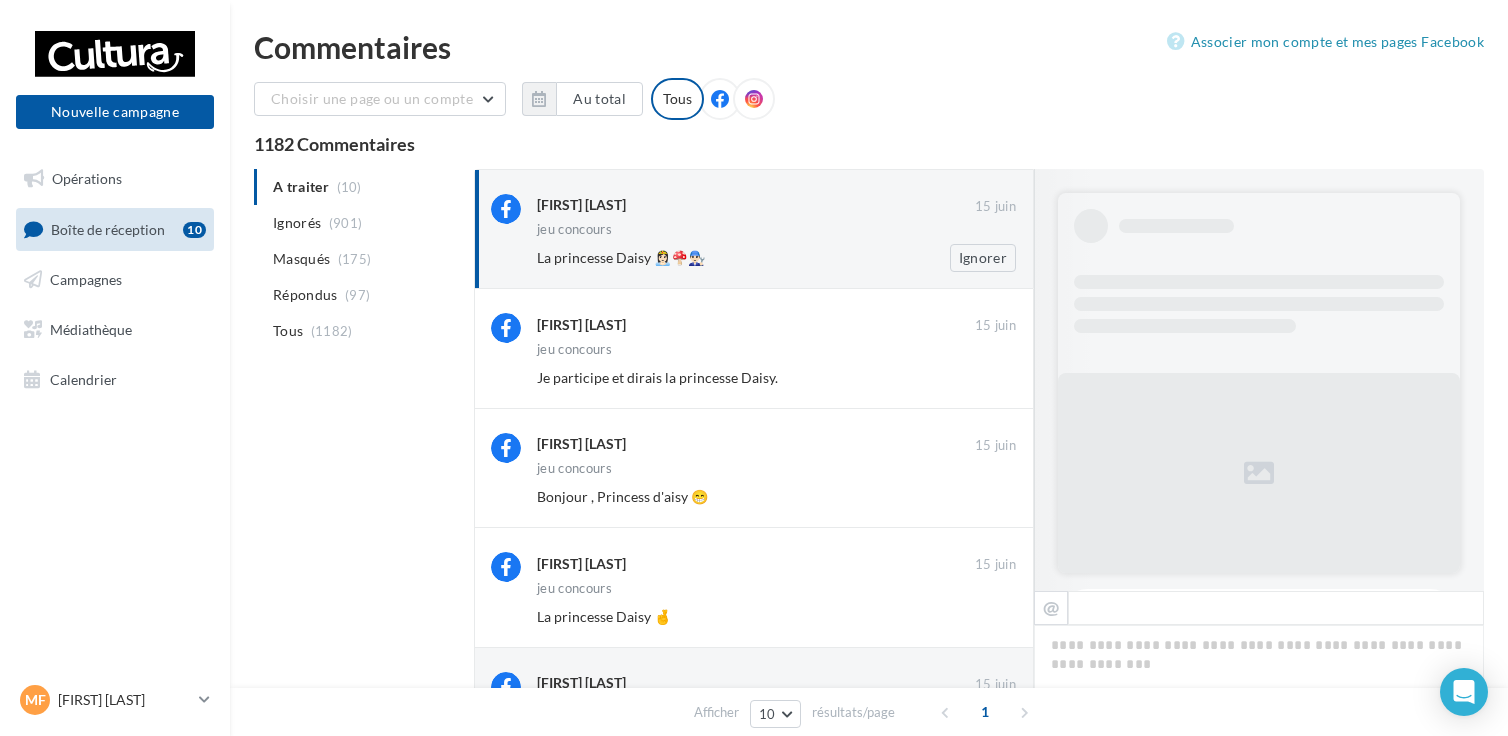 drag, startPoint x: 966, startPoint y: 256, endPoint x: 948, endPoint y: 259, distance: 18.248287 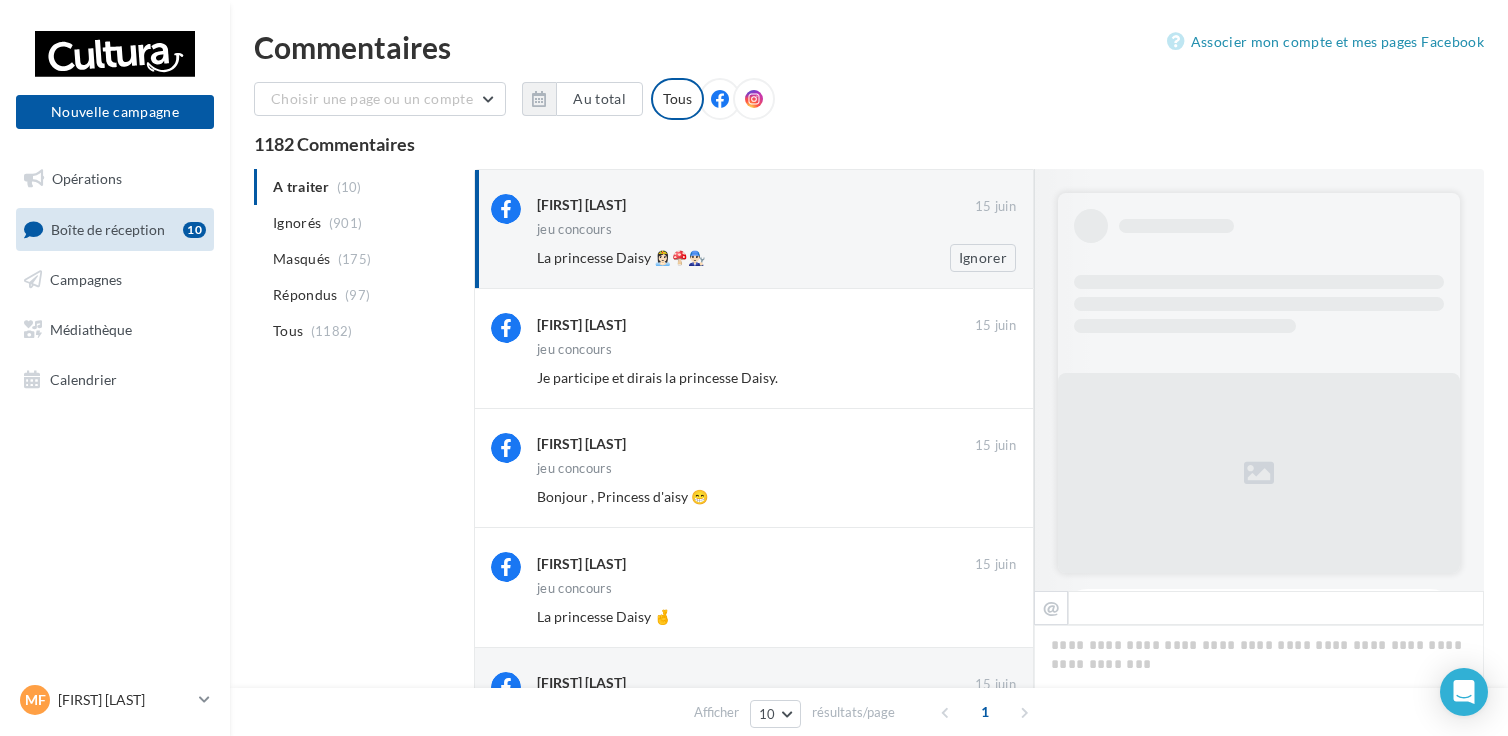 click on "Ignorer" at bounding box center [967, 258] 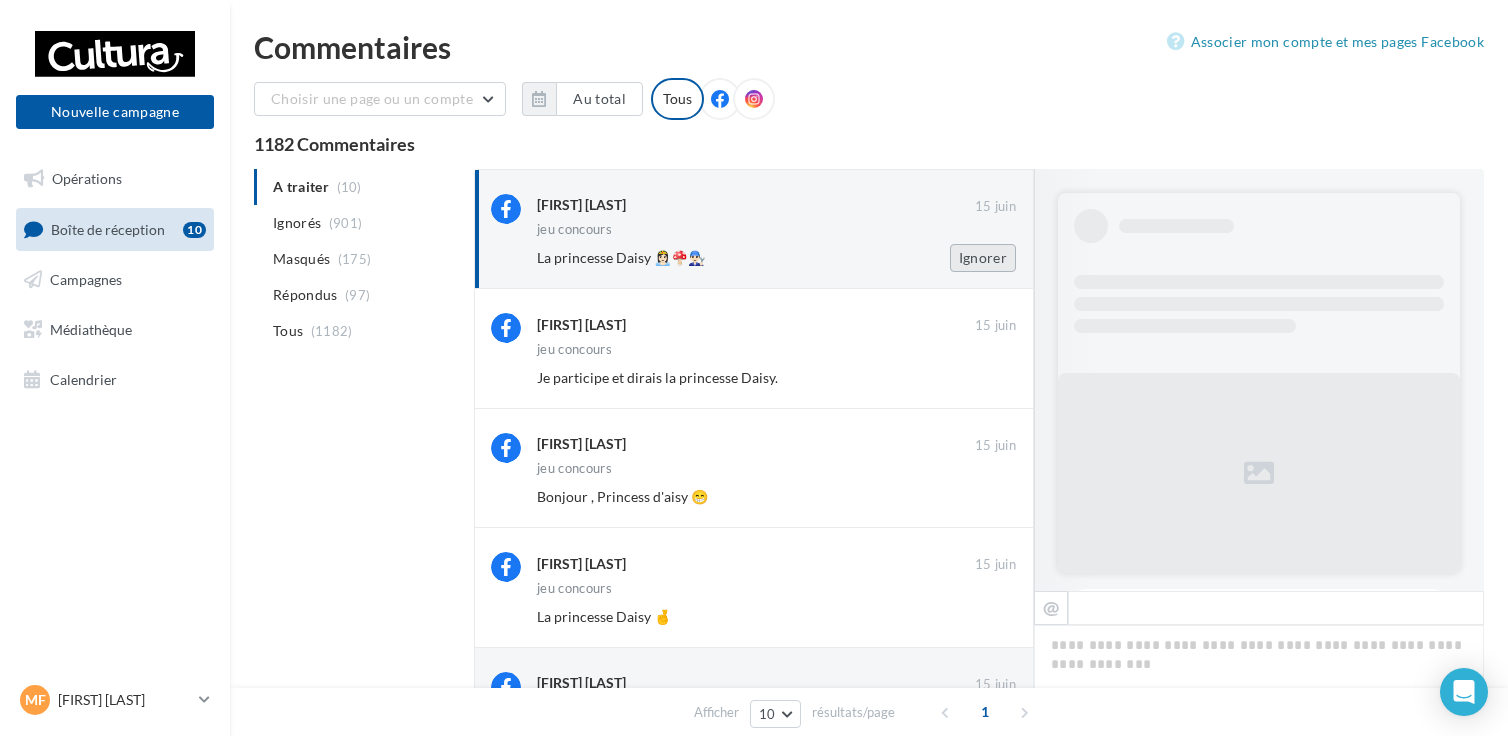drag, startPoint x: 963, startPoint y: 259, endPoint x: 970, endPoint y: 246, distance: 14.764823 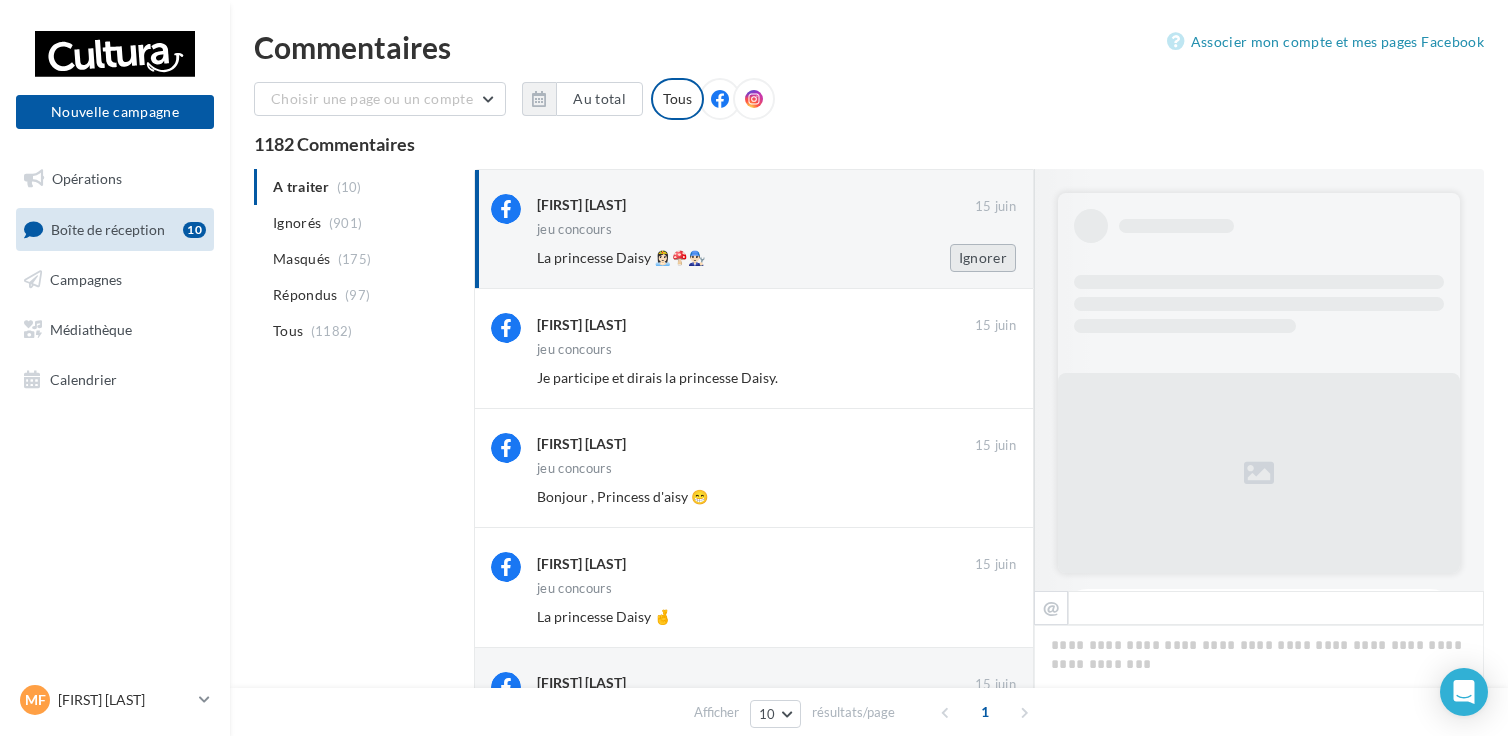 click on "Ignorer" at bounding box center (983, 258) 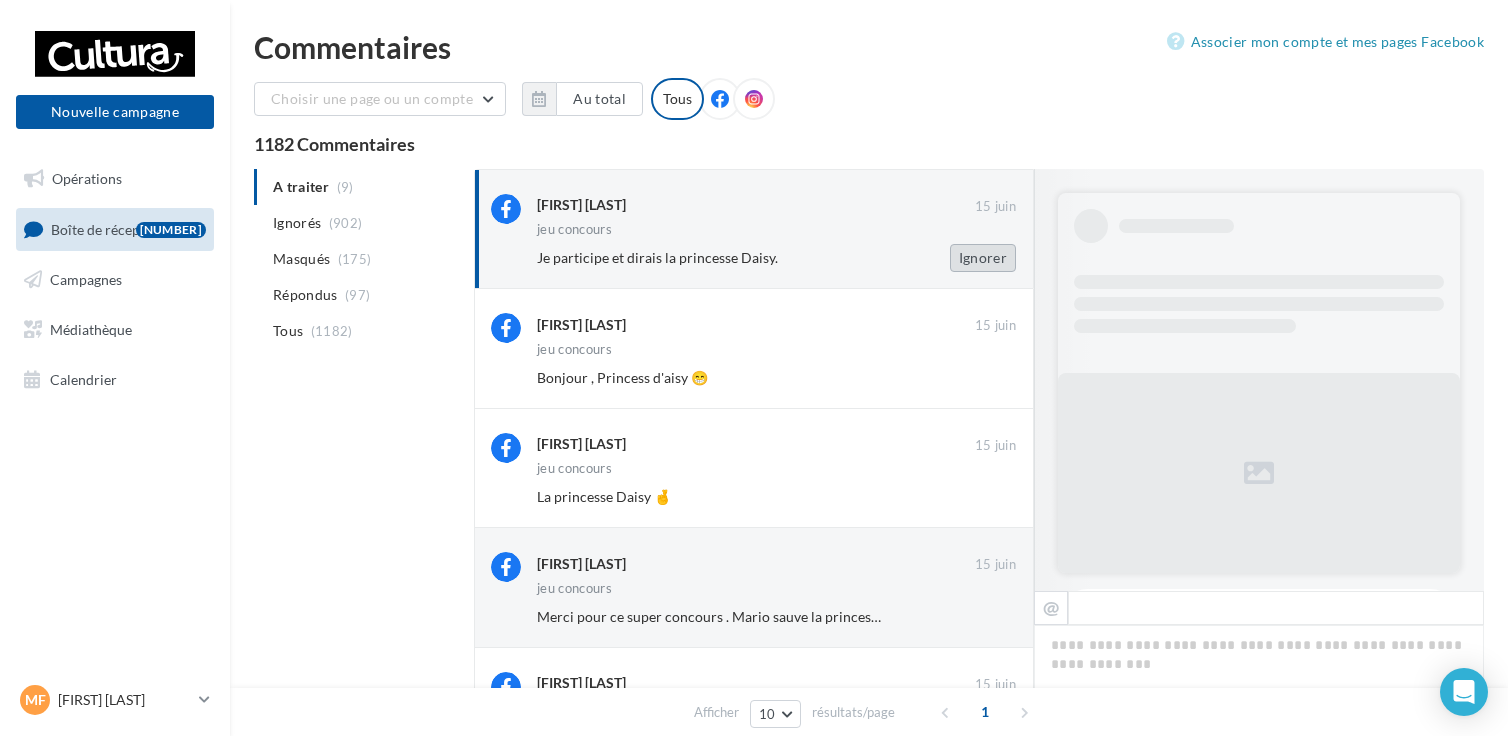 click on "Ignorer" at bounding box center [983, 258] 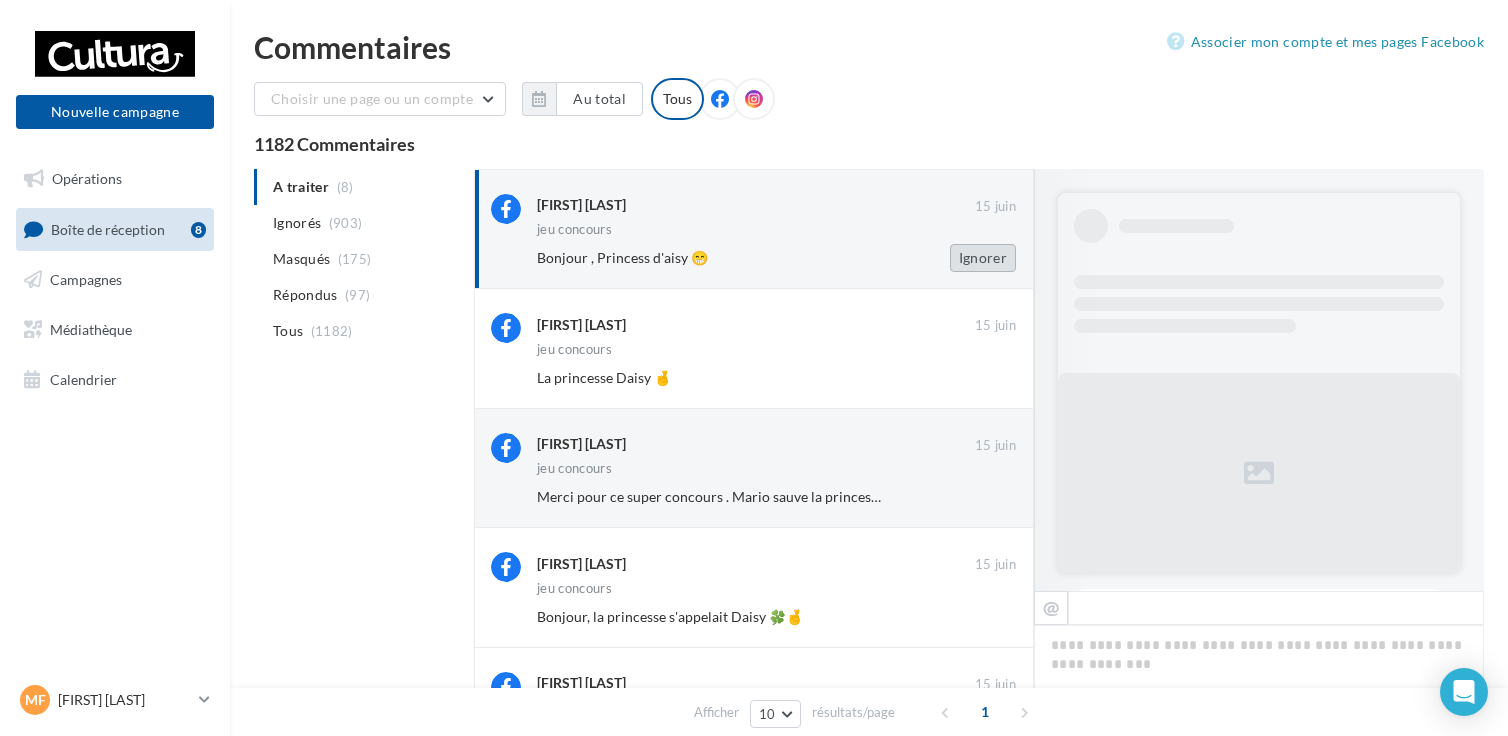 click on "Ignorer" at bounding box center (983, 258) 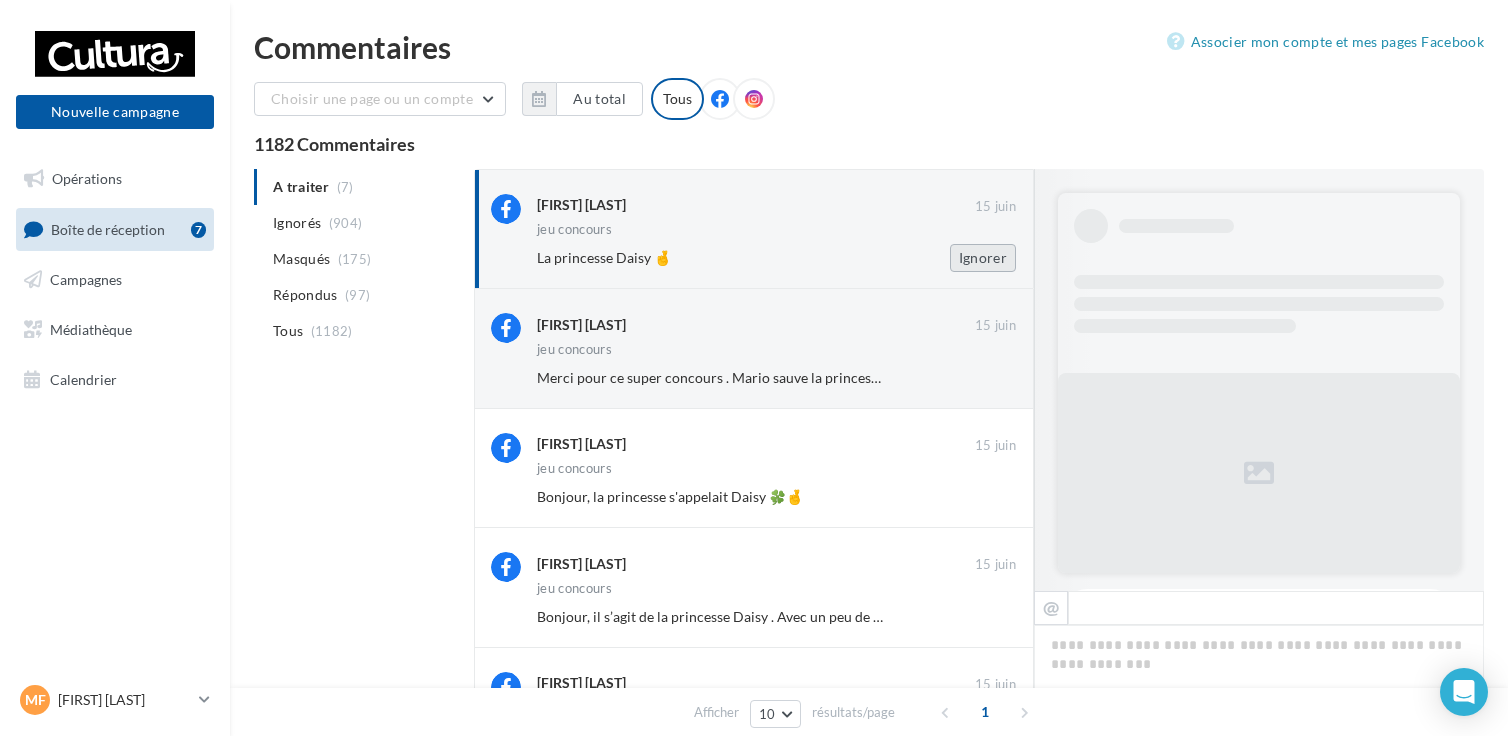drag, startPoint x: 983, startPoint y: 264, endPoint x: 991, endPoint y: 271, distance: 10.630146 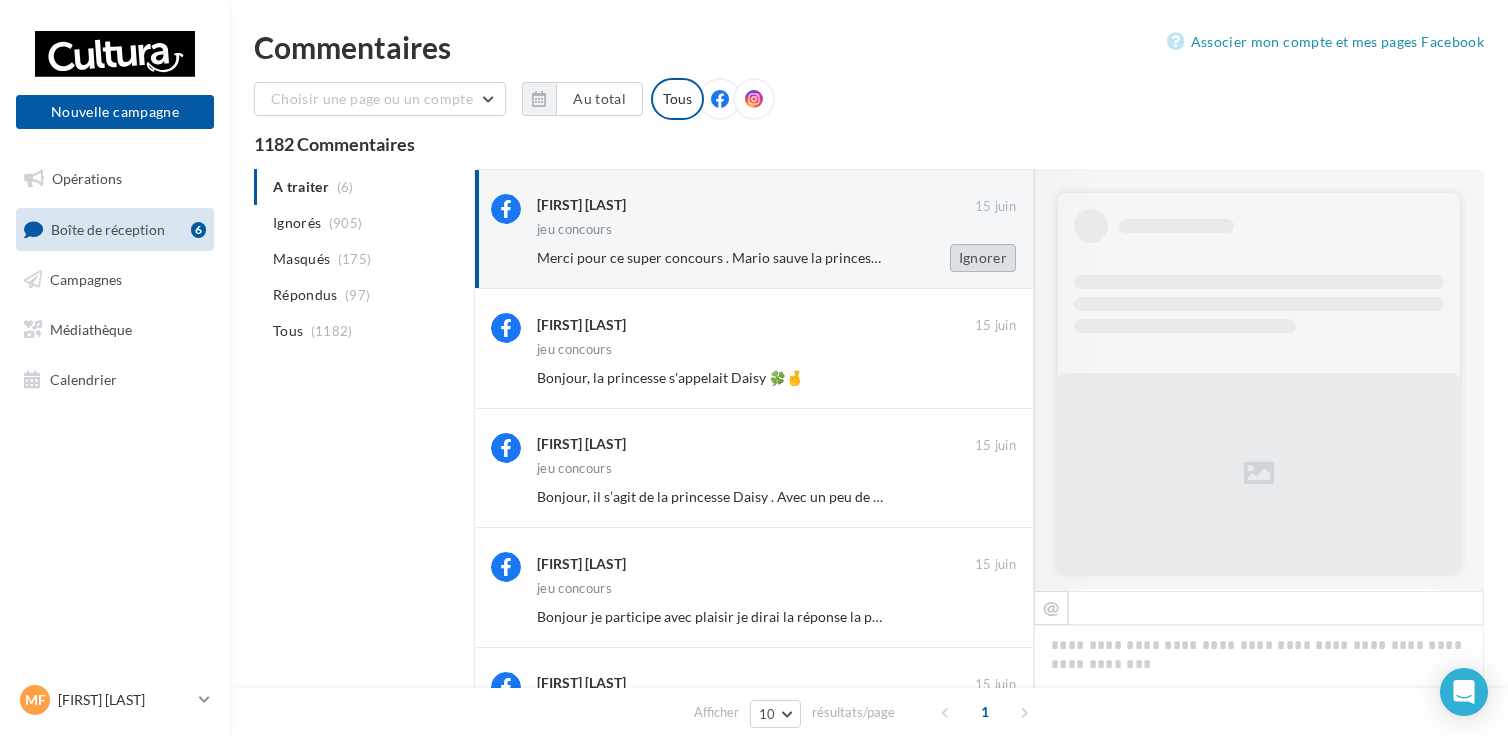 click on "Ignorer" at bounding box center (983, 258) 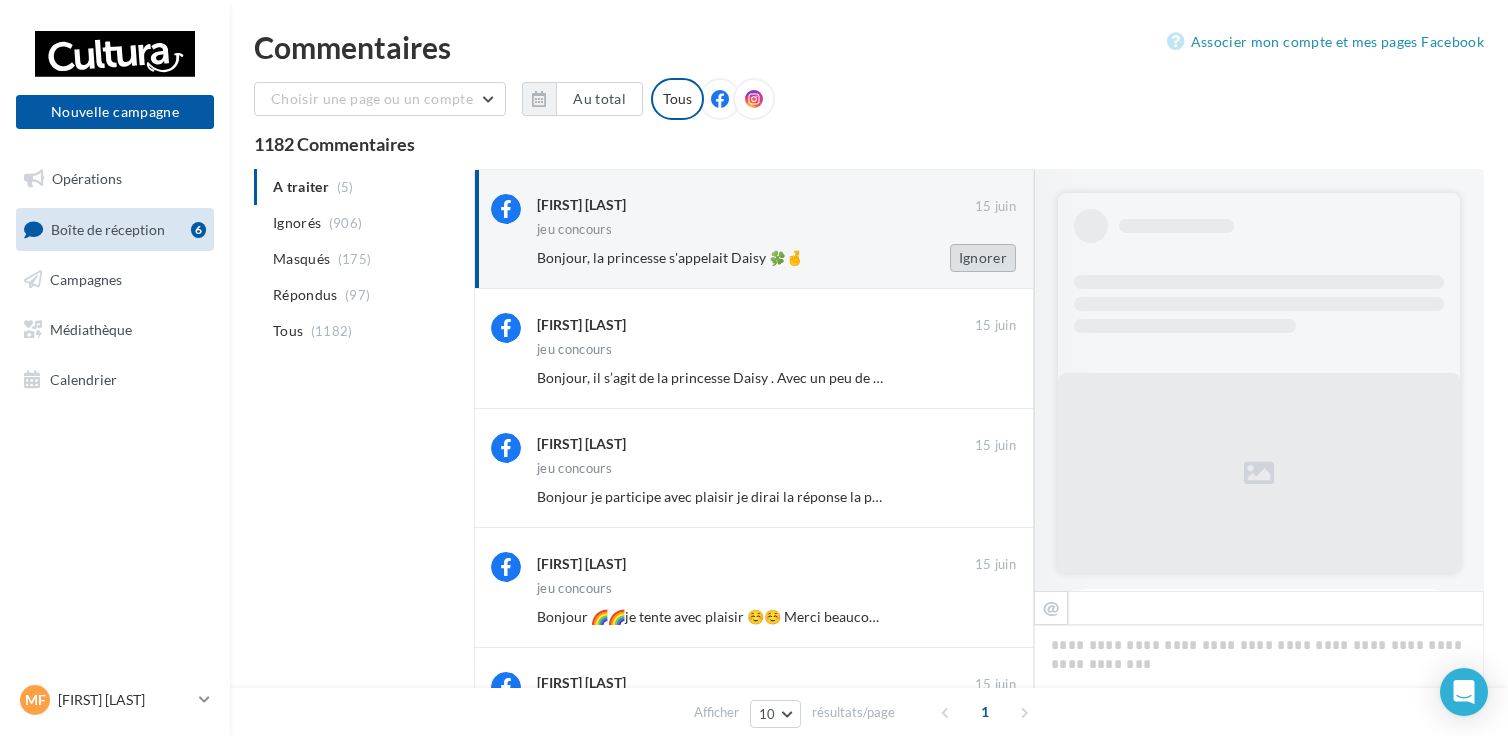 click on "Ignorer" at bounding box center (983, 258) 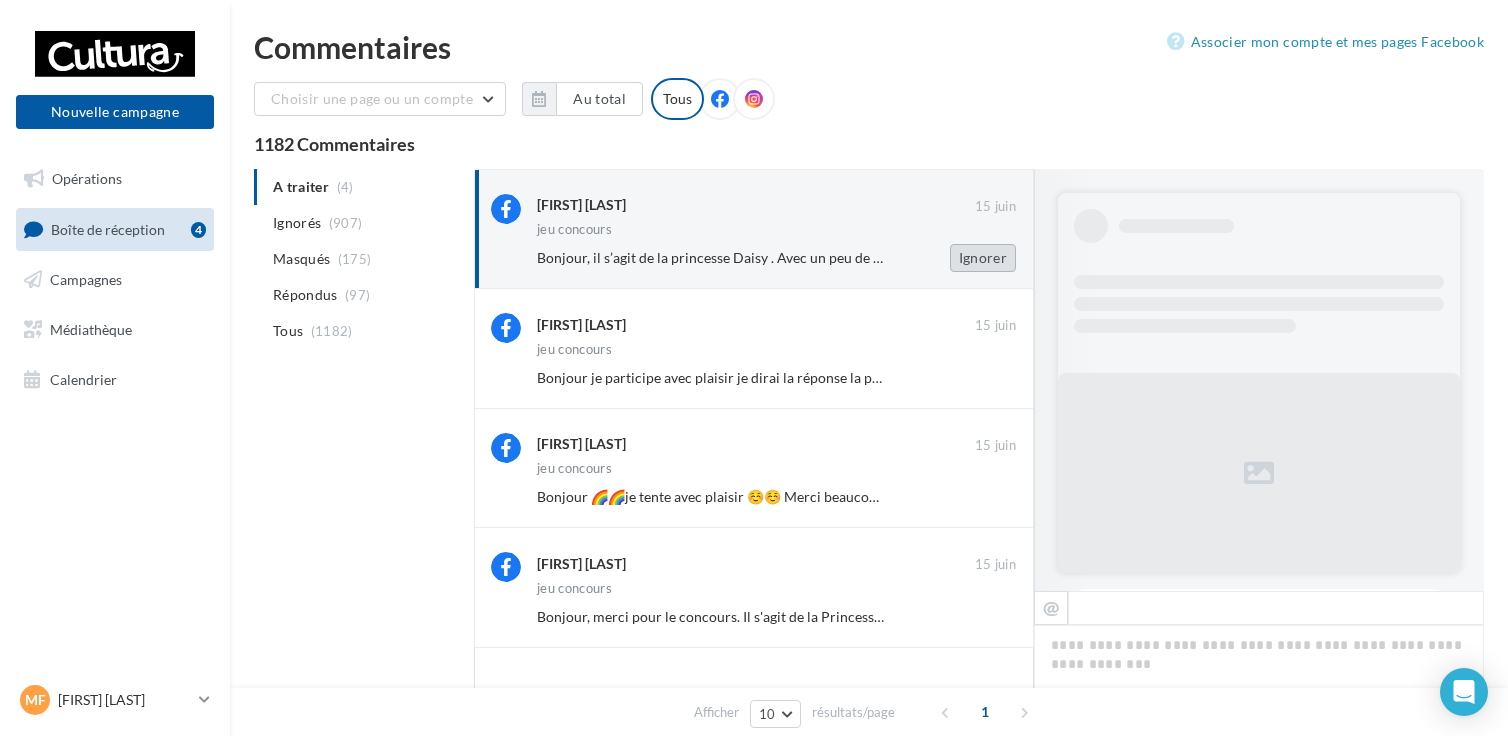 click on "Ignorer" at bounding box center [983, 258] 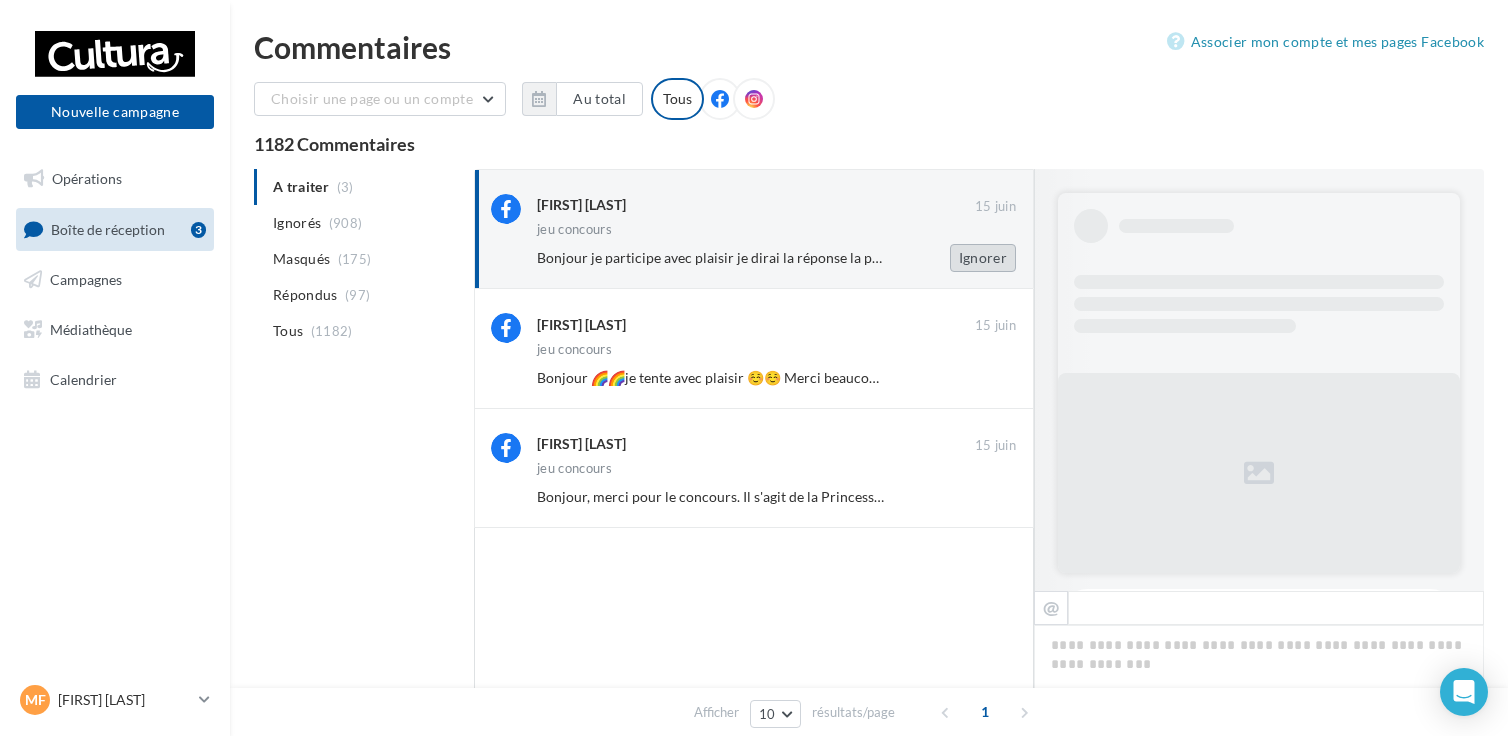 click on "Ignorer" at bounding box center (983, 258) 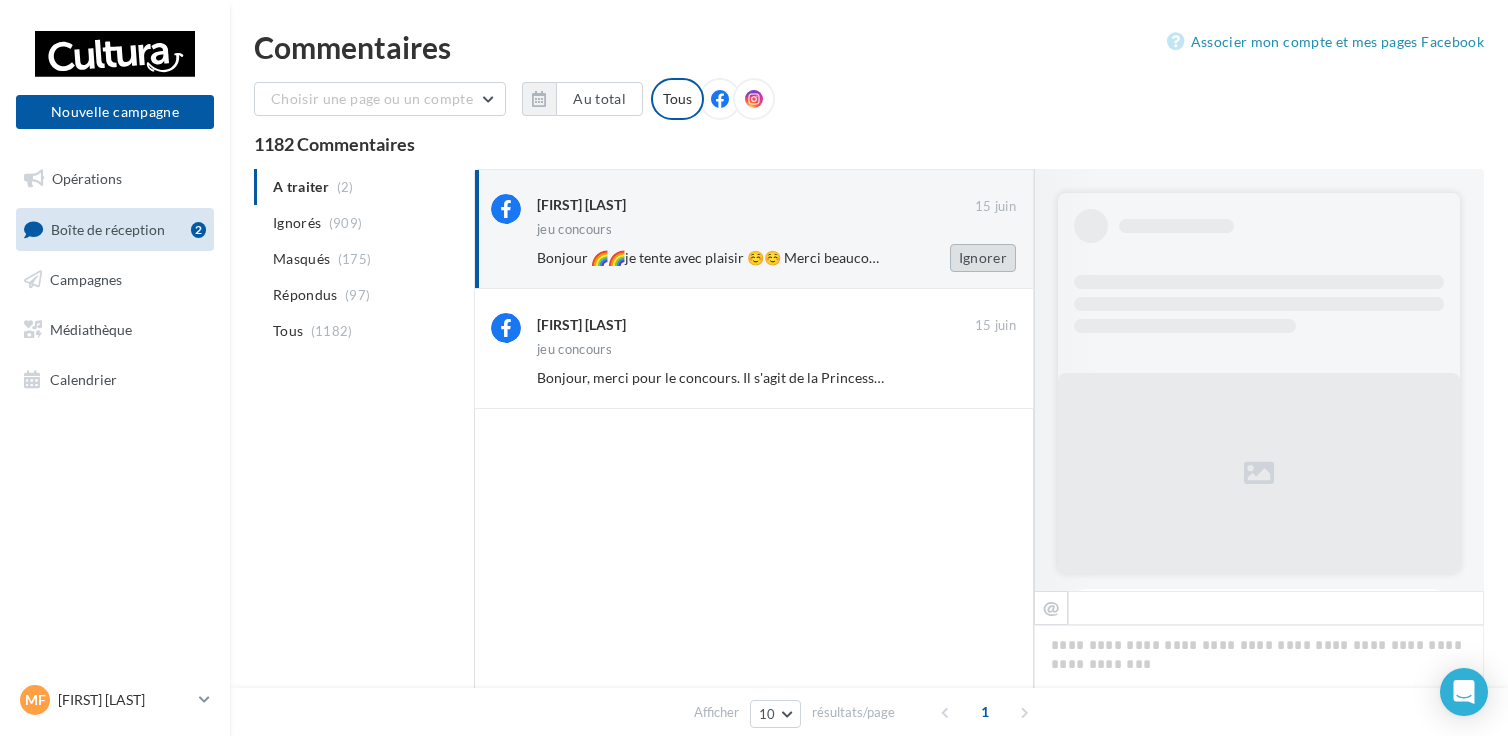click on "Ignorer" at bounding box center [983, 258] 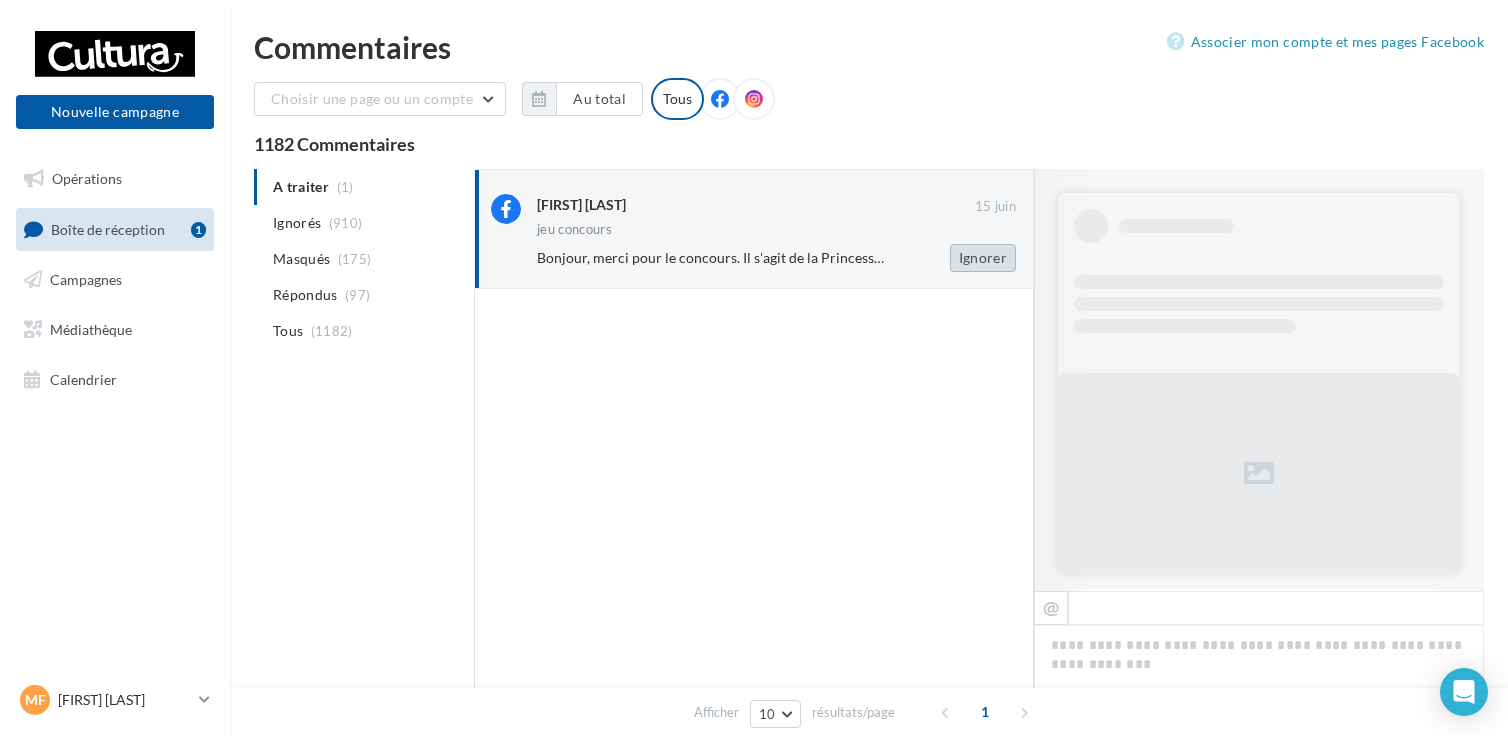click on "Ignorer" at bounding box center (983, 258) 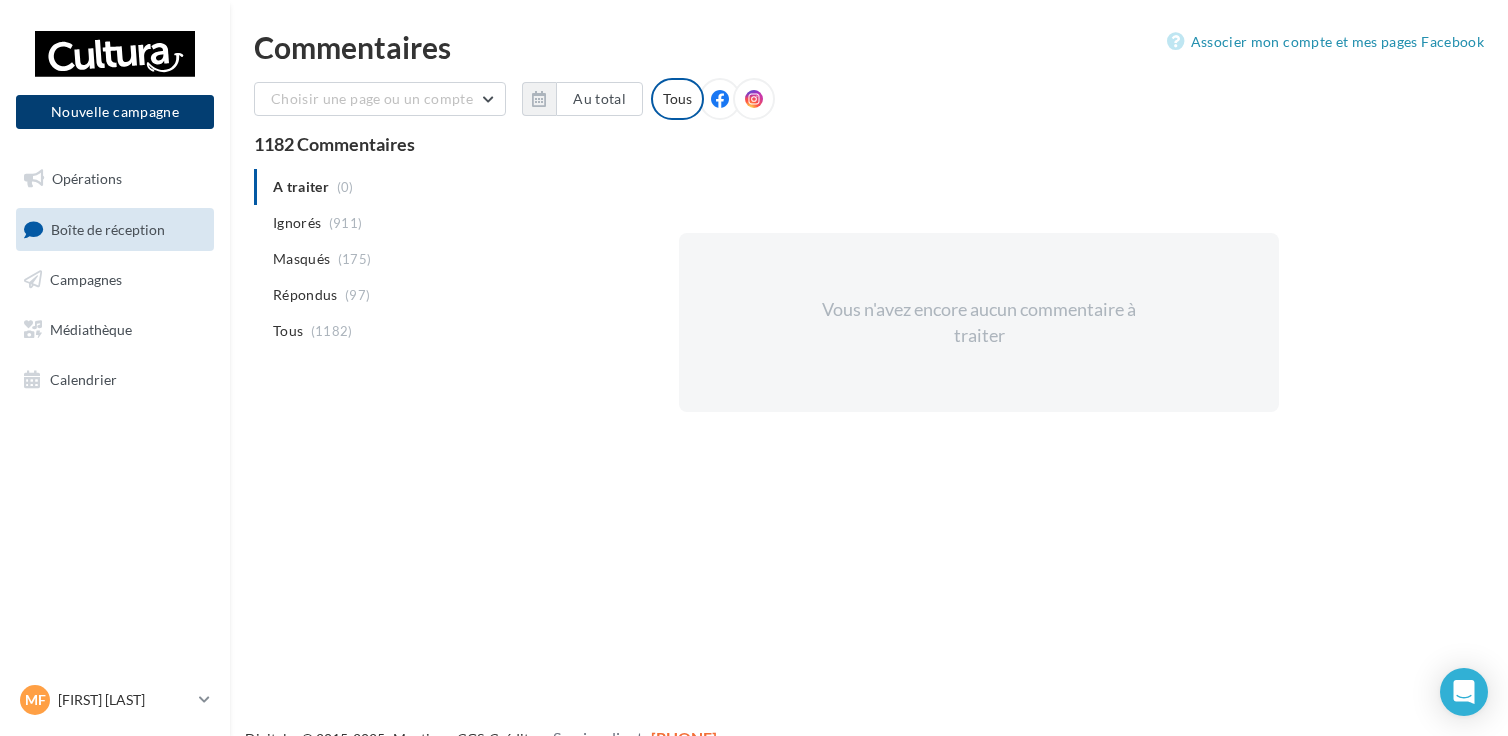 drag, startPoint x: 120, startPoint y: 118, endPoint x: 68, endPoint y: 114, distance: 52.153618 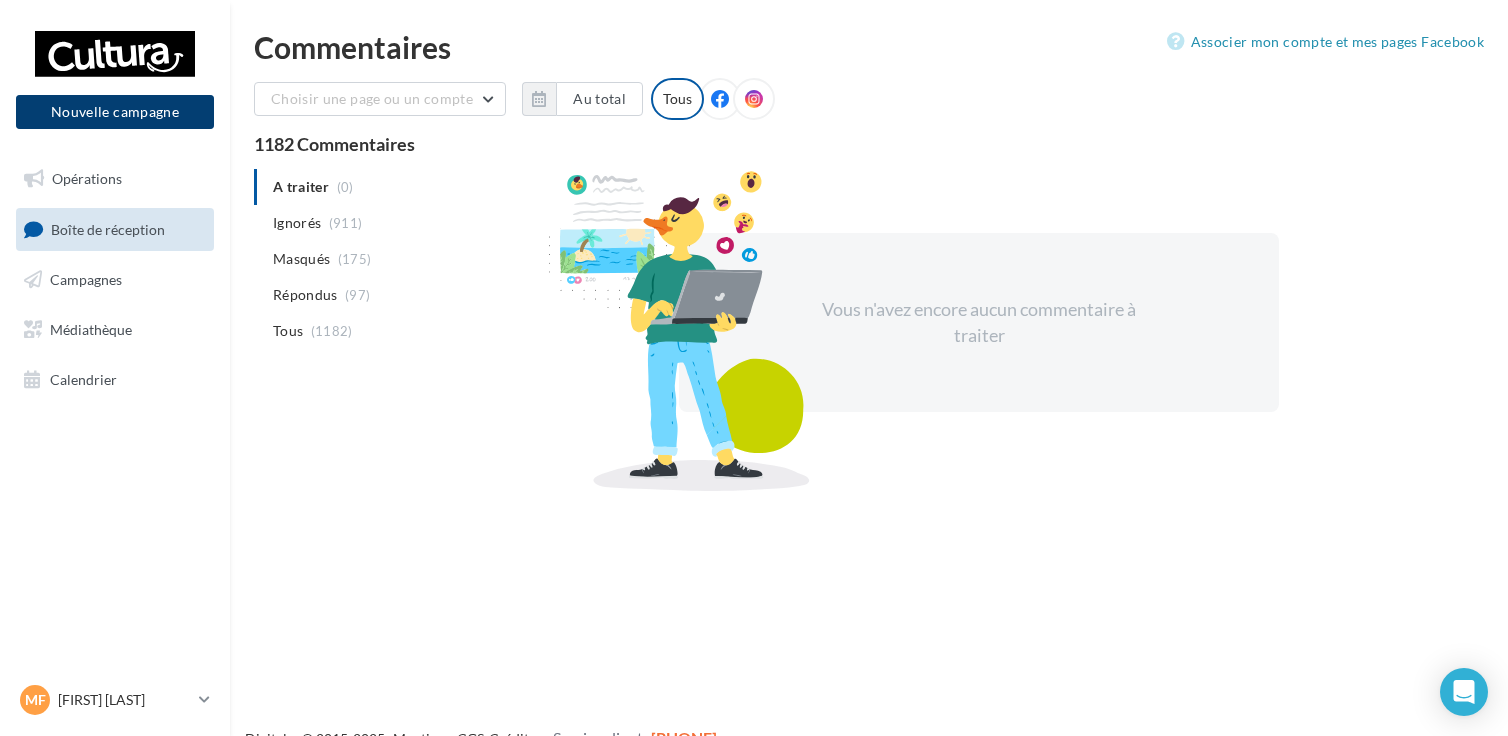 click on "Nouvelle campagne" at bounding box center (115, 112) 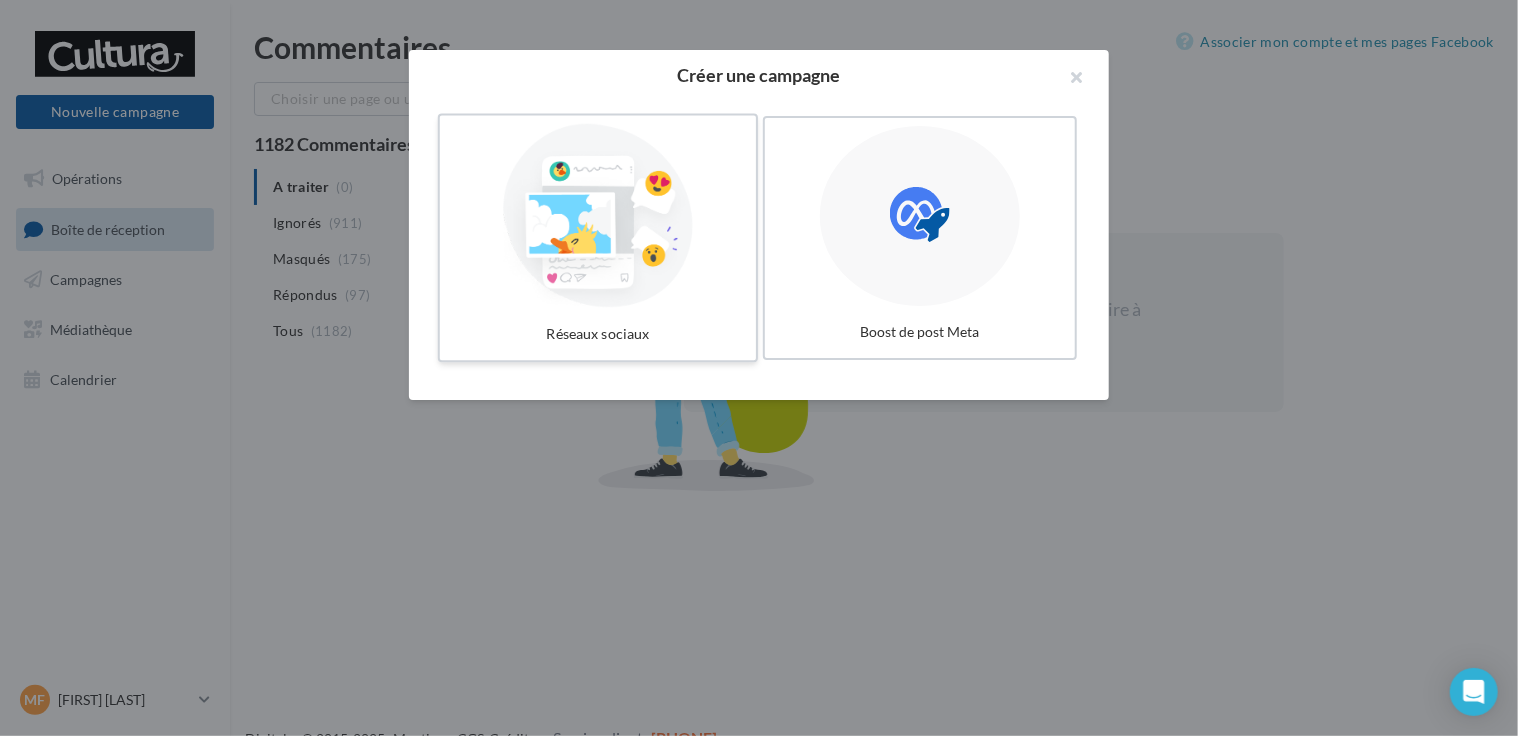 click at bounding box center [598, 216] 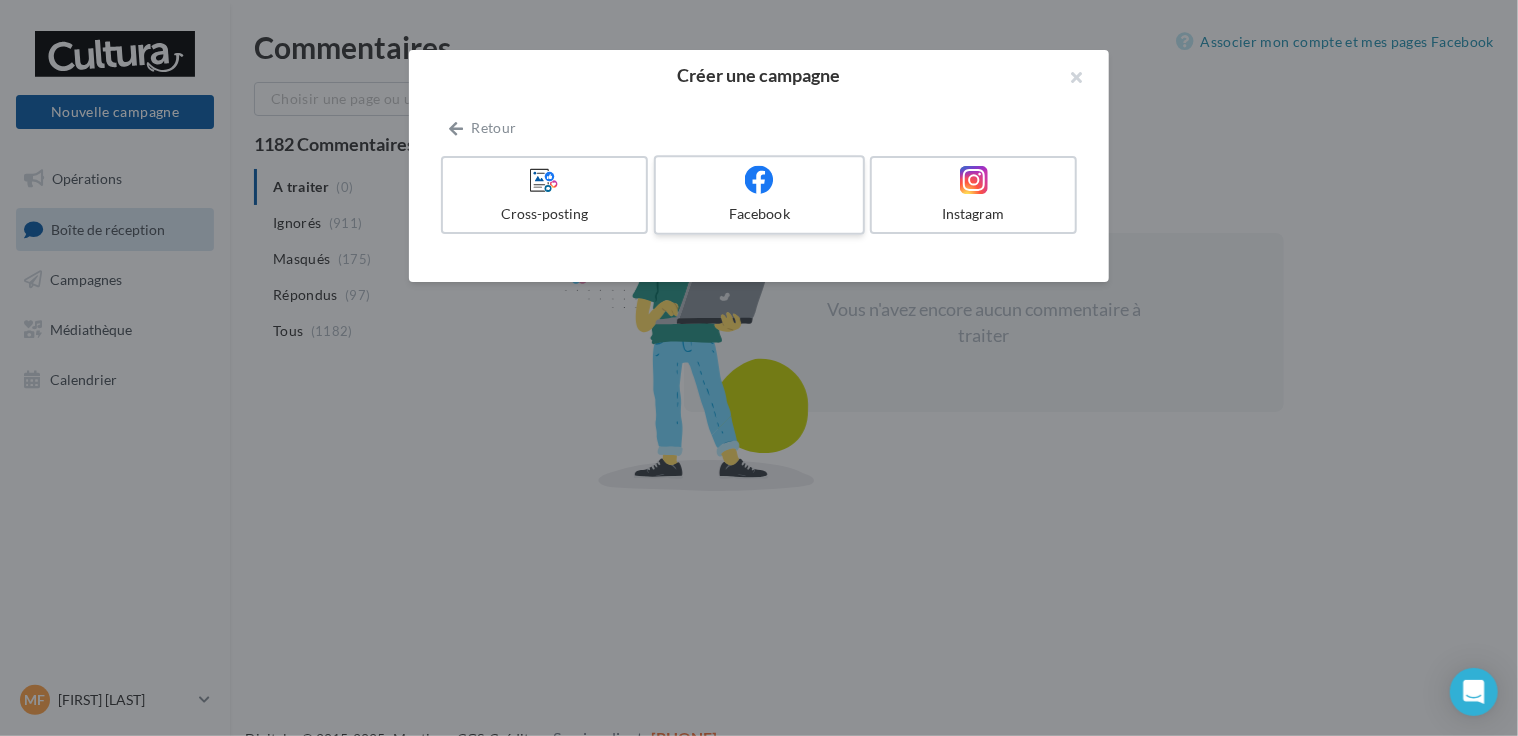 click on "Facebook" at bounding box center [759, 214] 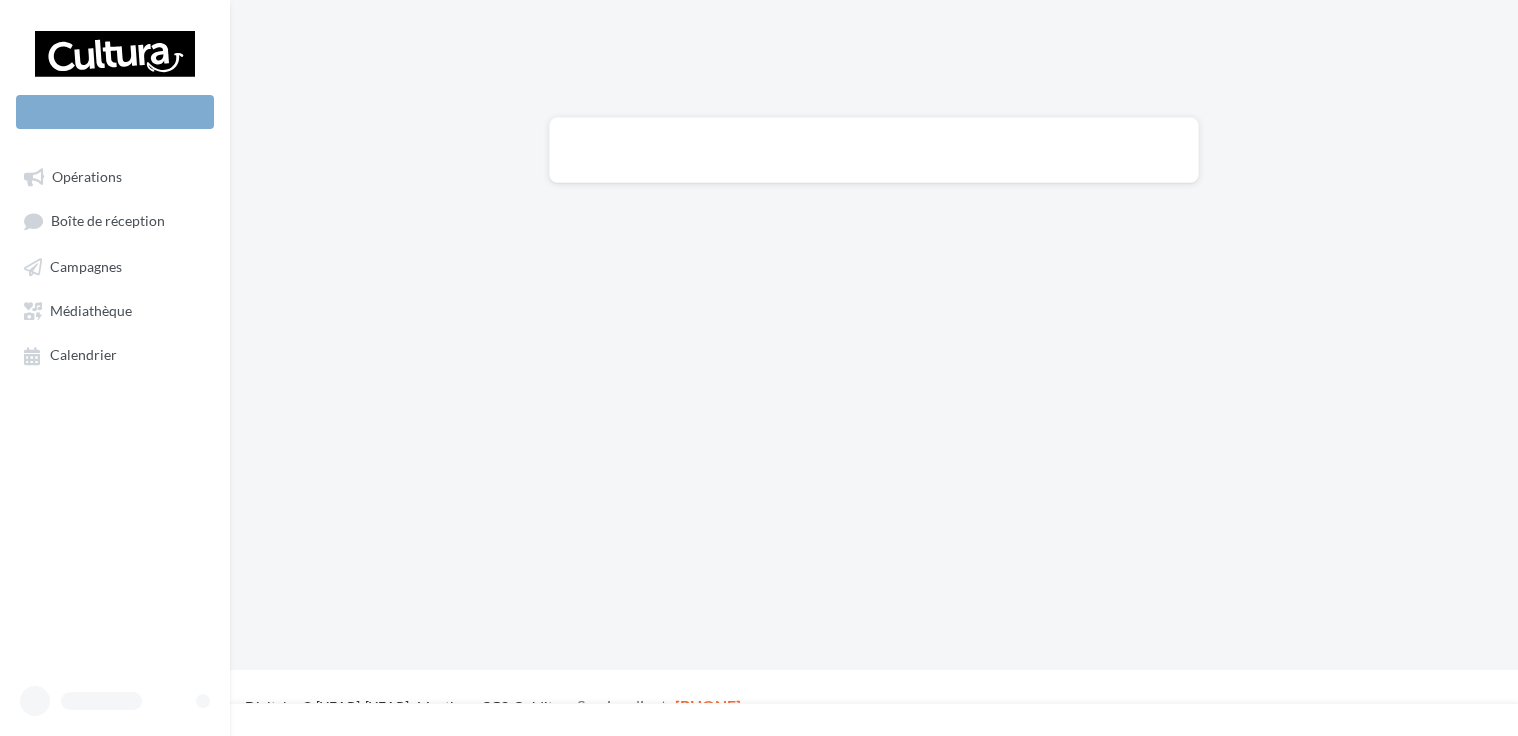 scroll, scrollTop: 0, scrollLeft: 0, axis: both 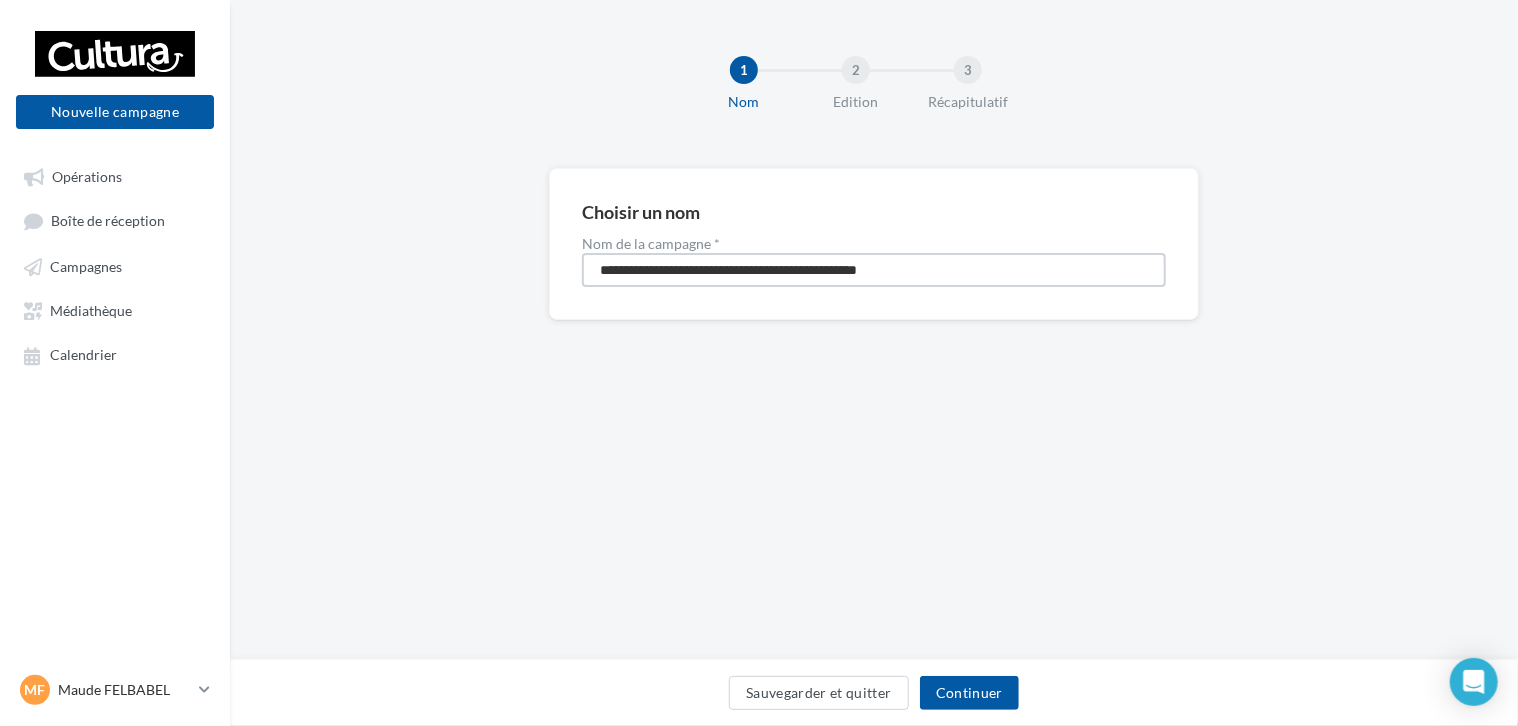 drag, startPoint x: 845, startPoint y: 275, endPoint x: 789, endPoint y: 270, distance: 56.22277 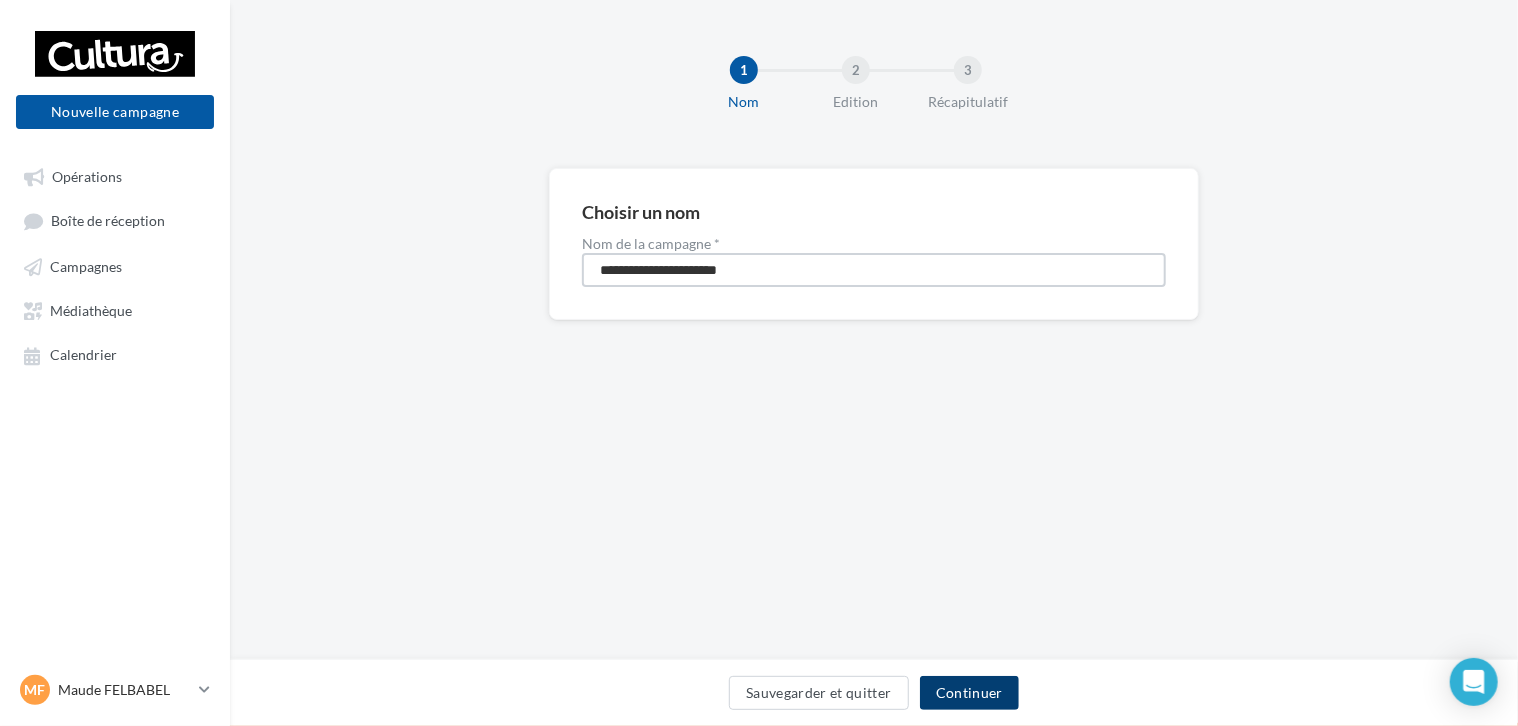 type on "**********" 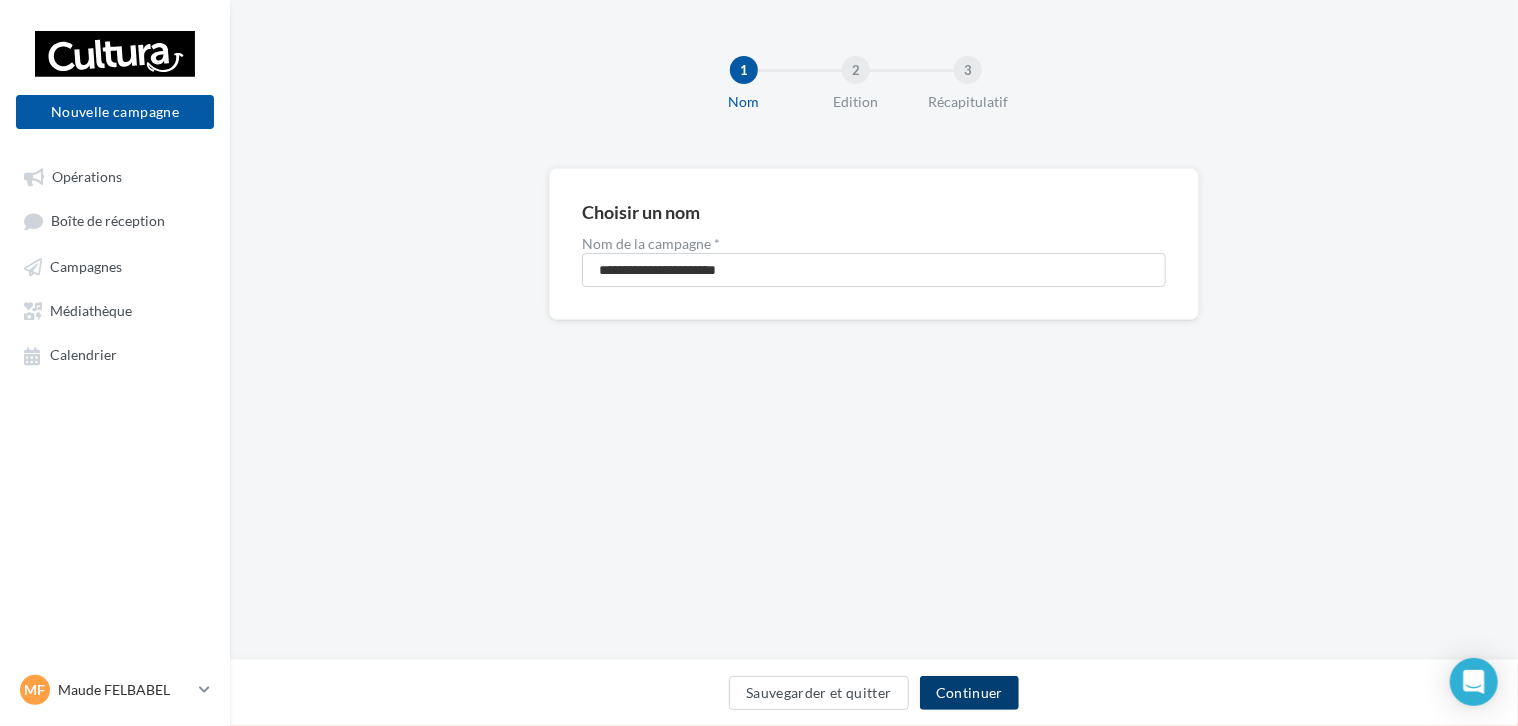 click on "Continuer" at bounding box center (969, 693) 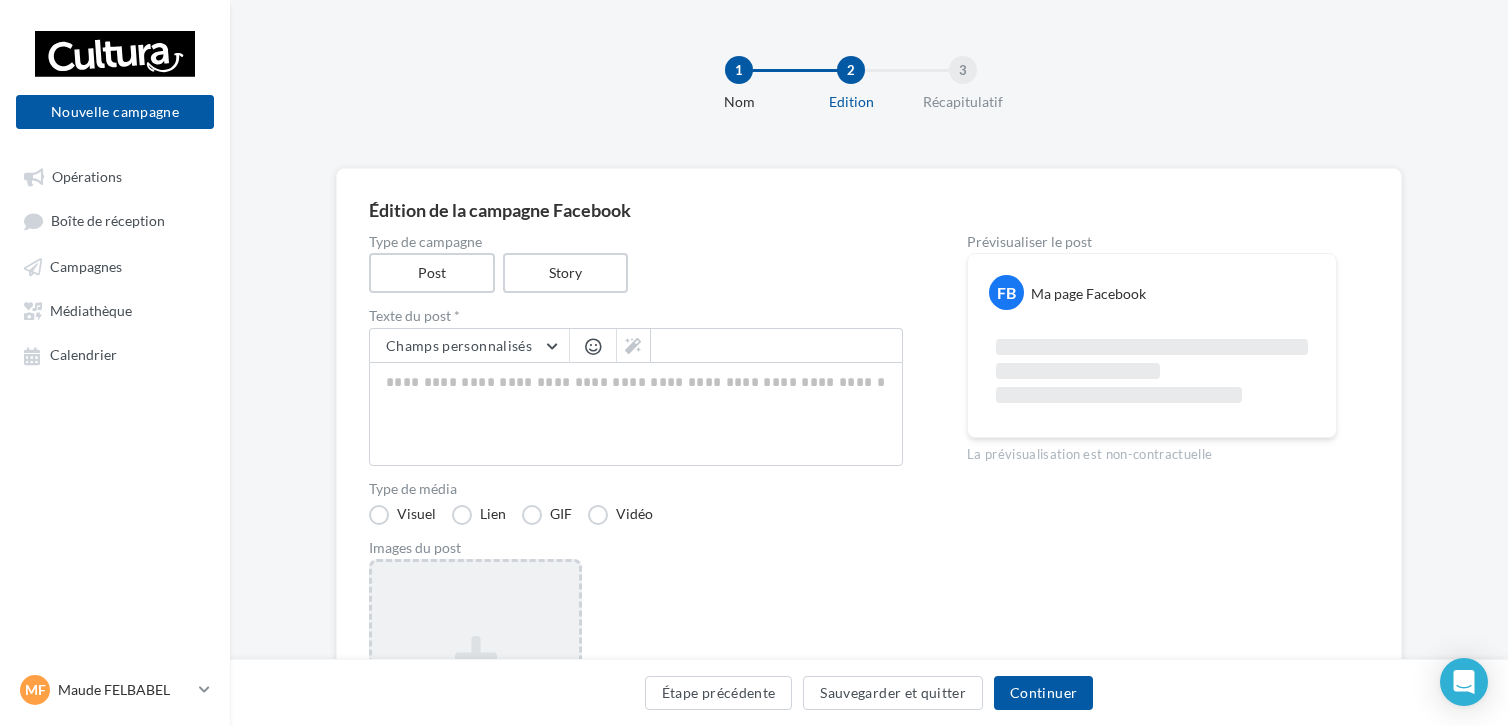 click on "Ajouter une image     Format: png, jpg" at bounding box center [475, 689] 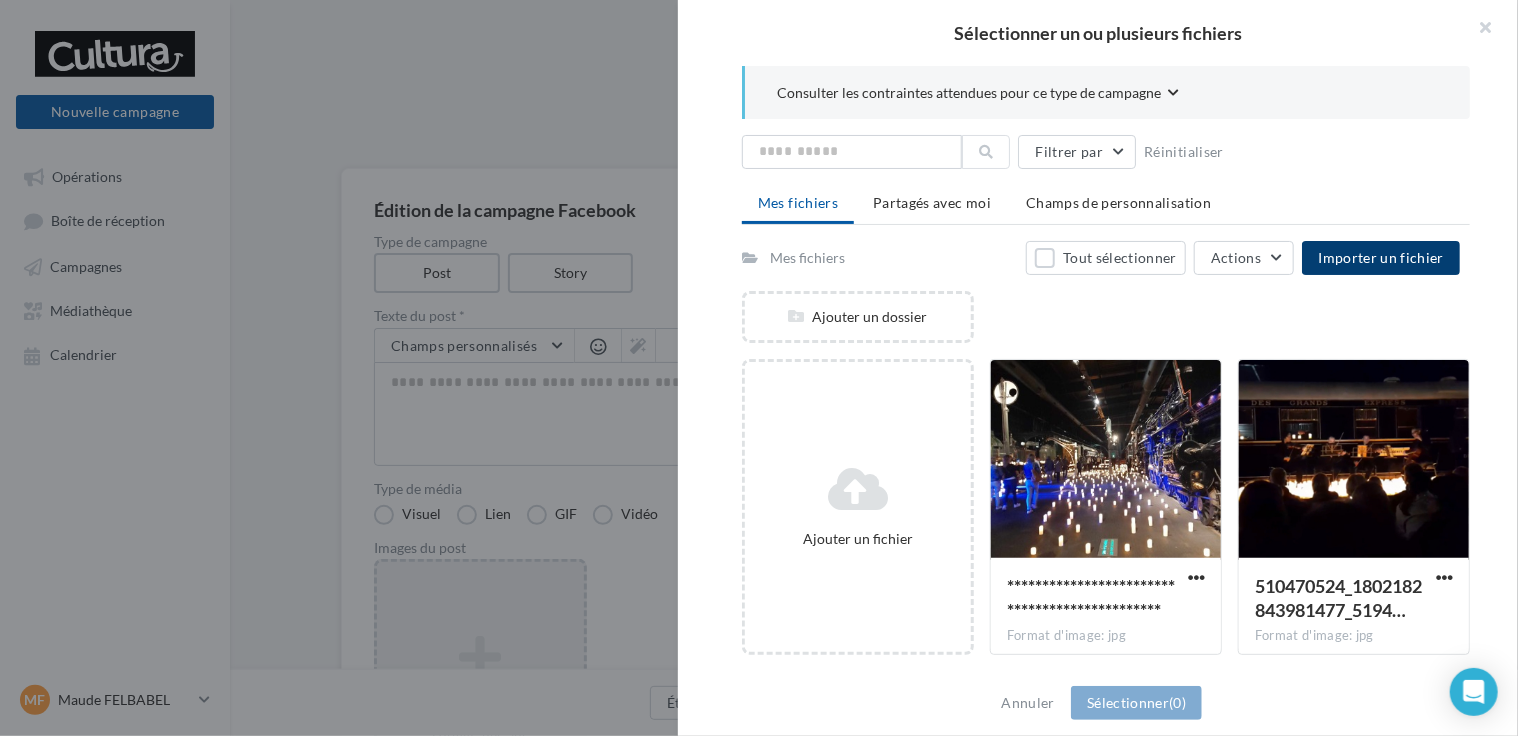 click on "Importer un fichier" at bounding box center (1381, 258) 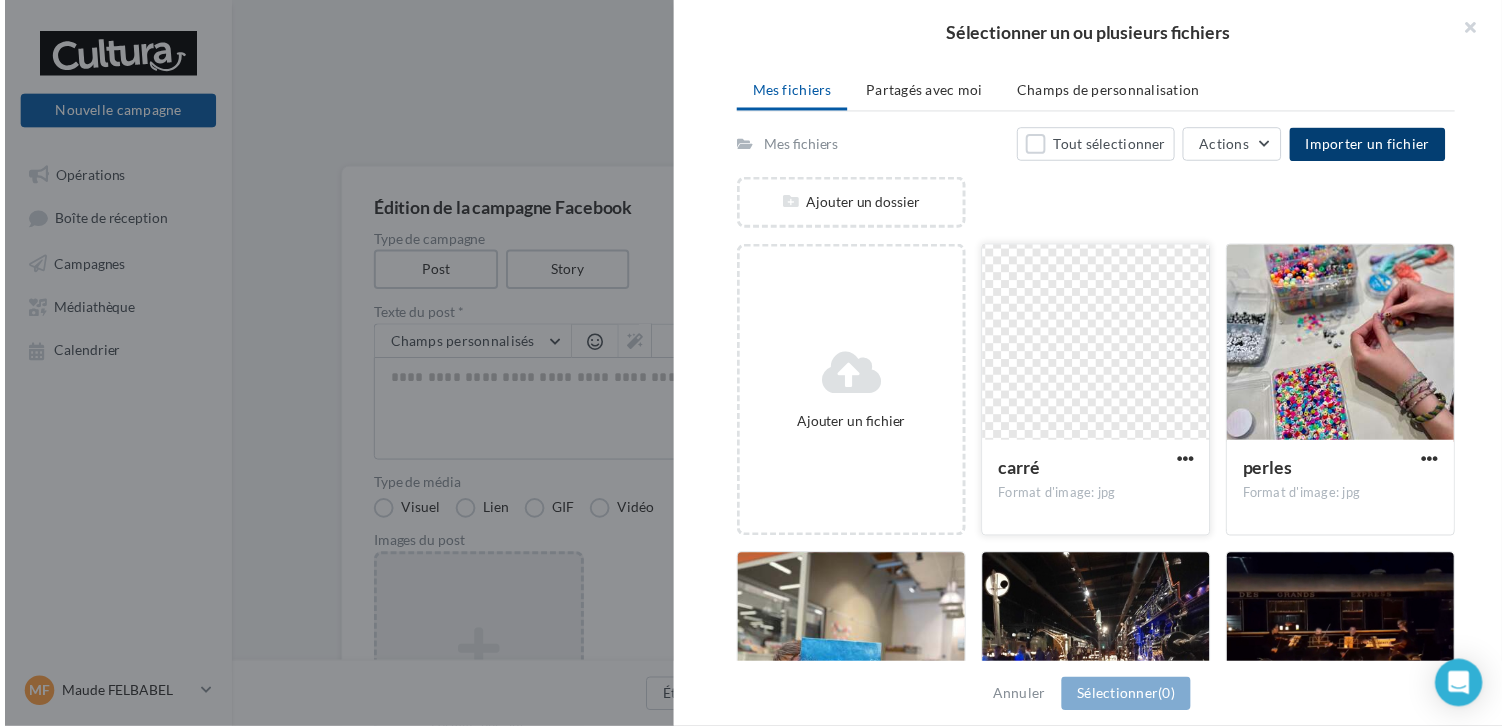 scroll, scrollTop: 220, scrollLeft: 0, axis: vertical 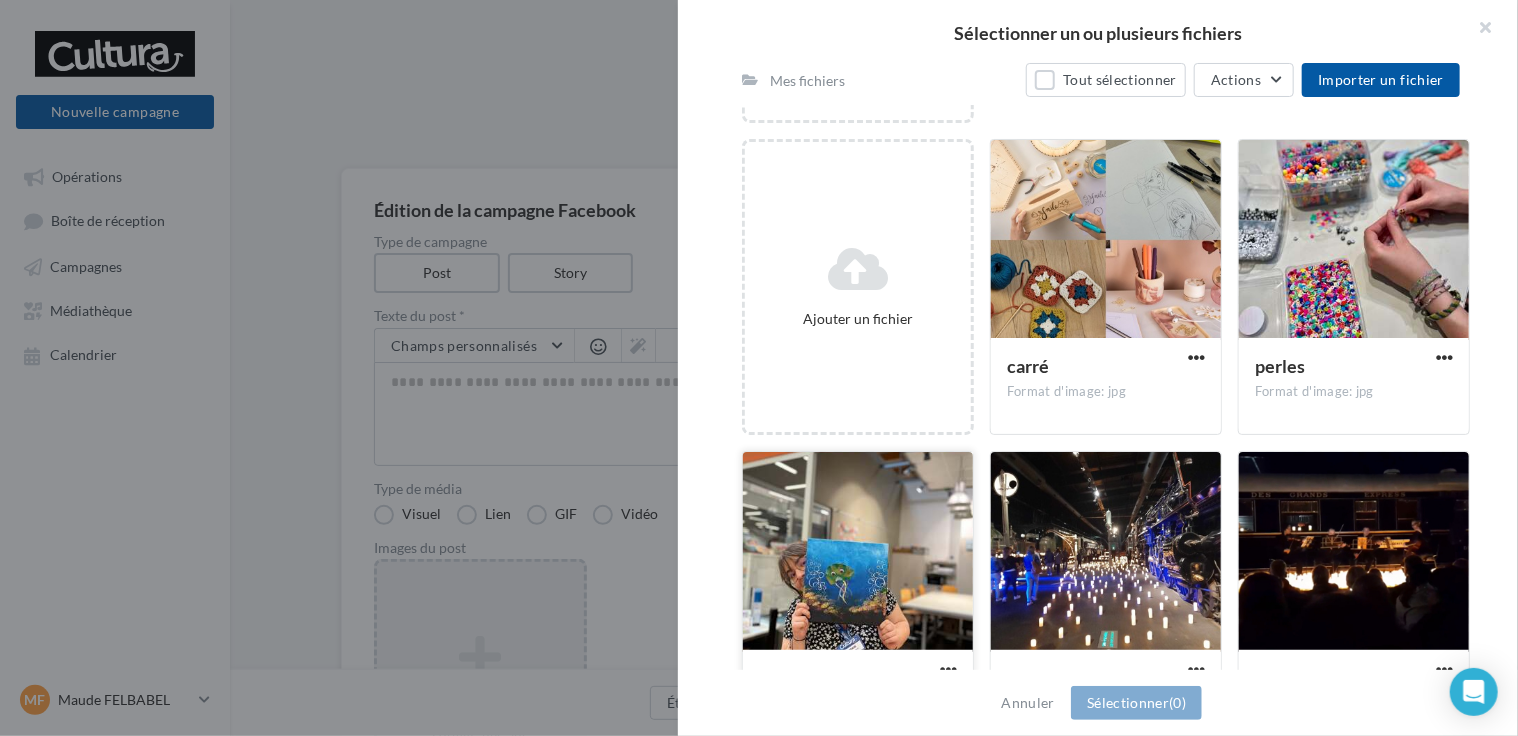 click at bounding box center (1106, 240) 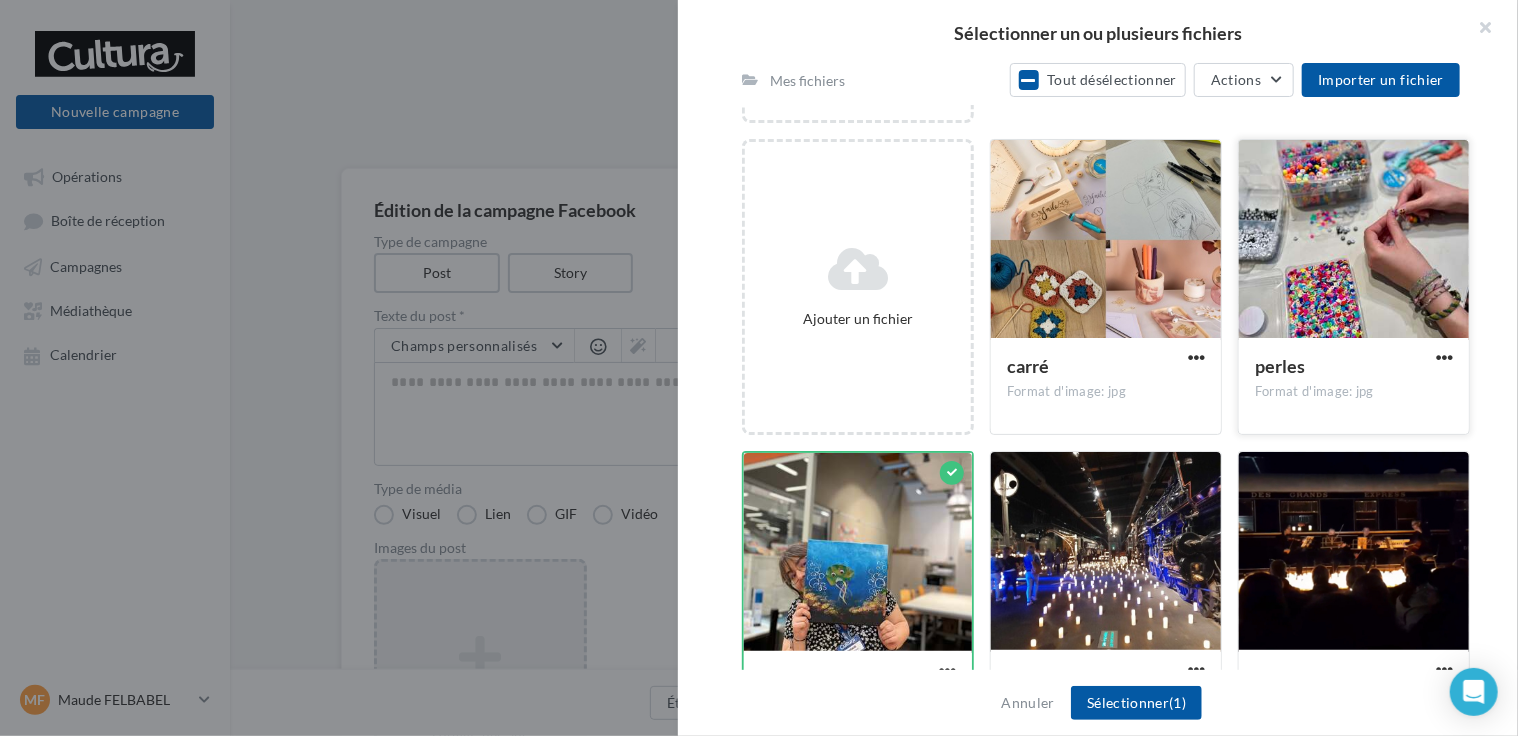 click at bounding box center [1106, 240] 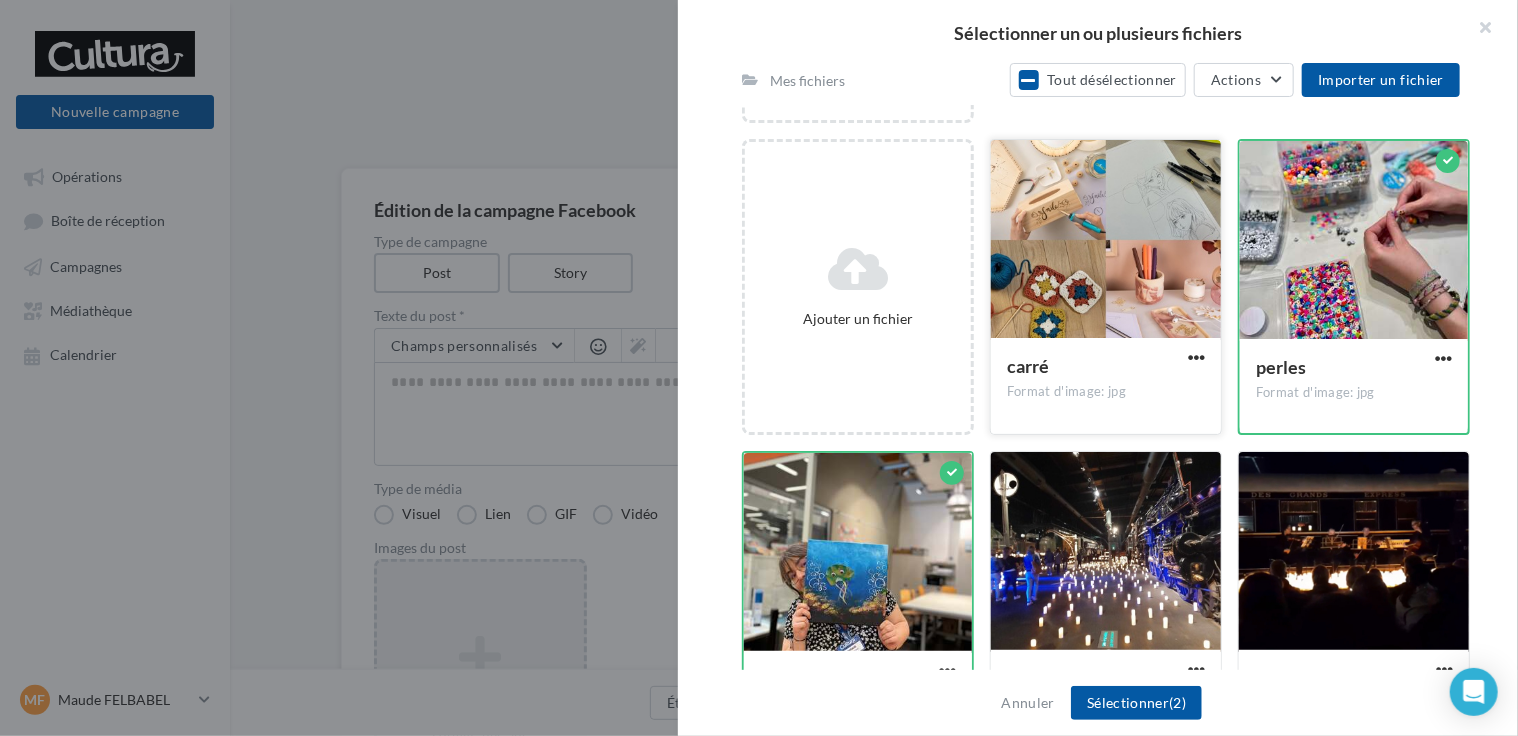 click at bounding box center [1106, 240] 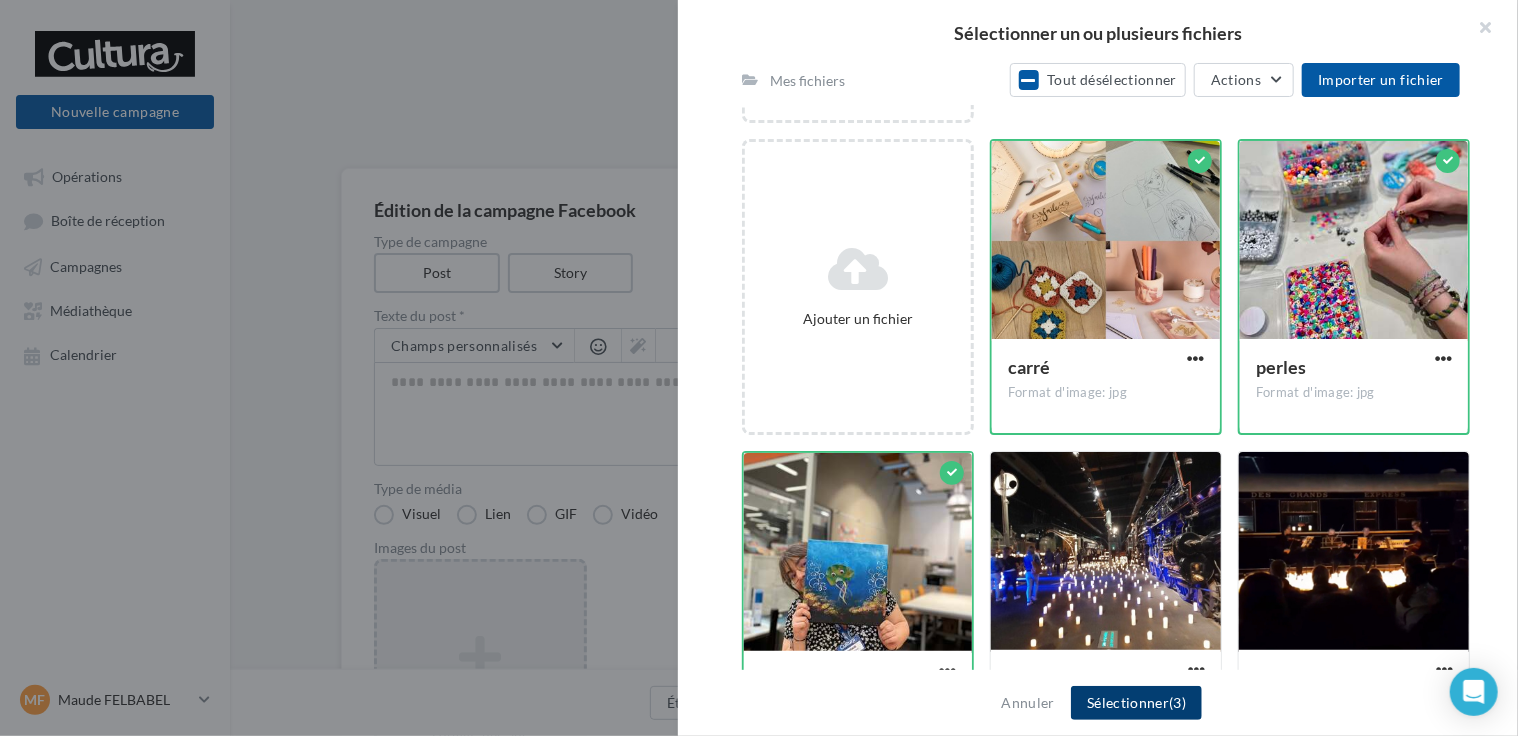 click on "Sélectionner   (3)" at bounding box center (1136, 703) 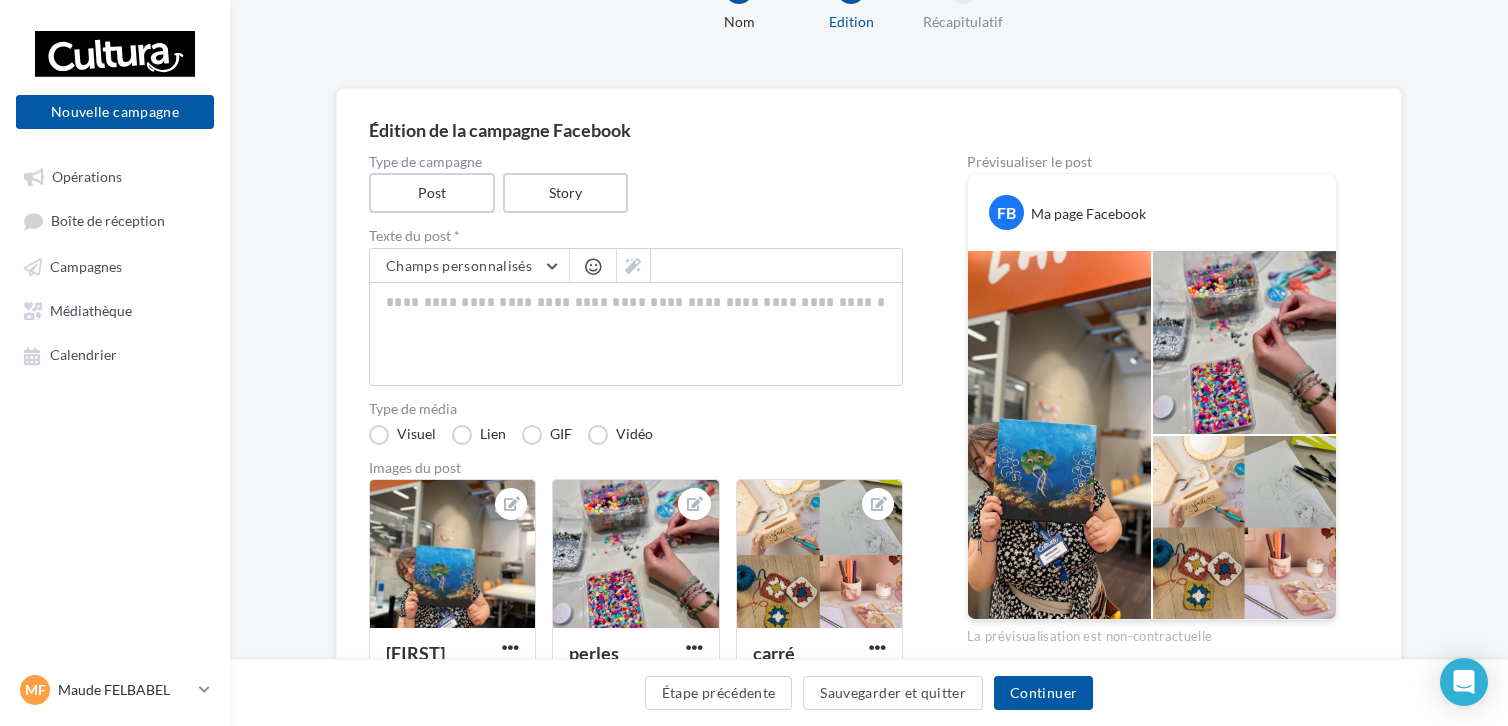 scroll, scrollTop: 104, scrollLeft: 0, axis: vertical 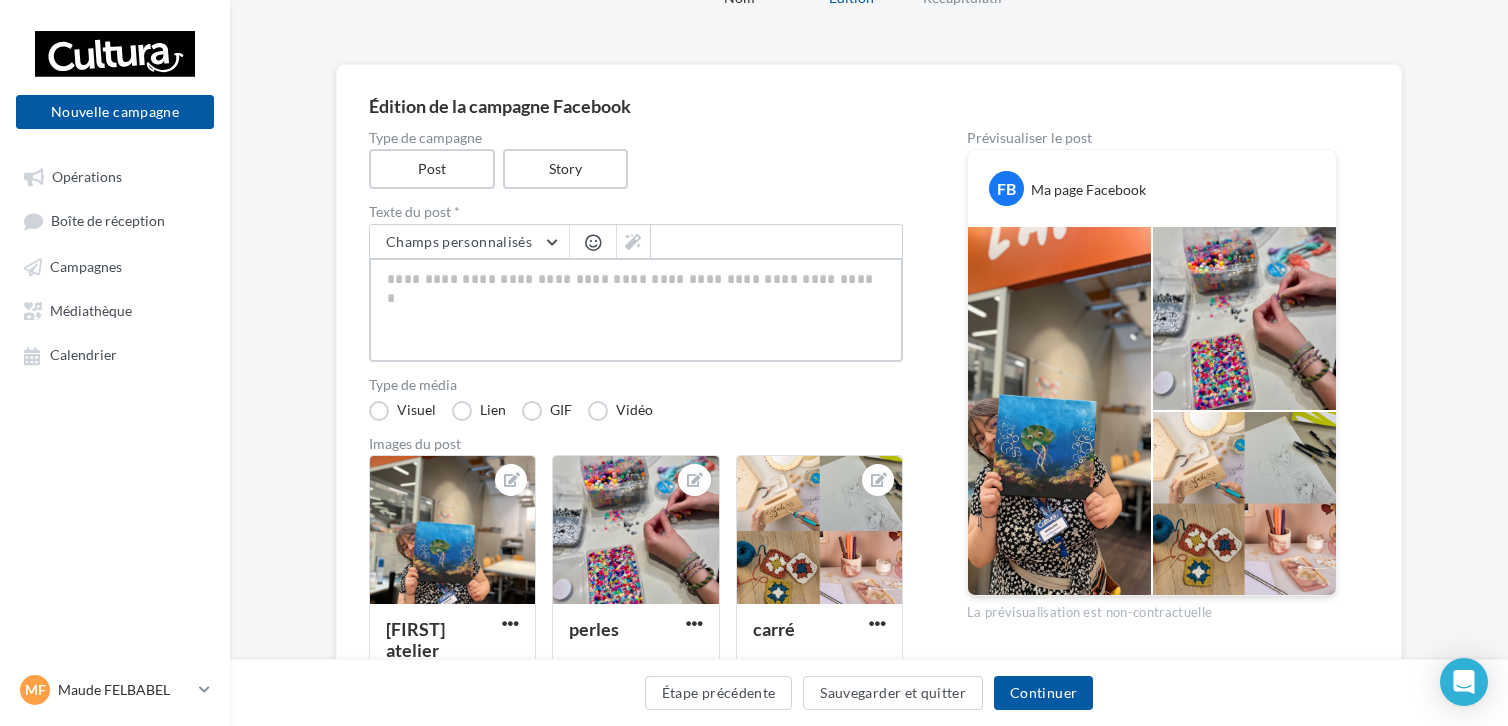 click at bounding box center (636, 310) 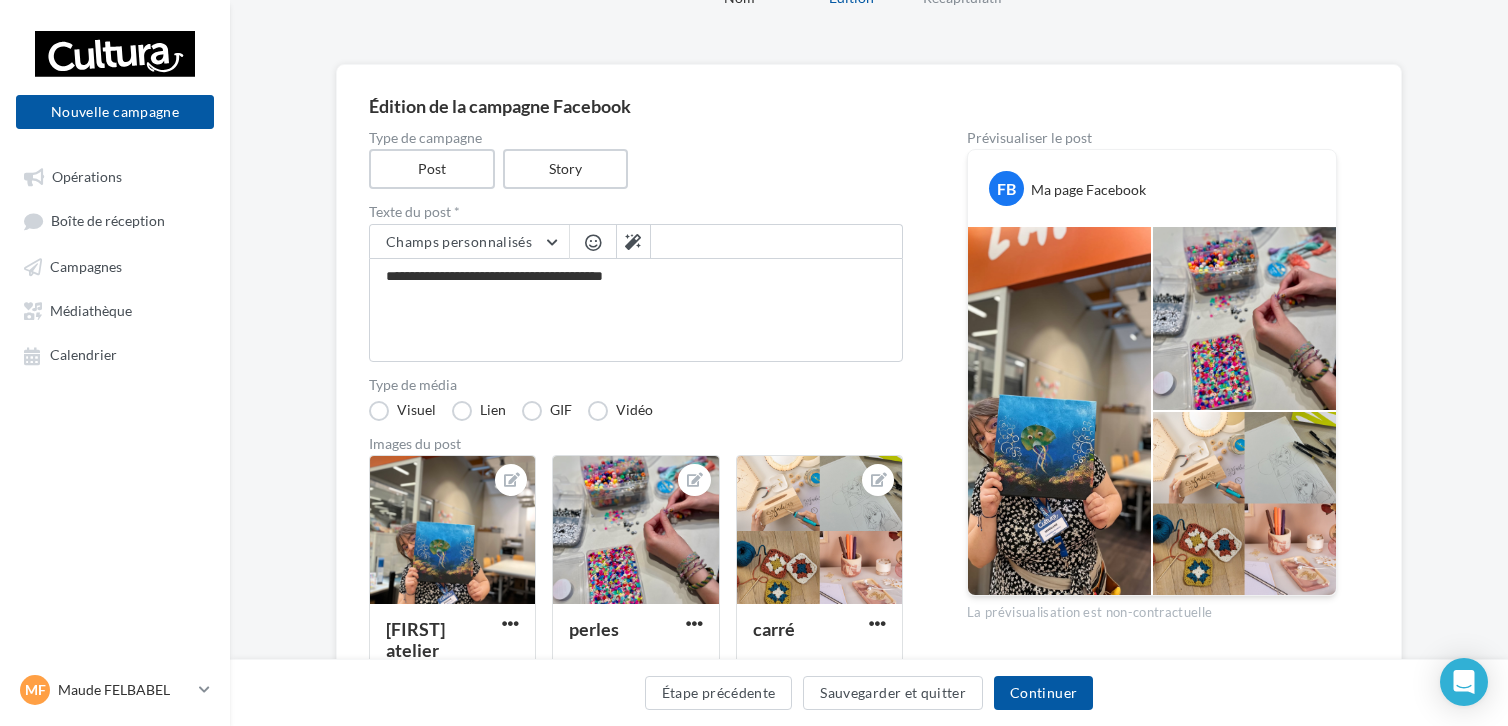 click at bounding box center [593, 244] 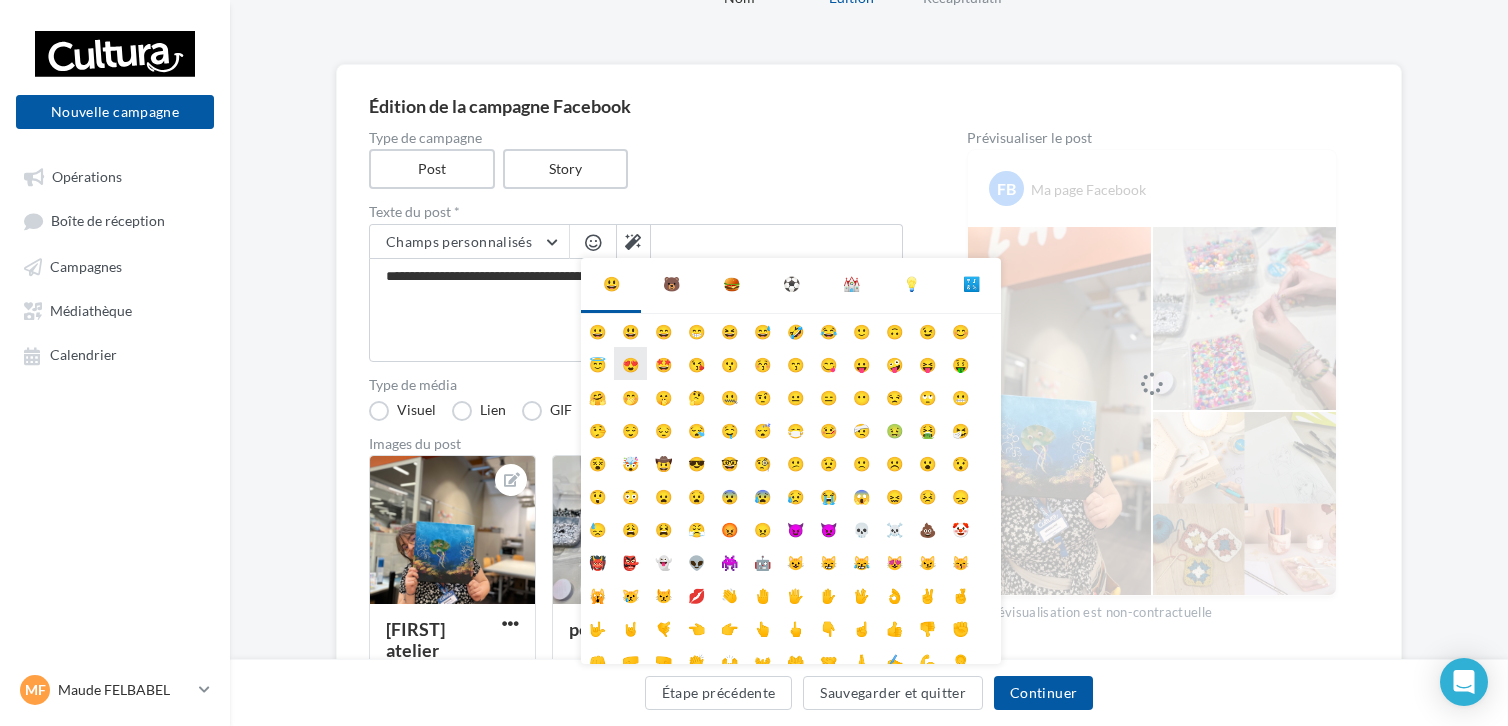 click on "😍" at bounding box center (630, 363) 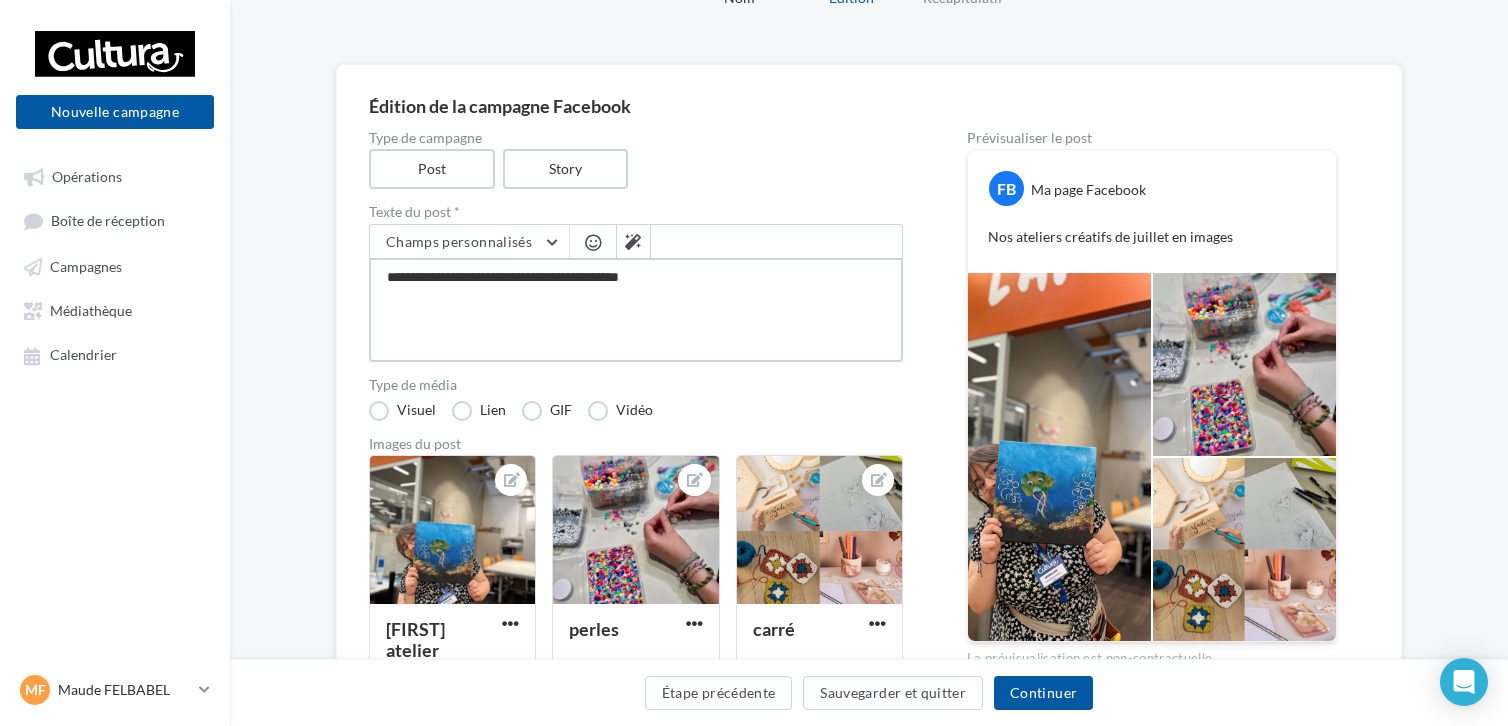 click on "**********" at bounding box center (636, 310) 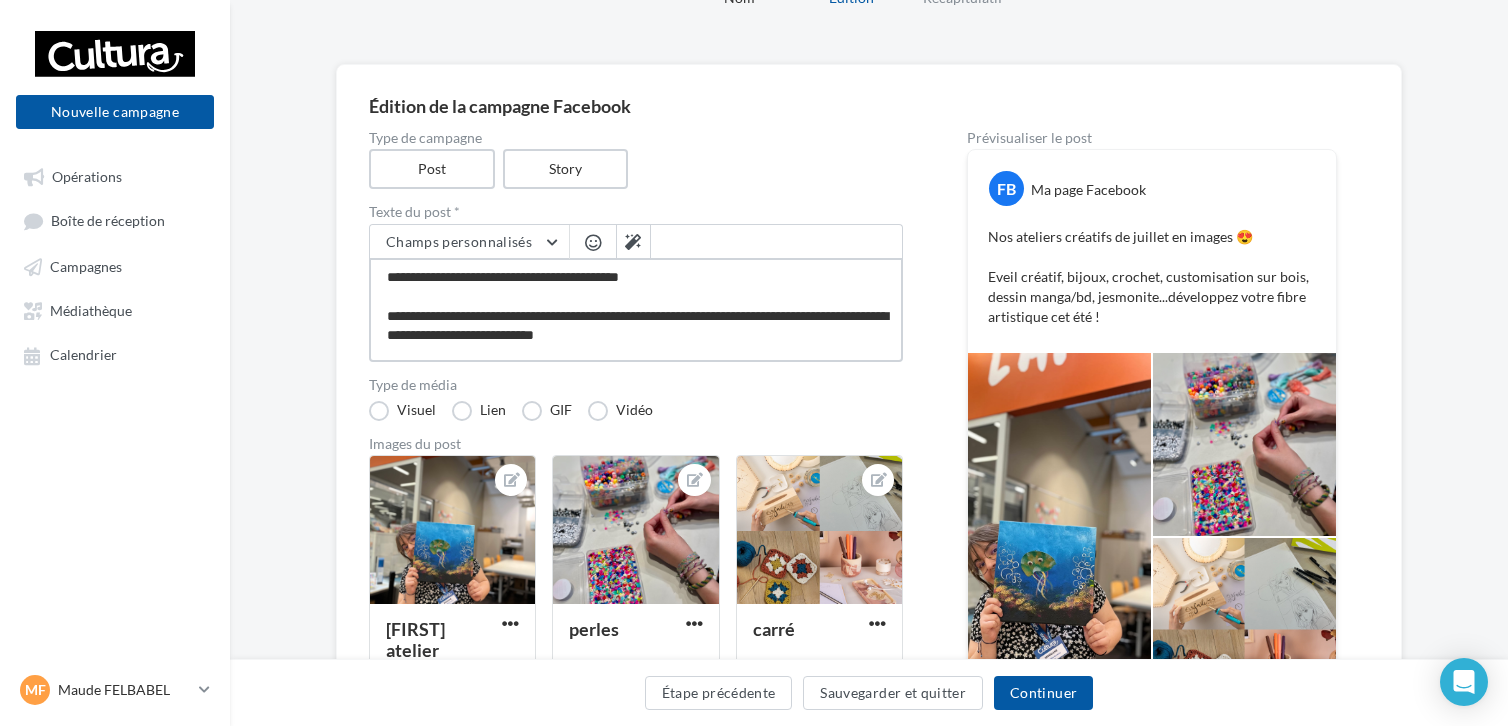 click on "**********" at bounding box center [636, 310] 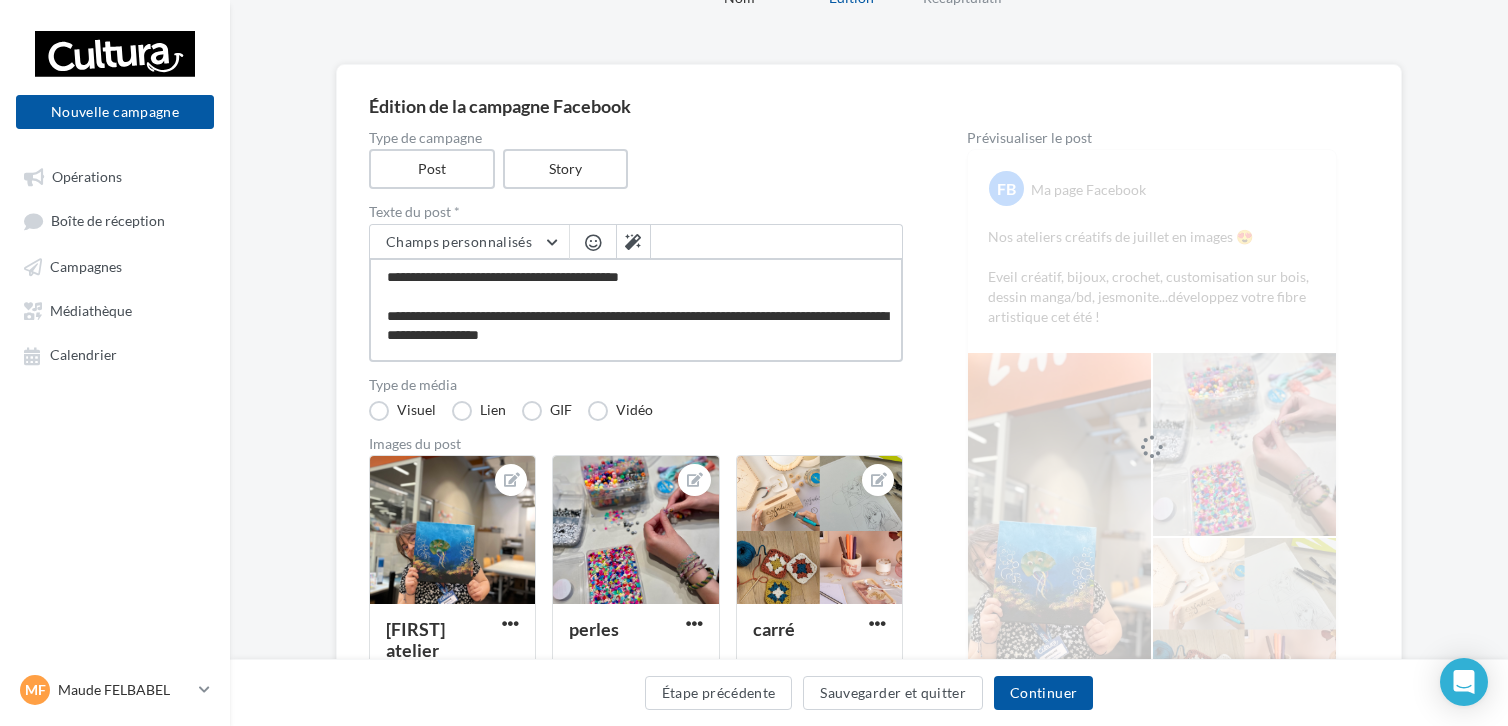 click on "**********" at bounding box center (636, 310) 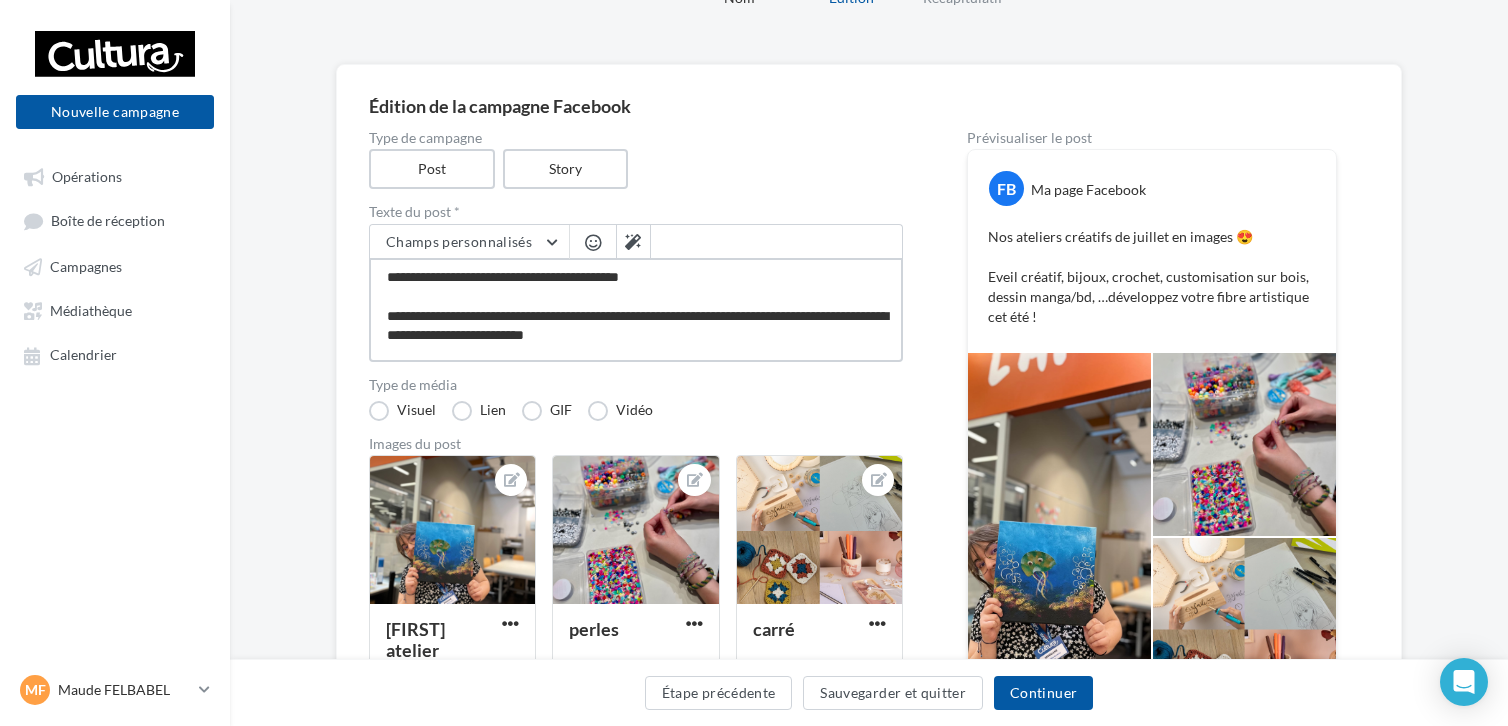 click on "**********" at bounding box center [636, 310] 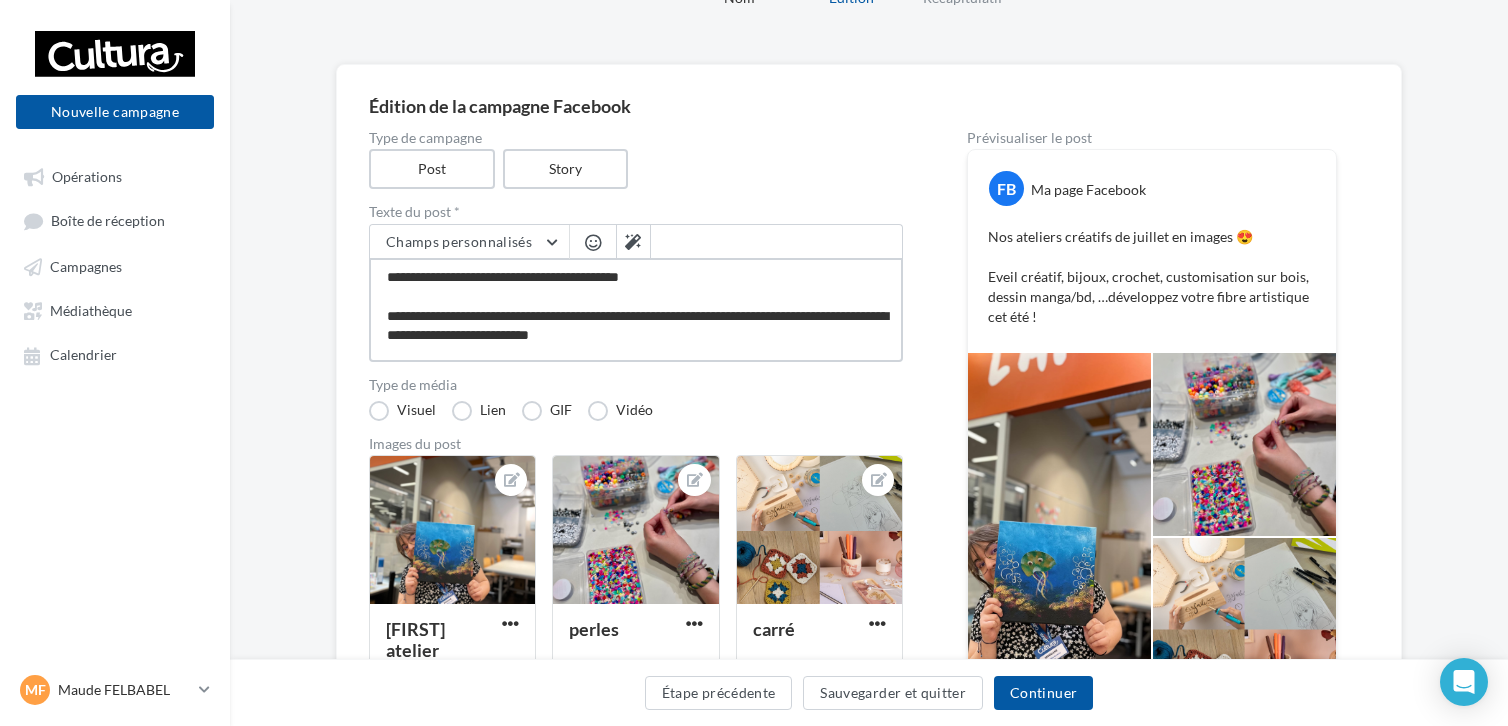 click on "**********" at bounding box center [636, 310] 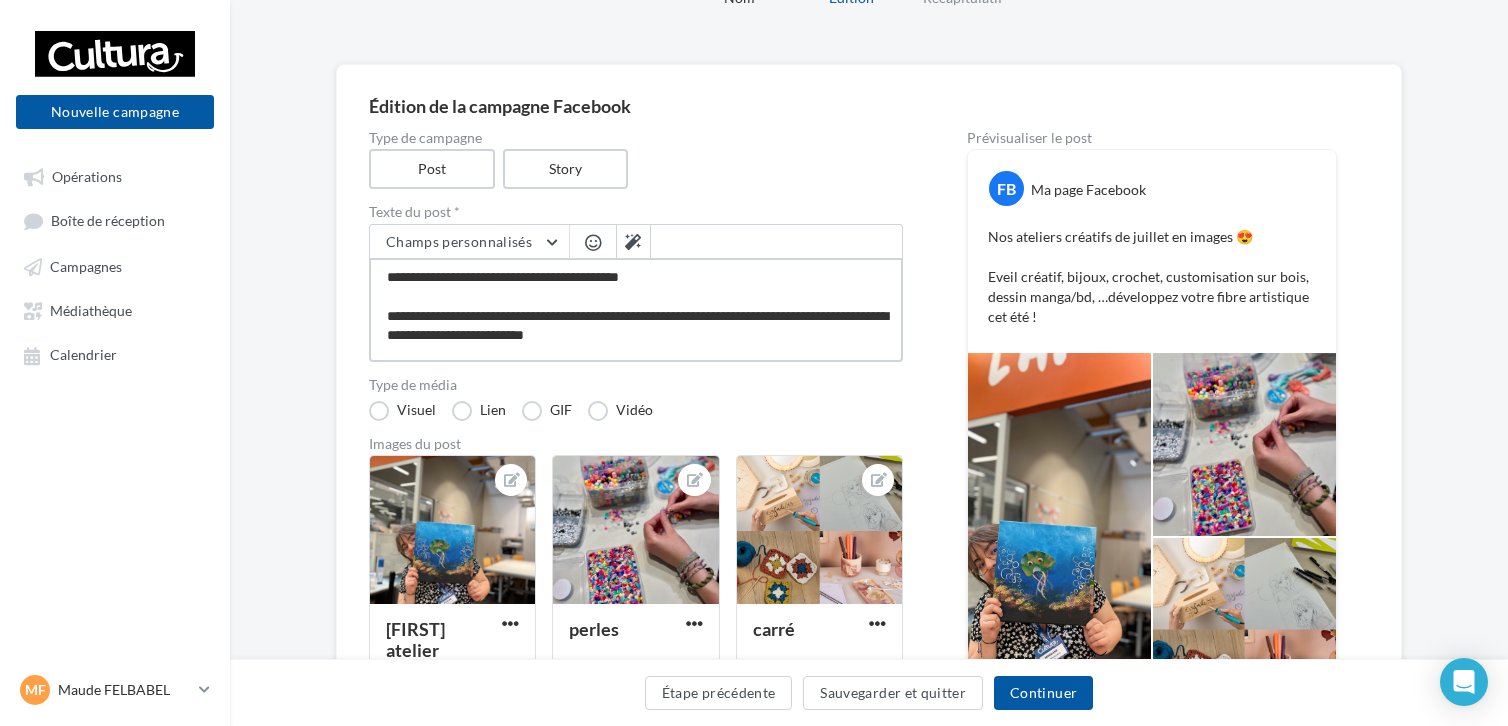 click on "**********" at bounding box center [636, 310] 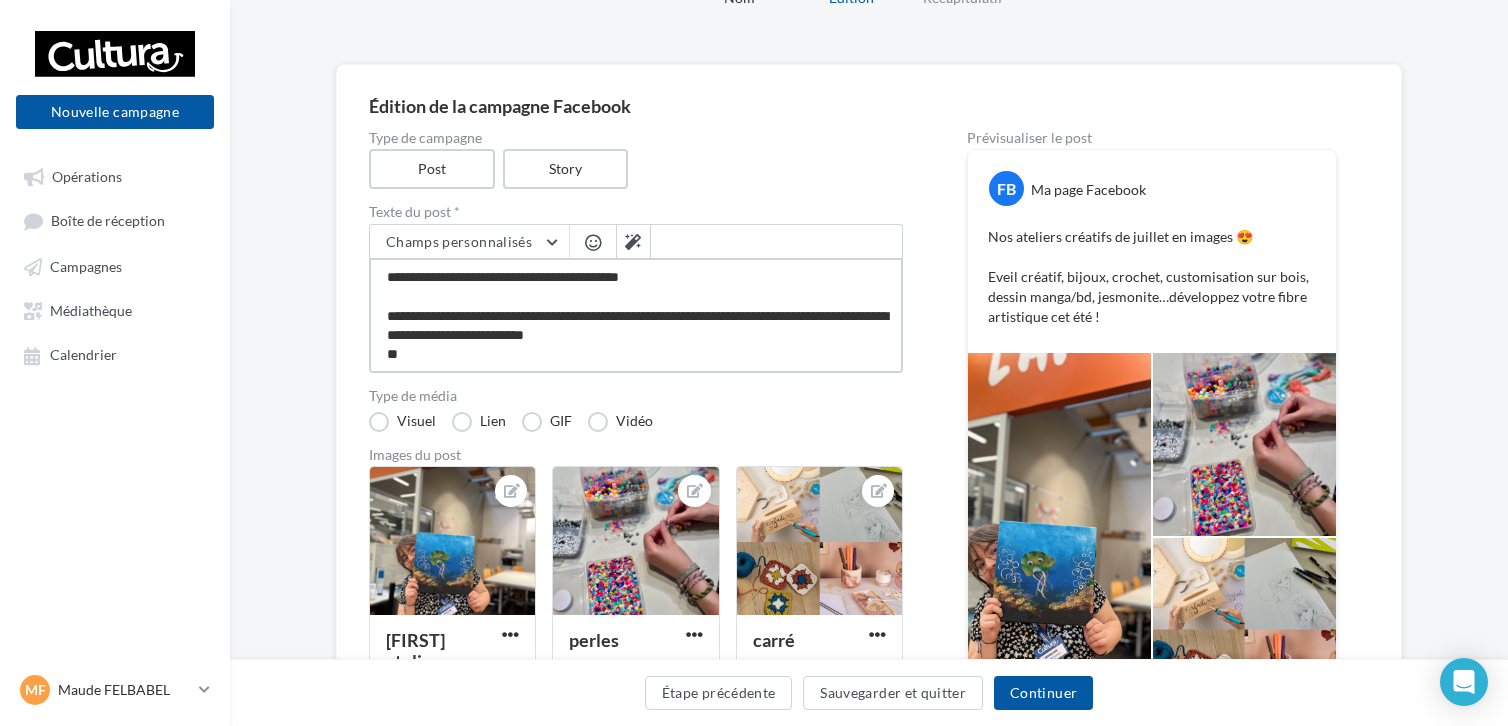 click on "**********" at bounding box center (636, 315) 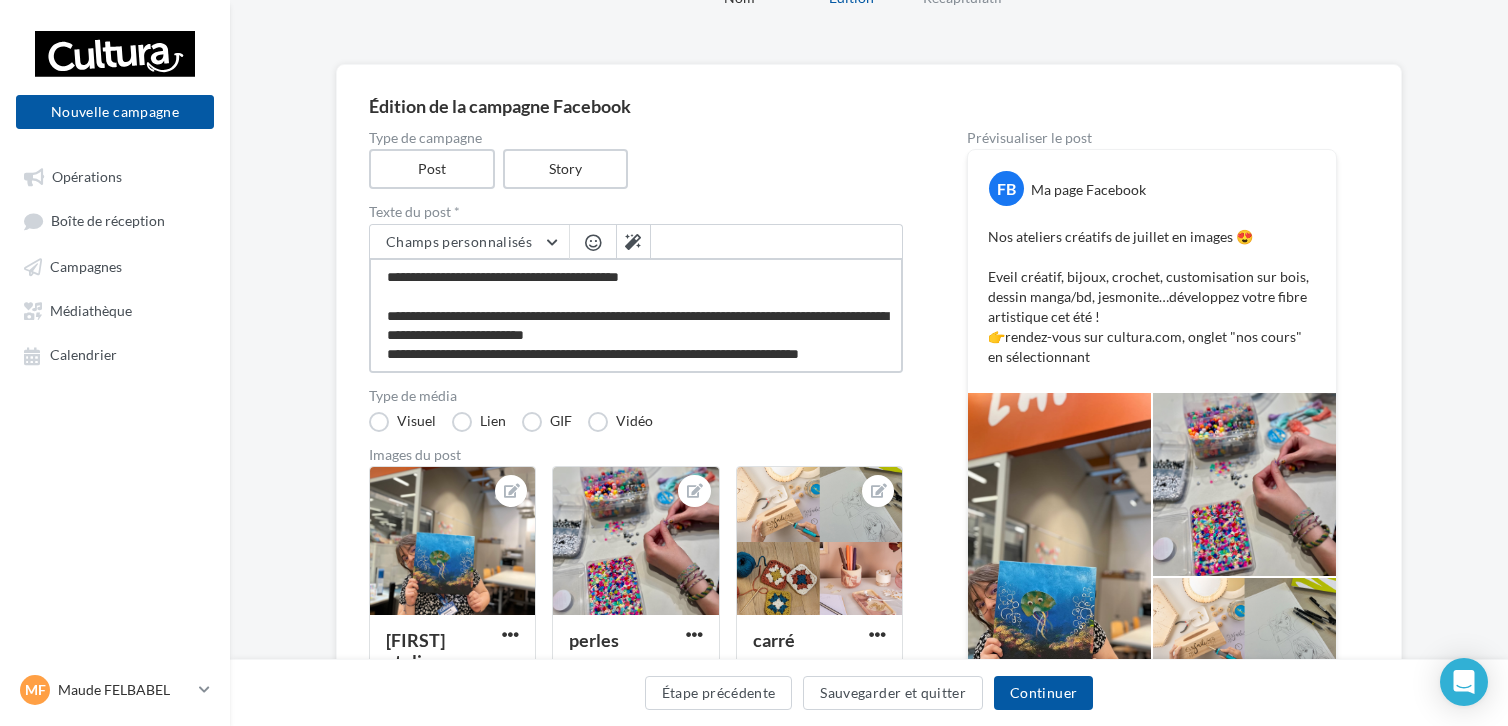 scroll, scrollTop: 10, scrollLeft: 0, axis: vertical 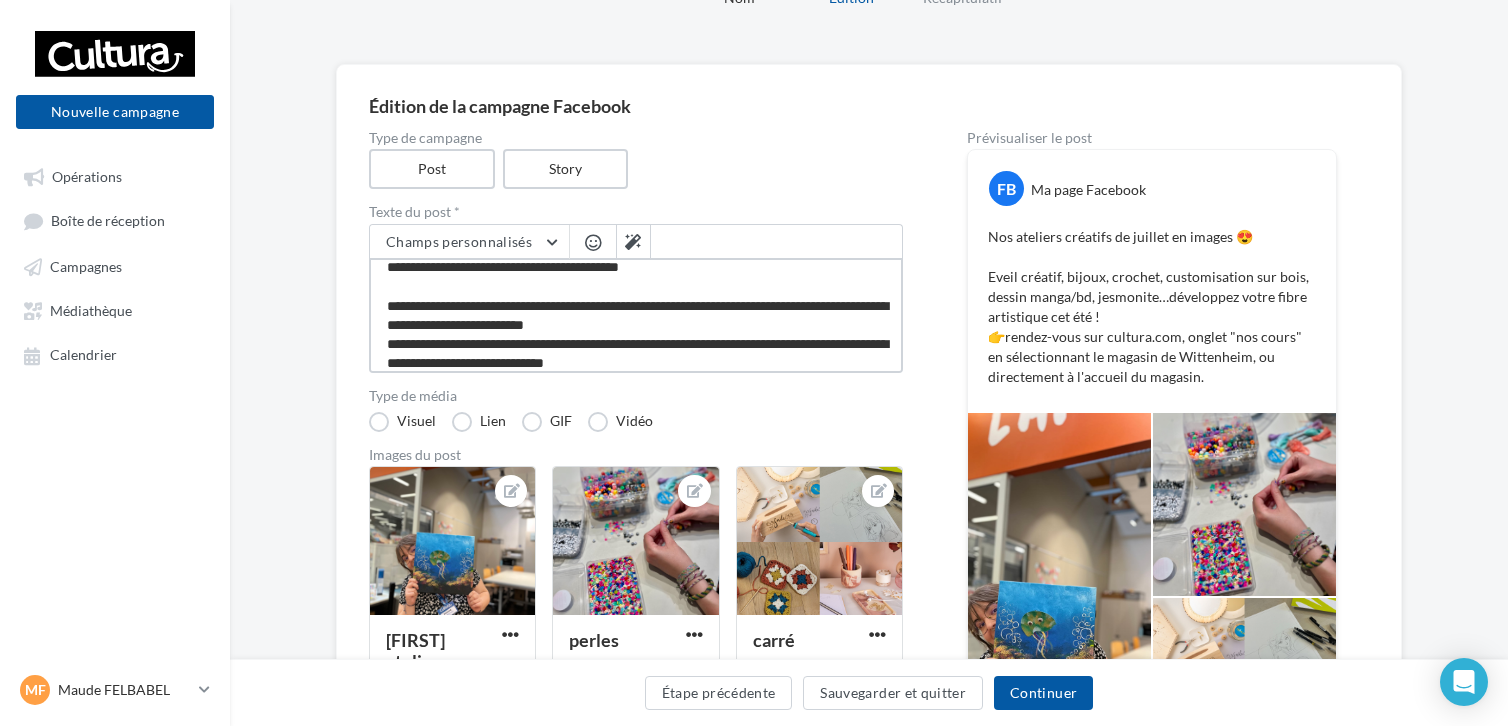 click on "**********" at bounding box center (636, 315) 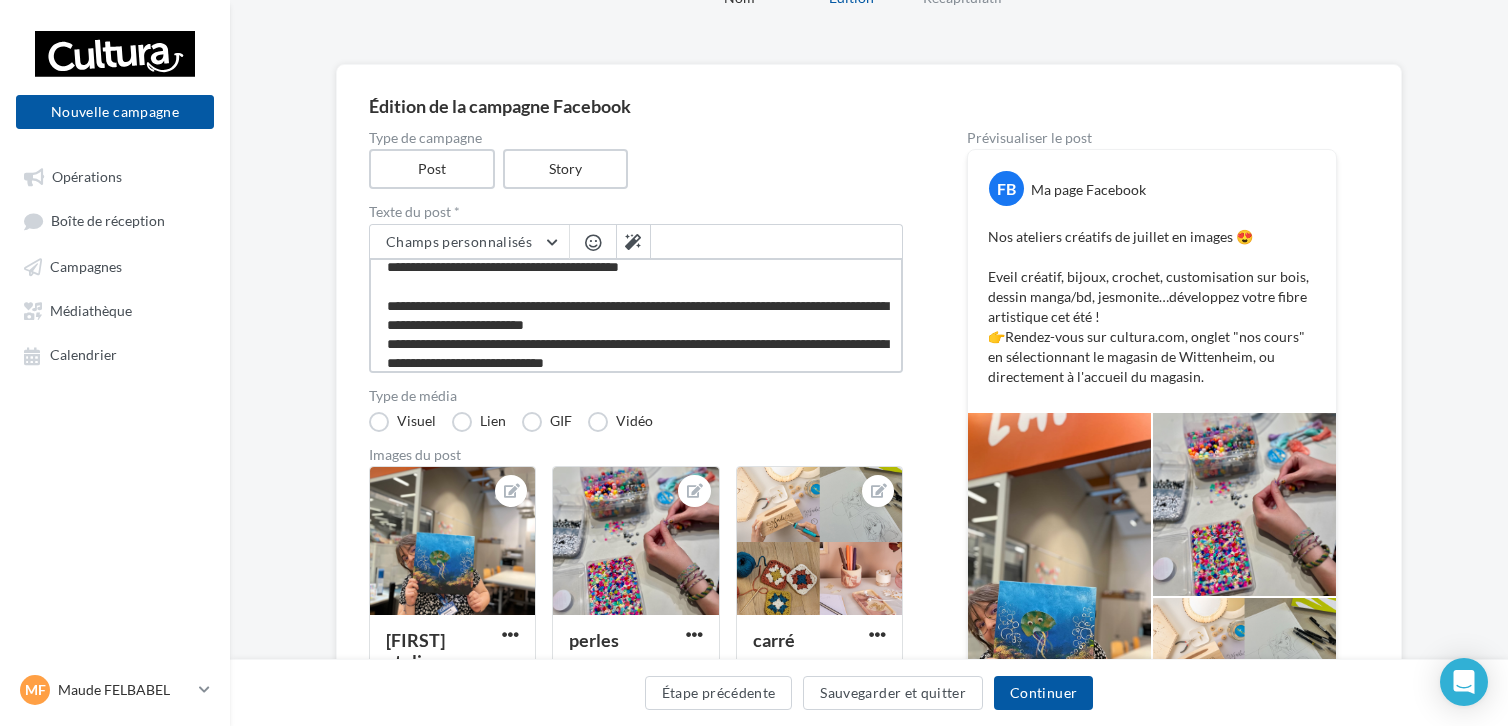 scroll, scrollTop: 19, scrollLeft: 0, axis: vertical 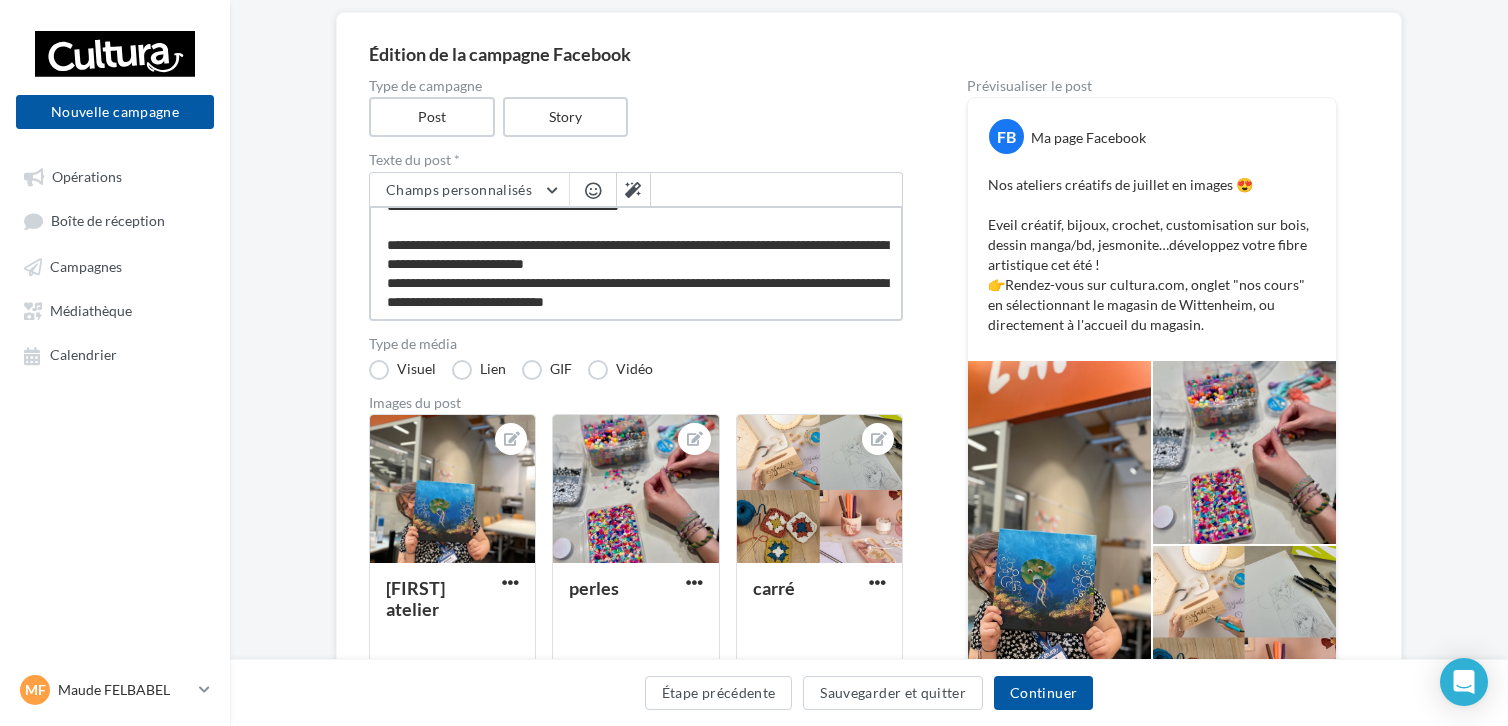 click on "**********" at bounding box center (636, 263) 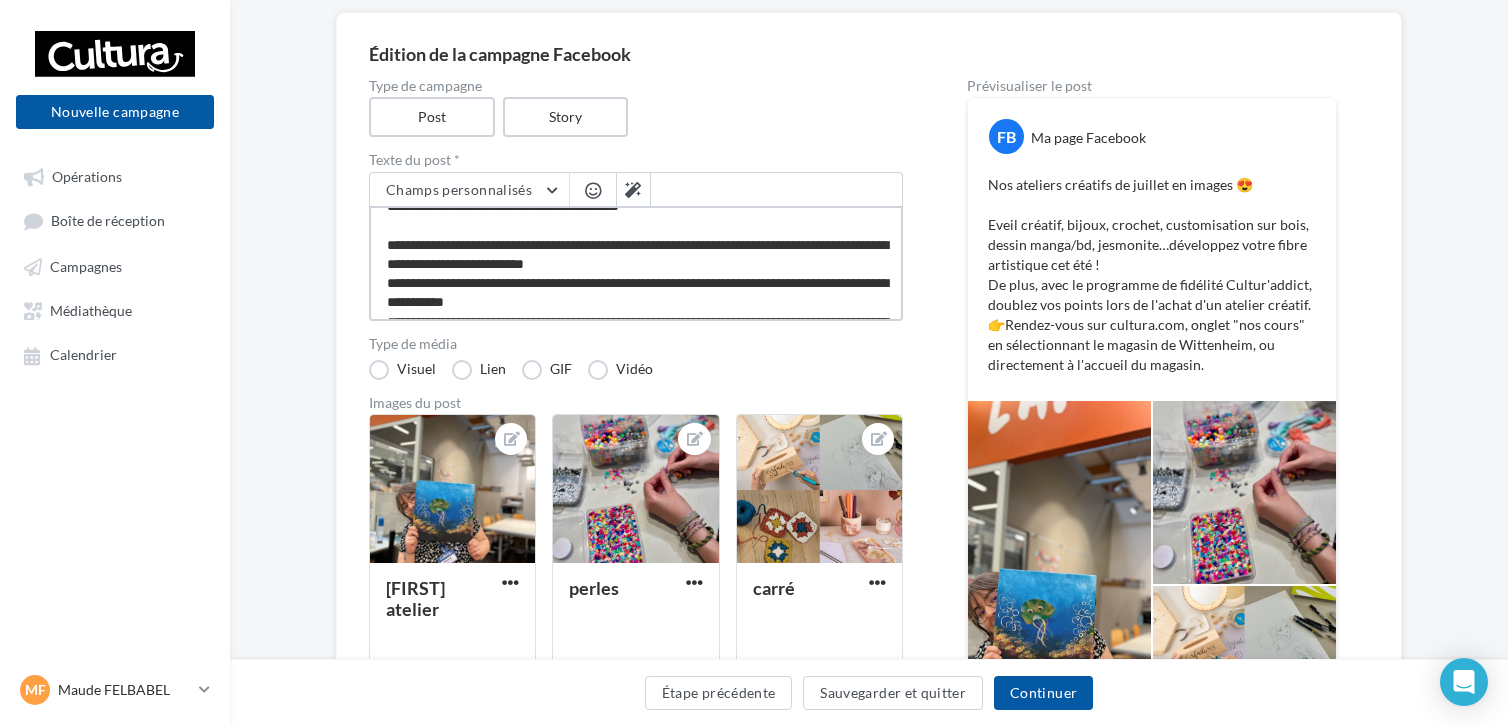 type on "**********" 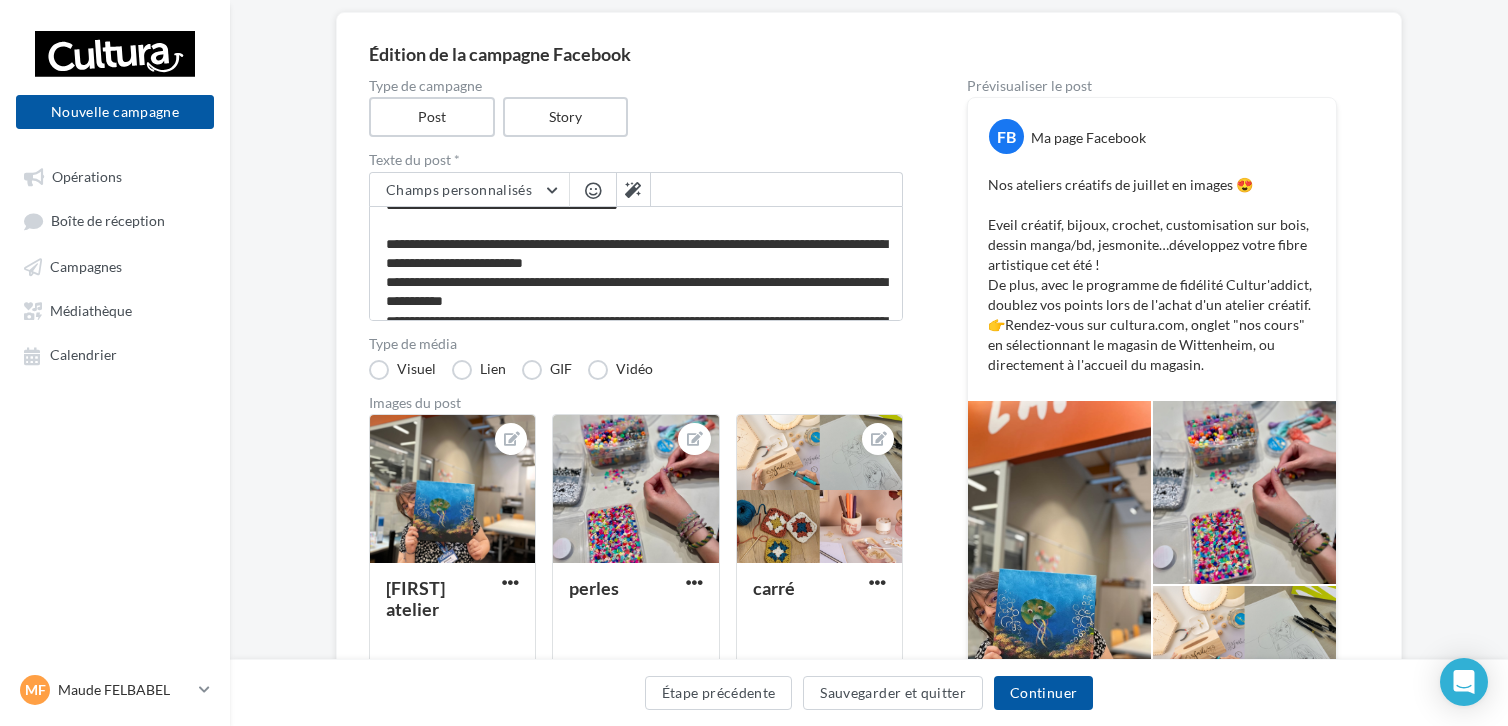scroll, scrollTop: 18, scrollLeft: 0, axis: vertical 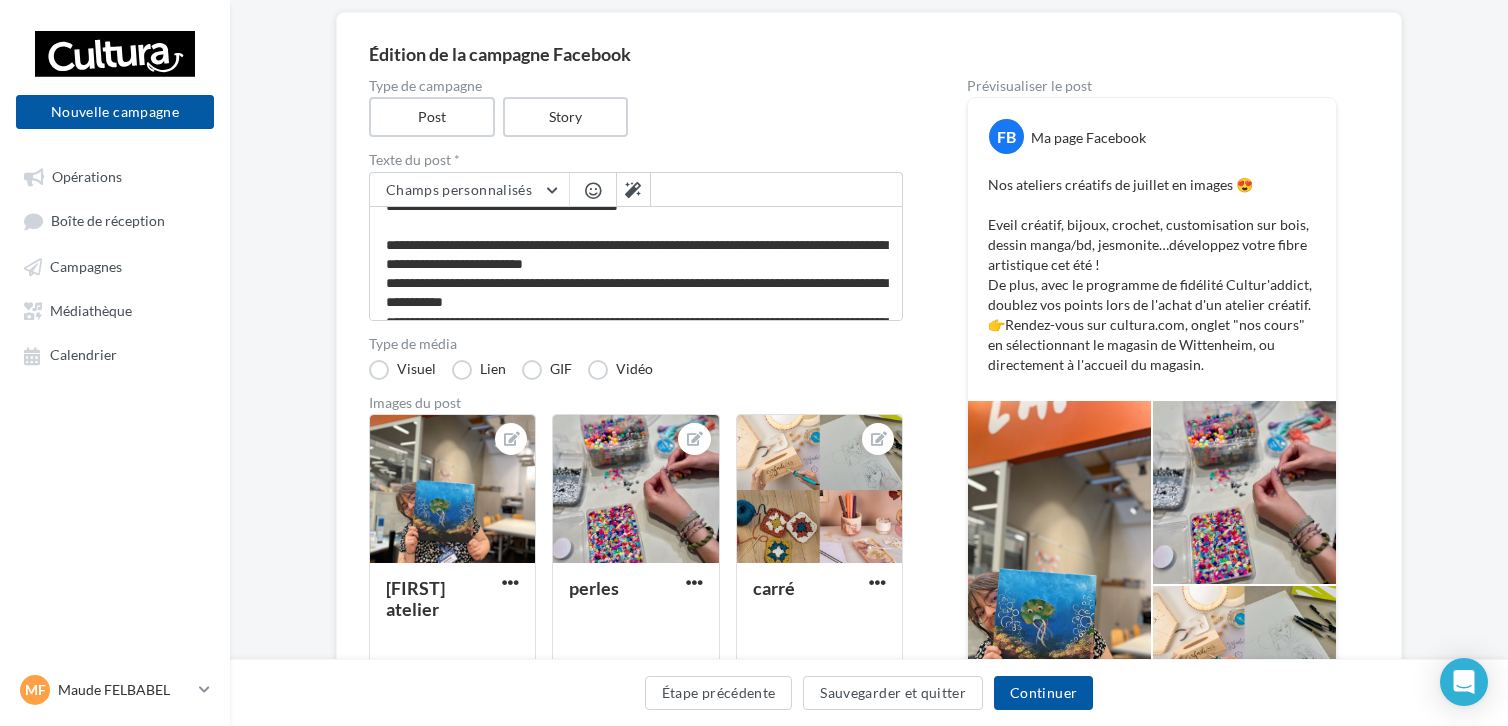 click at bounding box center (593, 190) 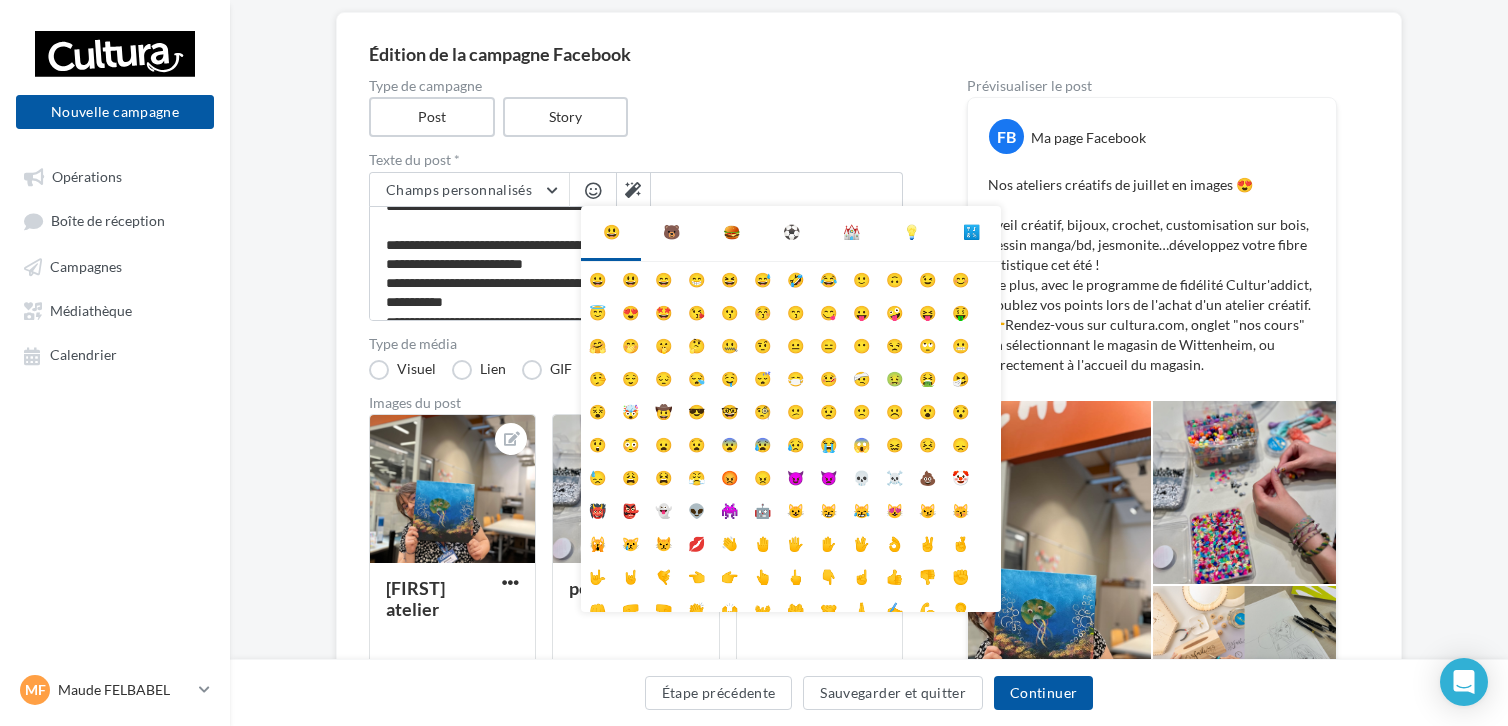 click on "⚽" at bounding box center [791, 232] 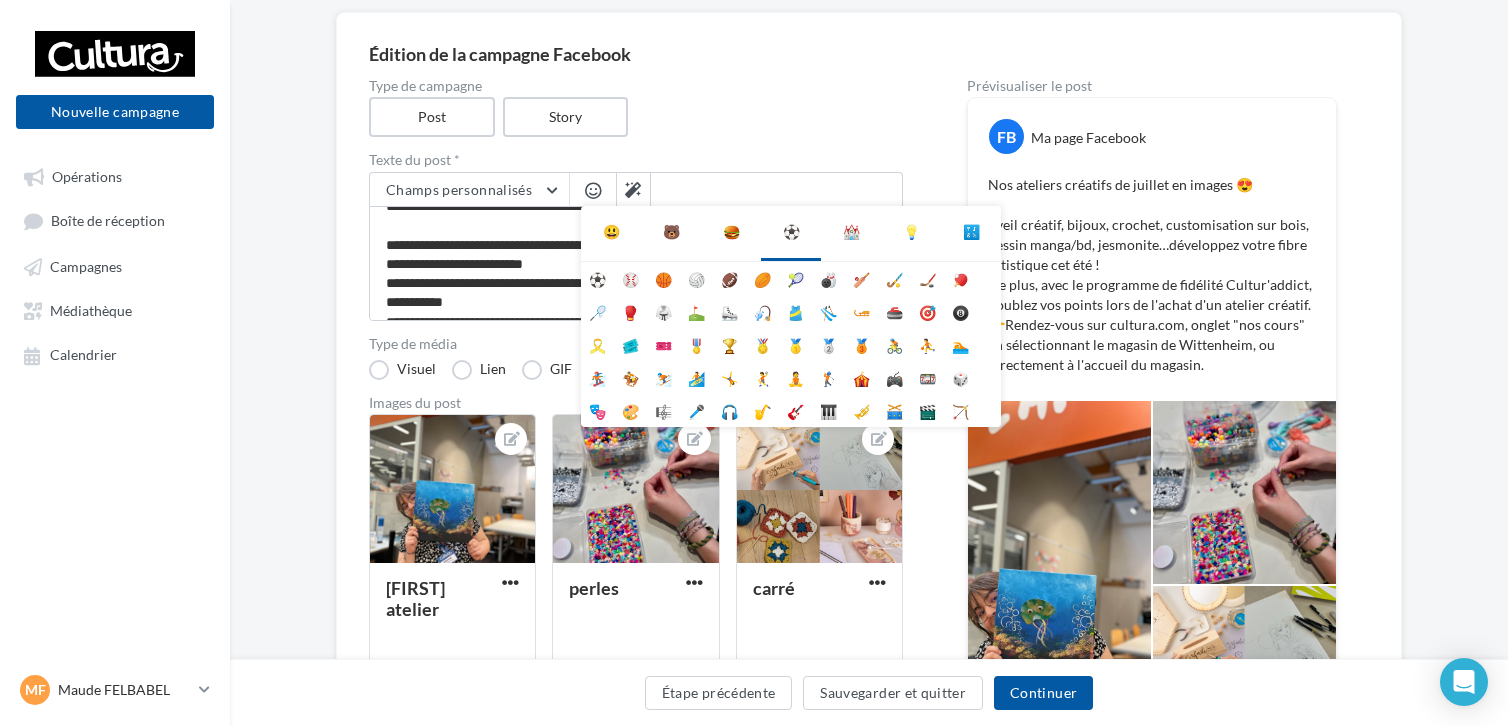 click on "⛪" at bounding box center (851, 232) 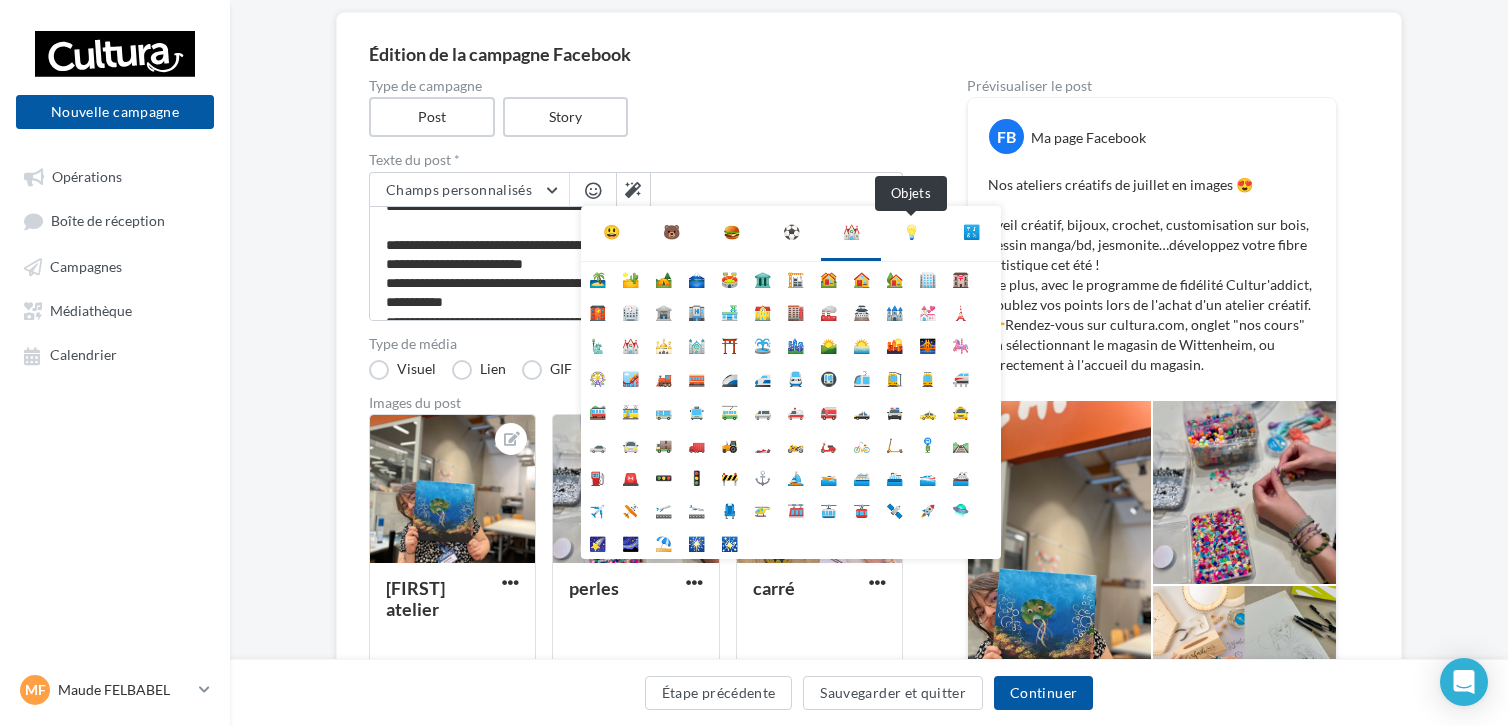 click on "💡" at bounding box center (911, 232) 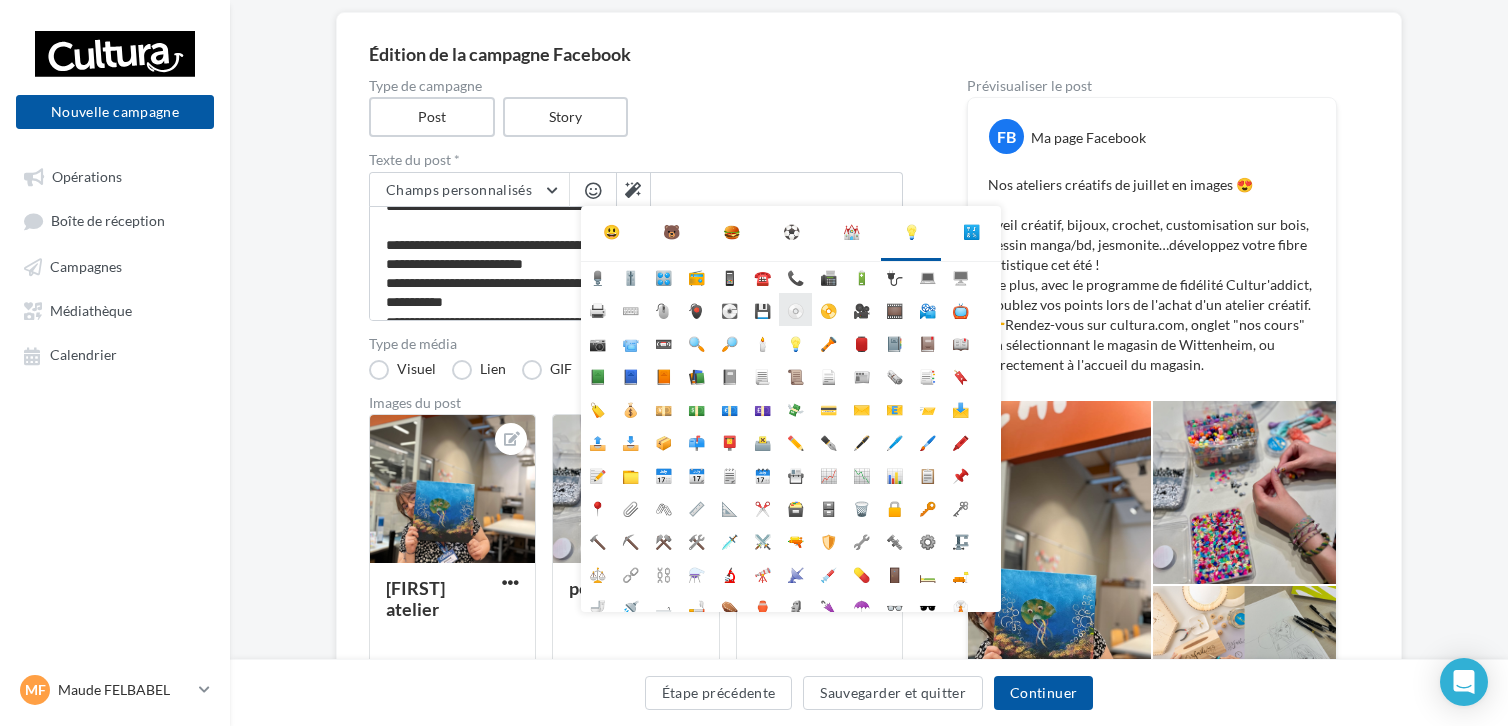 scroll, scrollTop: 28, scrollLeft: 0, axis: vertical 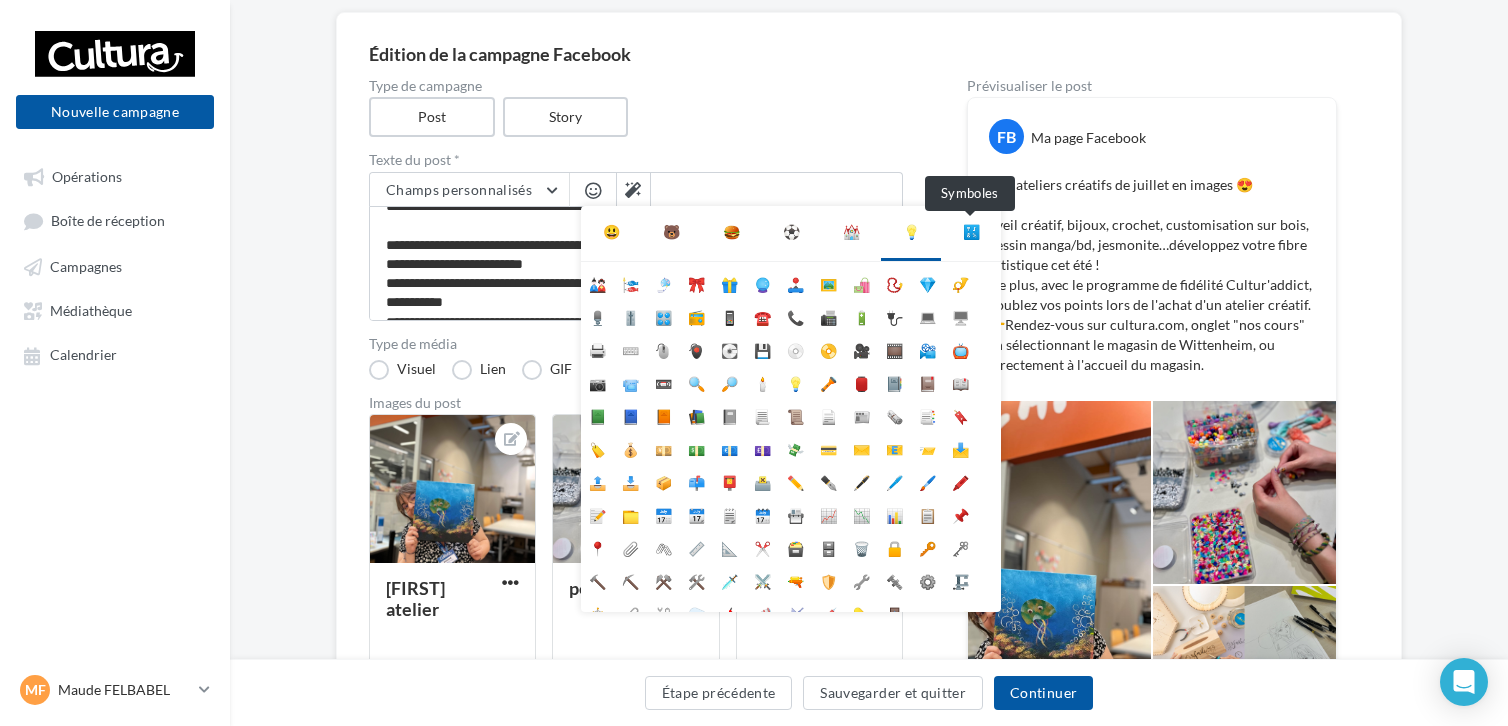 click on "🔣" at bounding box center [971, 232] 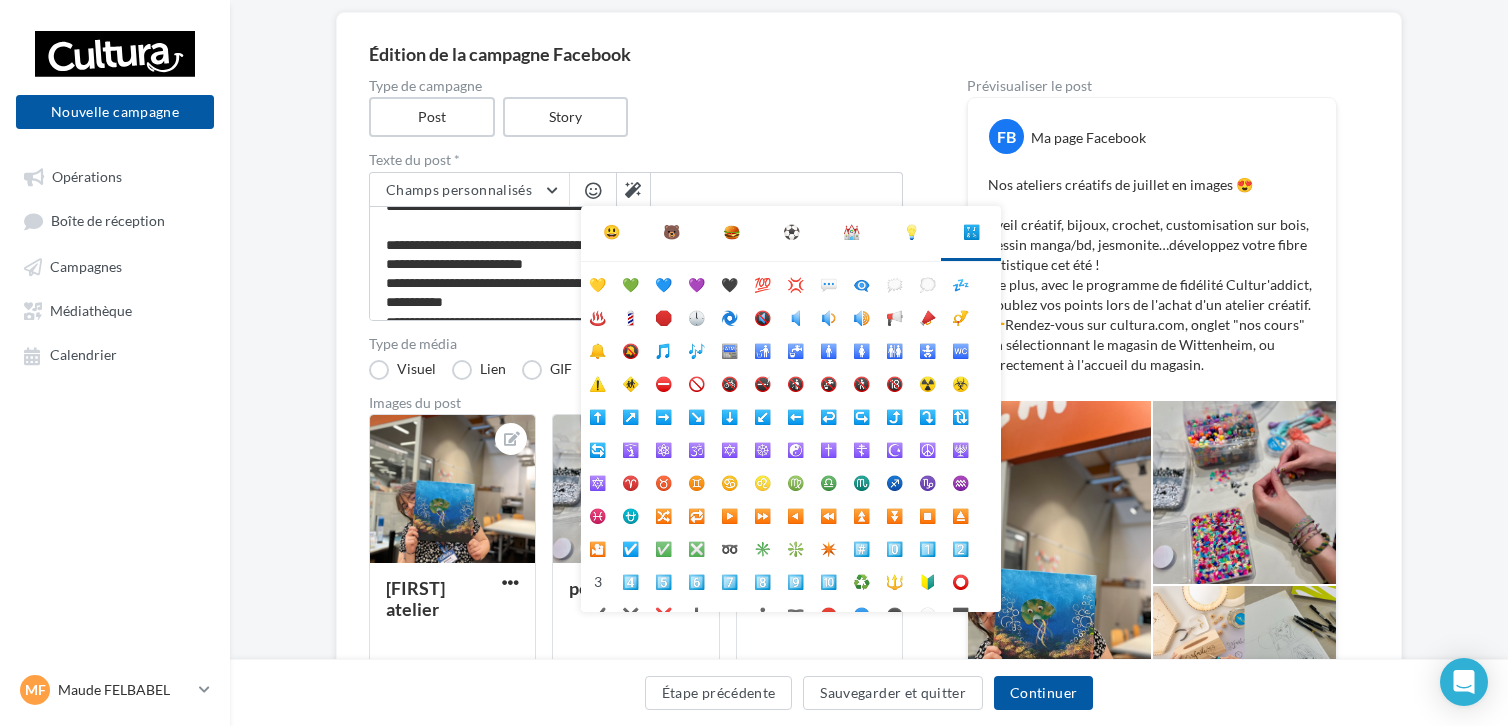 click on "⛪" at bounding box center (851, 232) 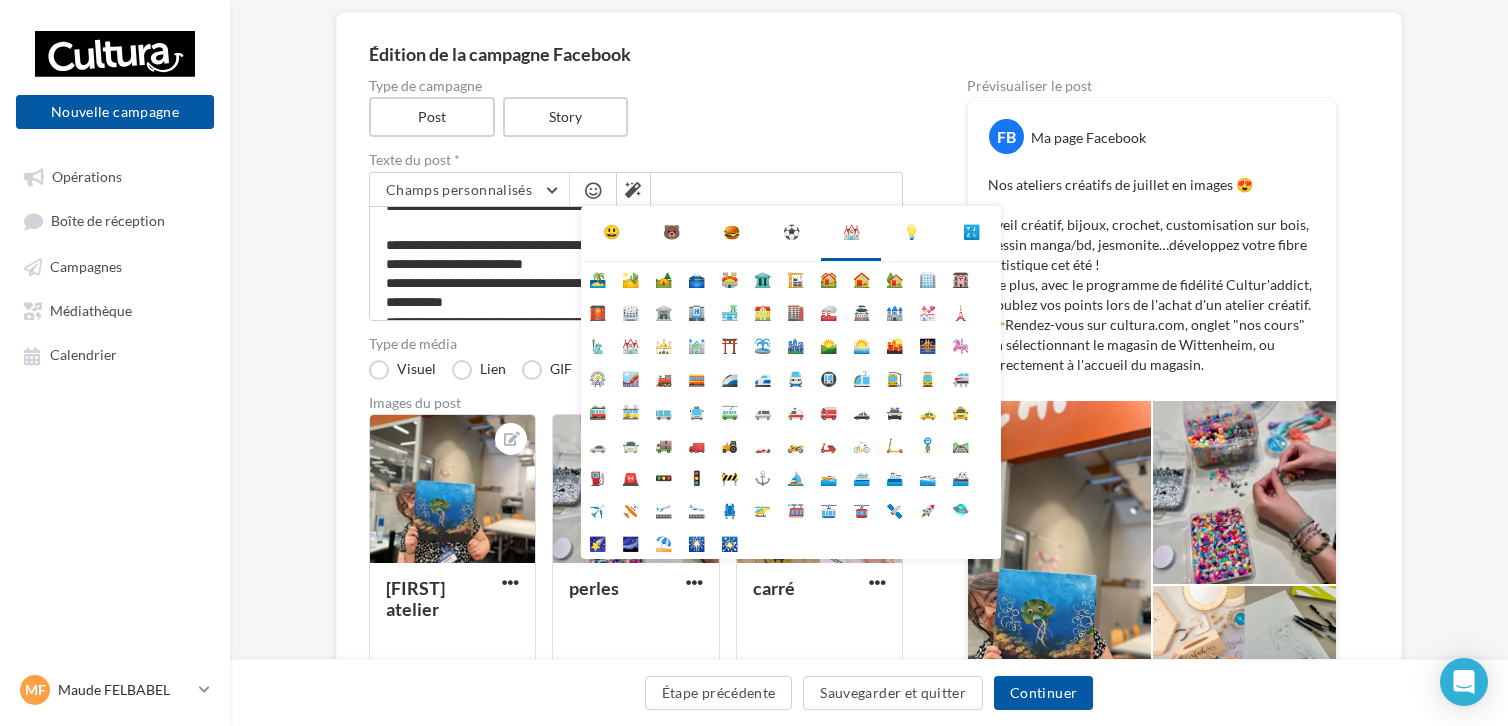 scroll, scrollTop: 0, scrollLeft: 0, axis: both 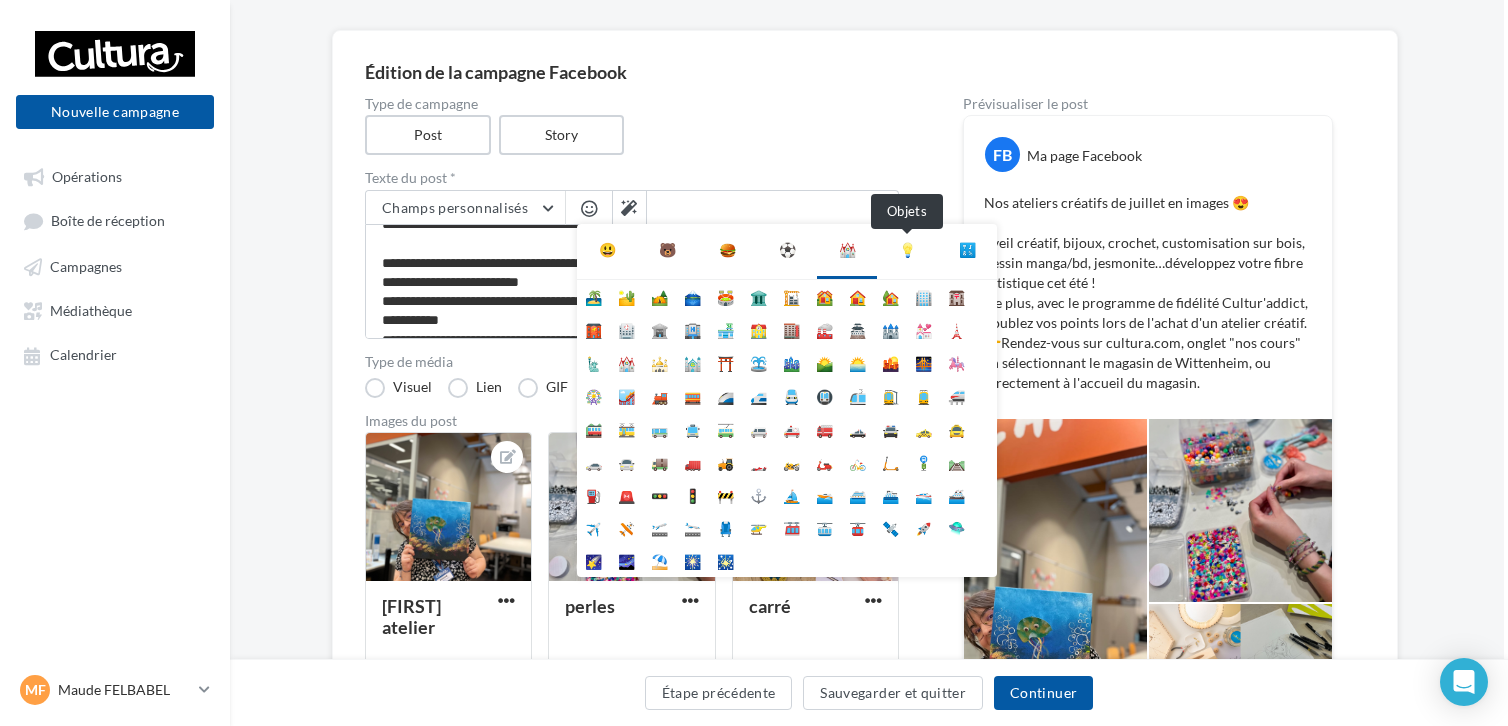 click on "💡" at bounding box center [907, 250] 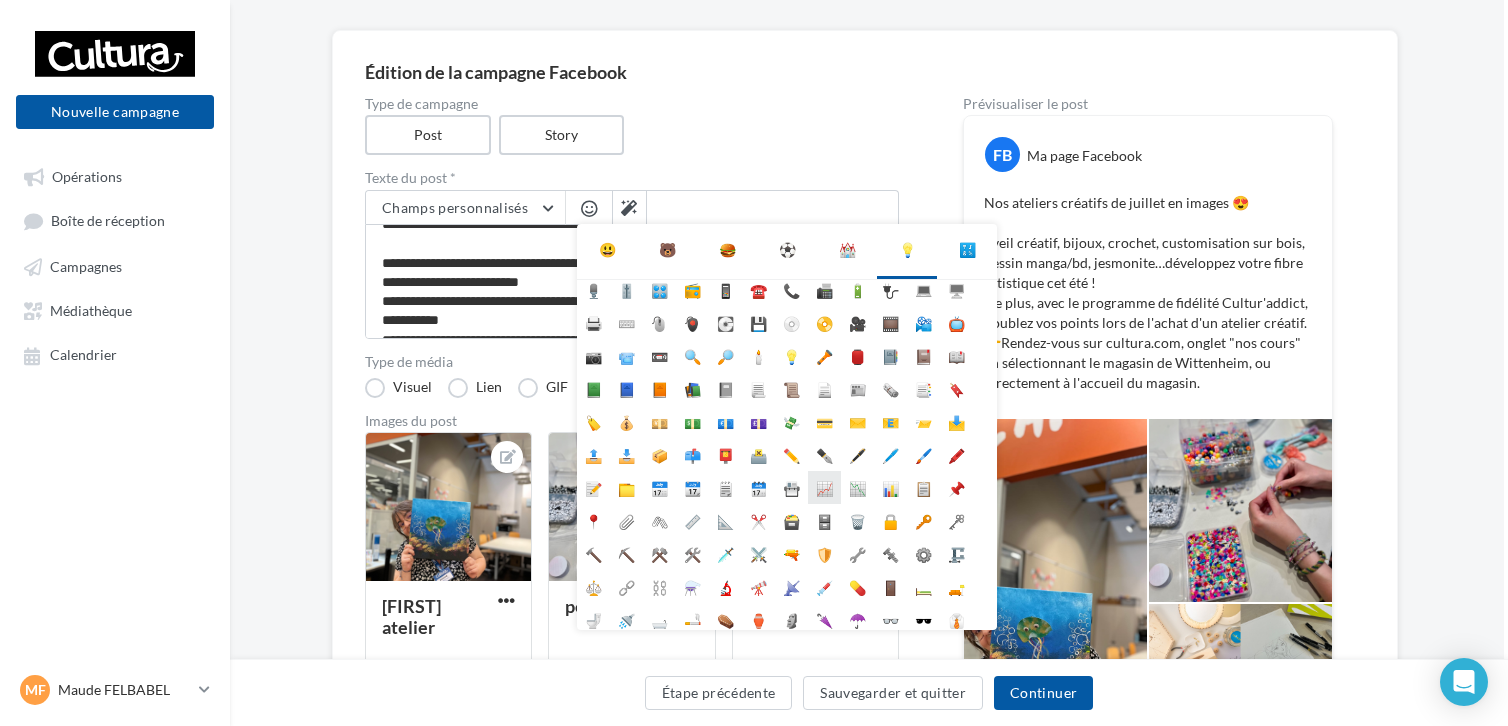 scroll, scrollTop: 0, scrollLeft: 0, axis: both 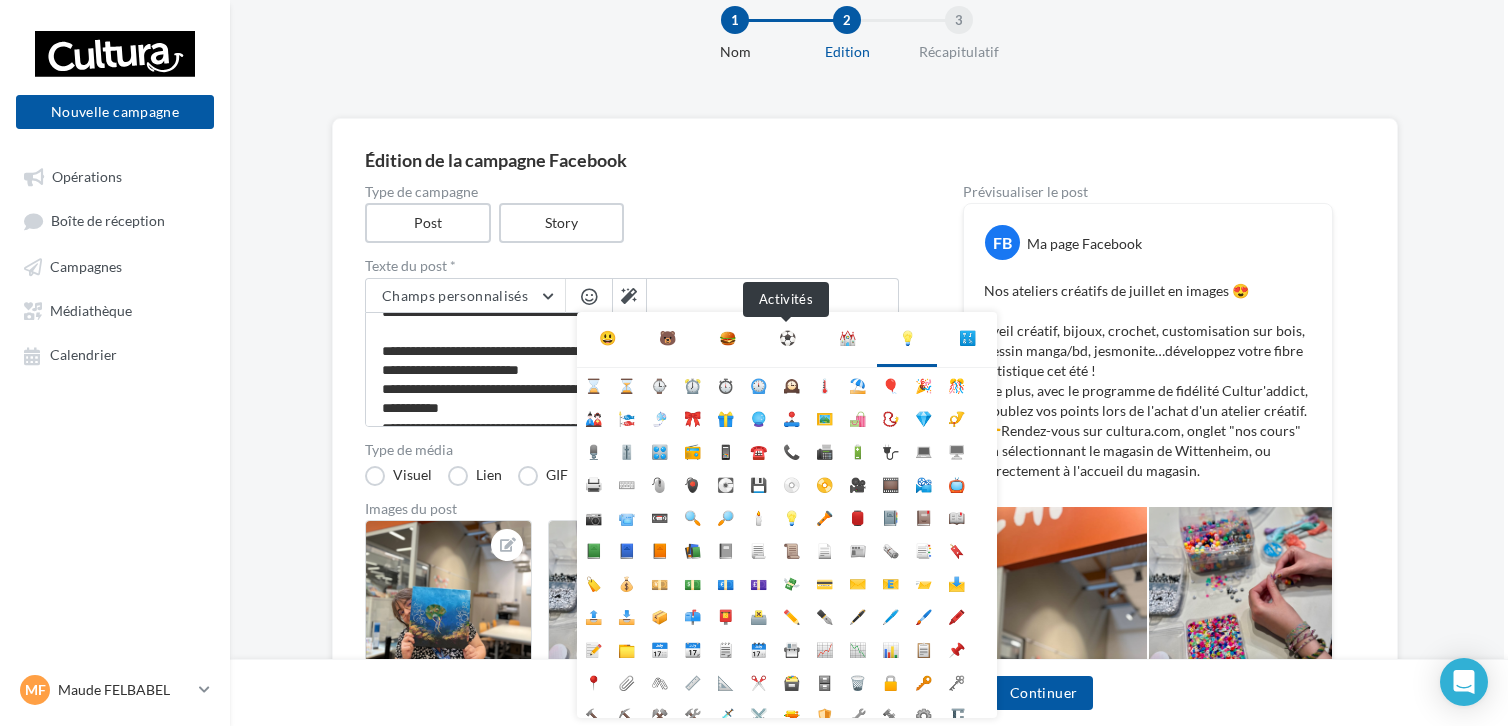 click on "⚽" at bounding box center [787, 338] 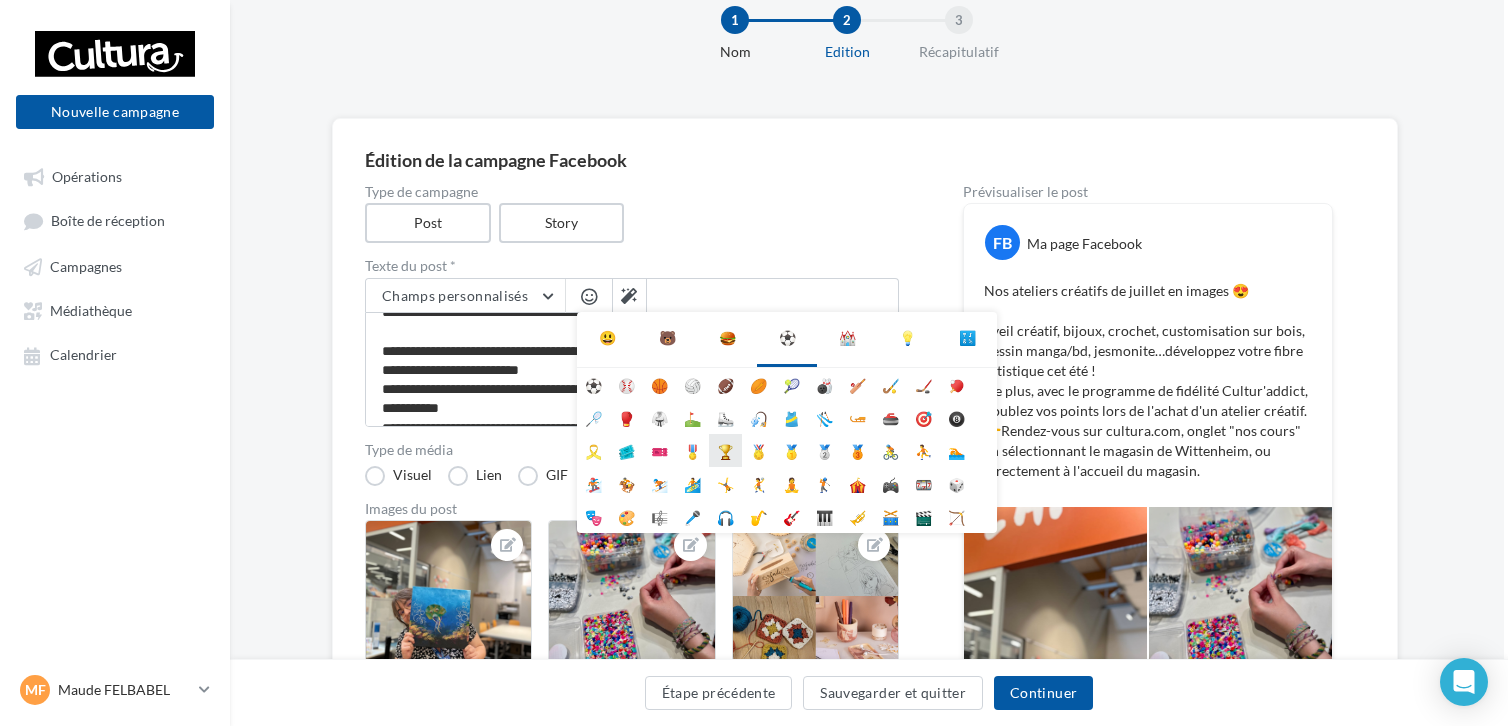 click on "🏆" at bounding box center (725, 450) 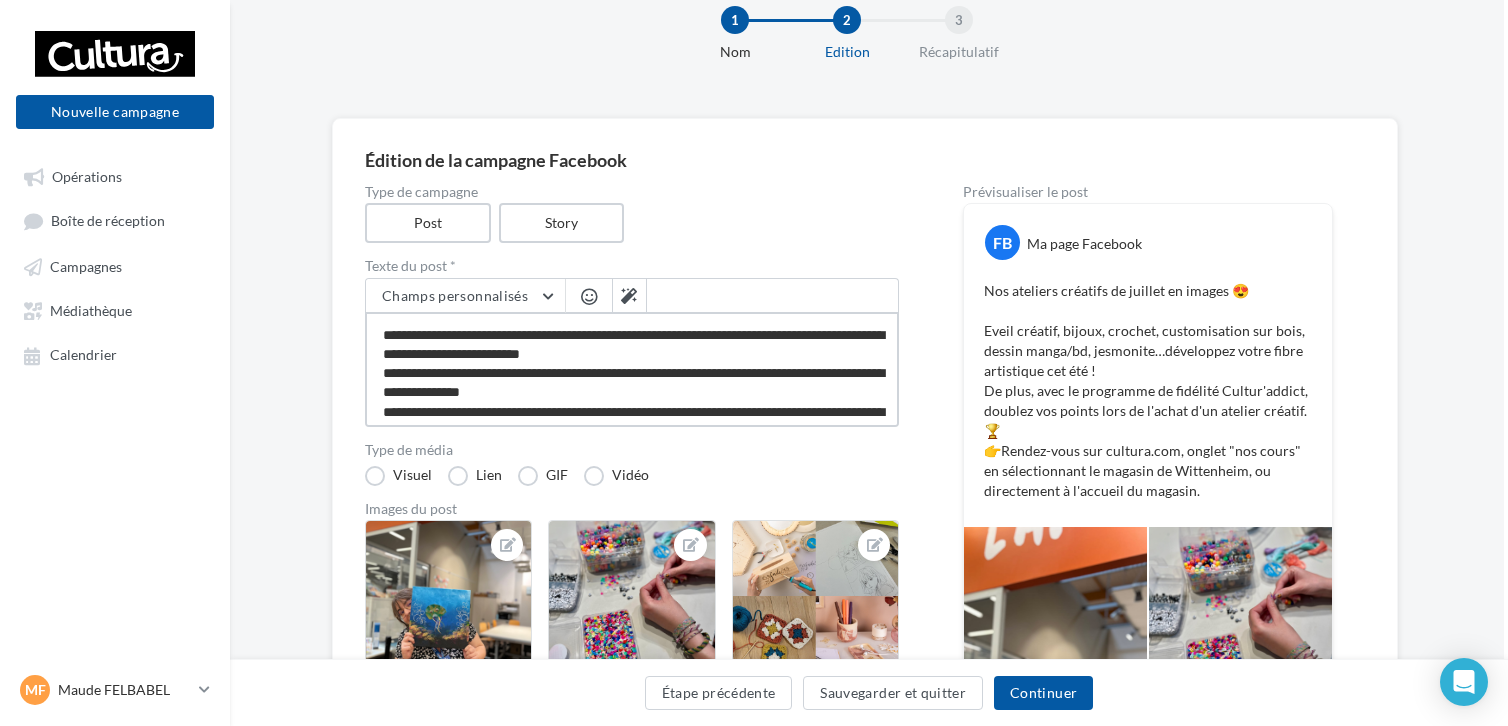 scroll, scrollTop: 58, scrollLeft: 0, axis: vertical 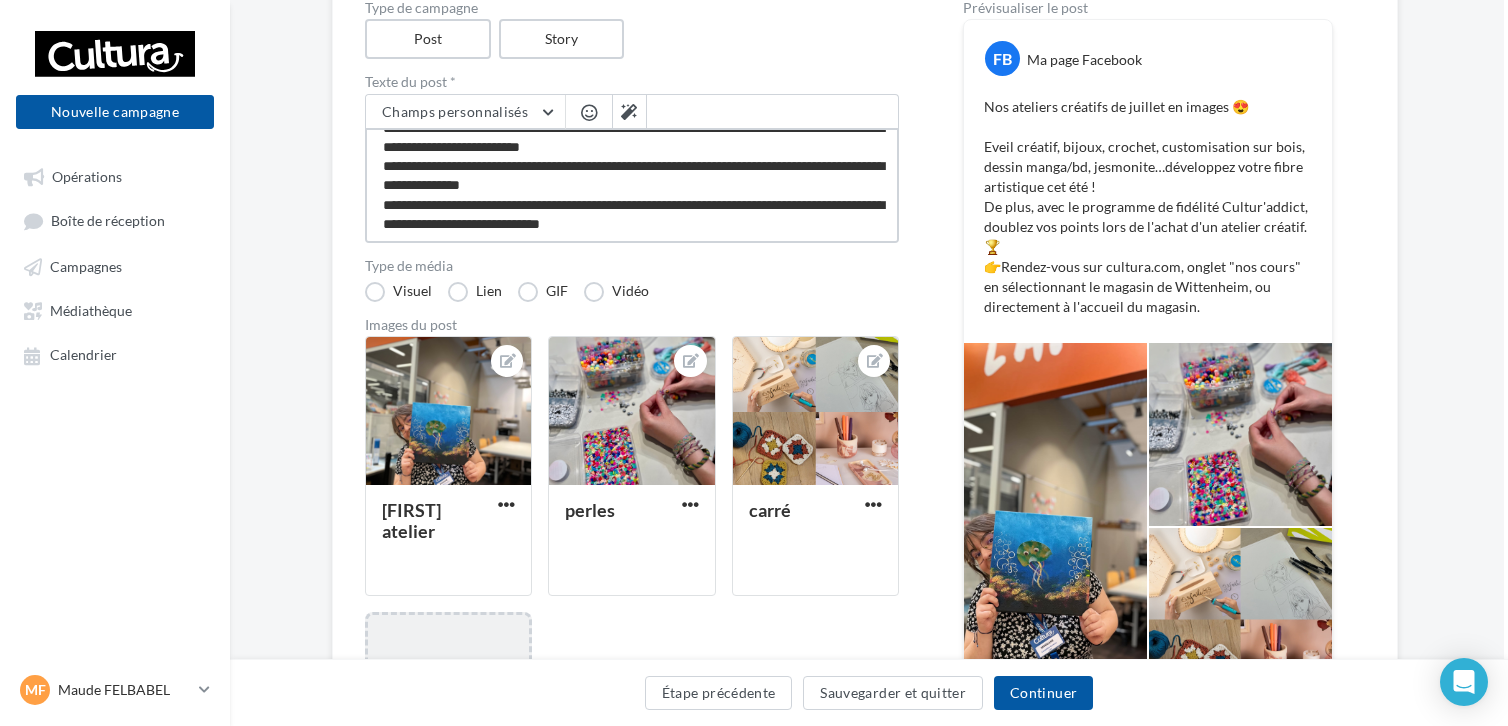 drag, startPoint x: 728, startPoint y: 218, endPoint x: 633, endPoint y: 233, distance: 96.17692 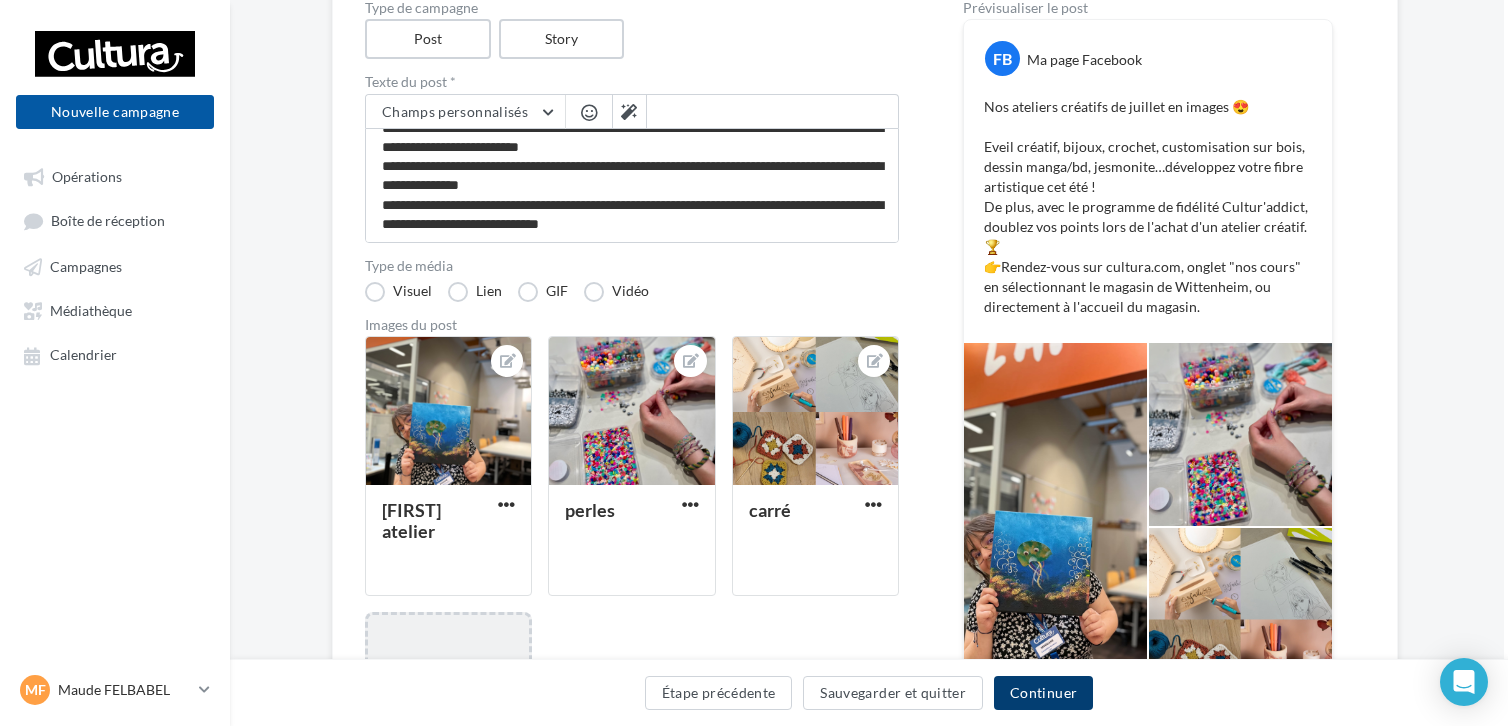 click on "Continuer" at bounding box center (1043, 693) 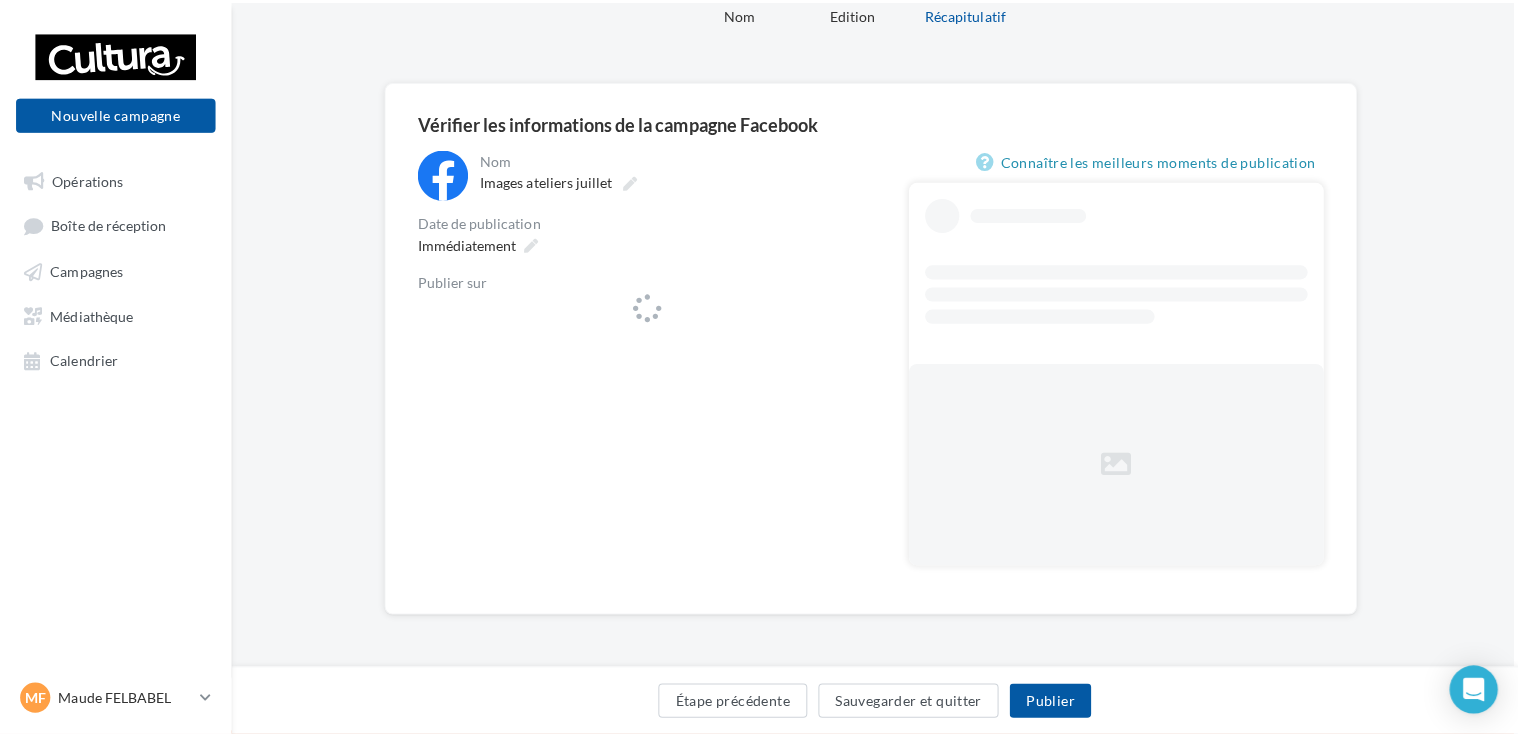 scroll, scrollTop: 0, scrollLeft: 4, axis: horizontal 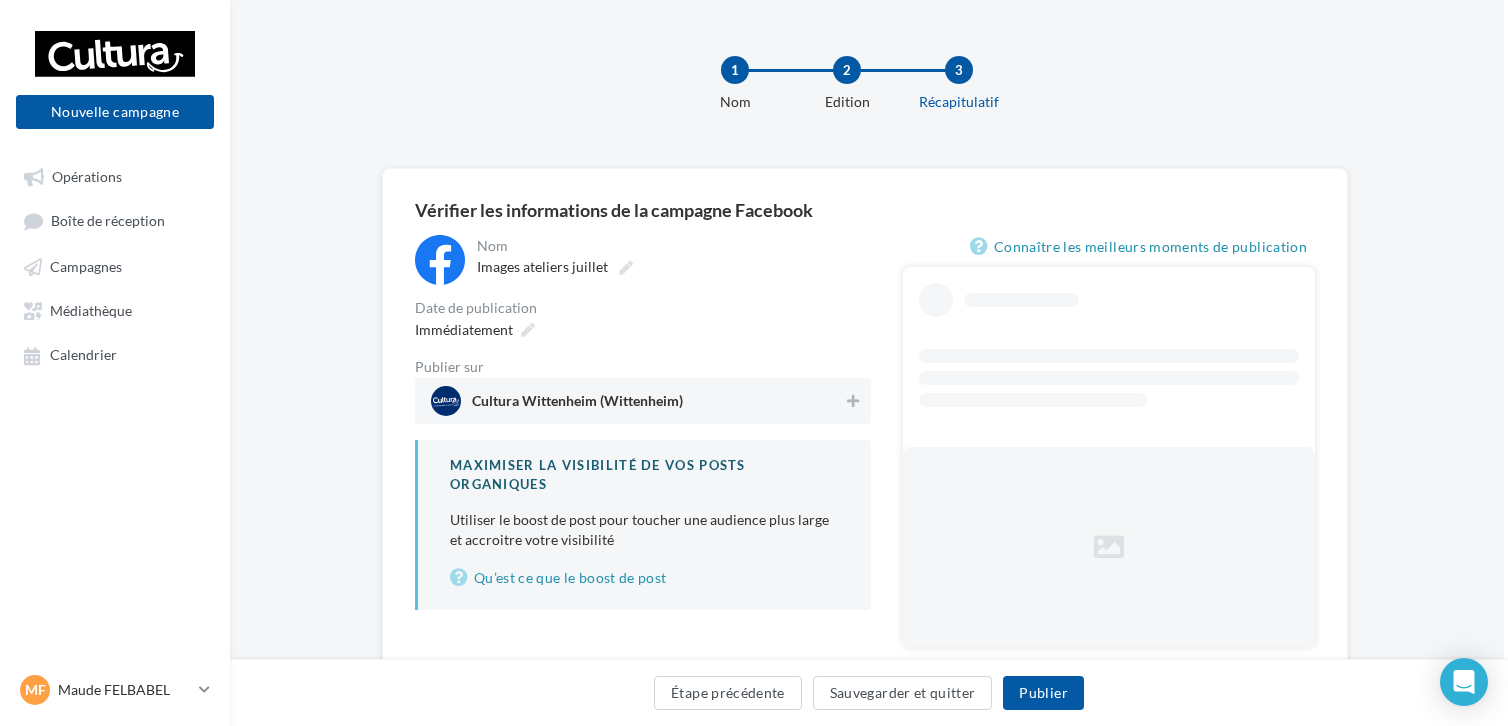 click on "Cultura Wittenheim (Wittenheim)" at bounding box center [643, 401] 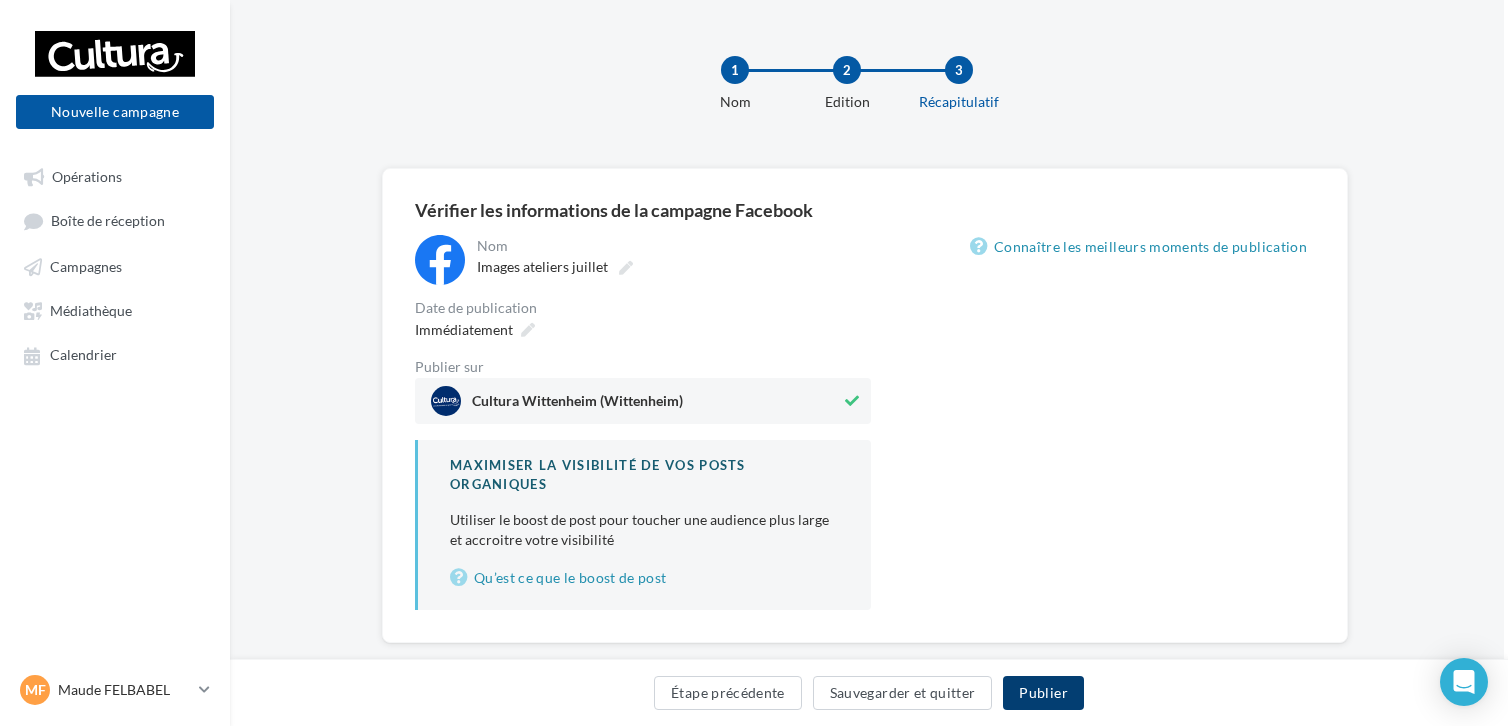 click on "Publier" at bounding box center [1043, 693] 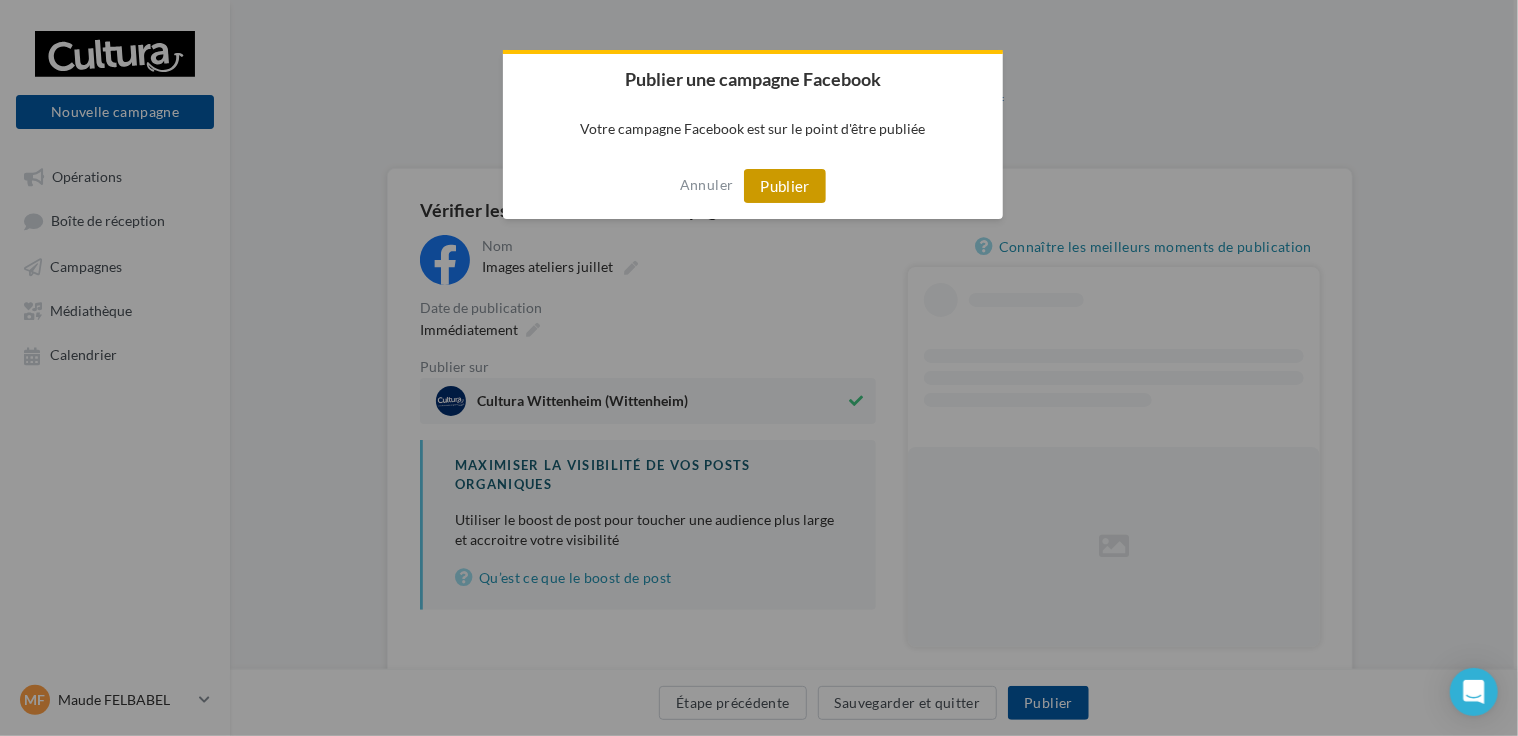 click on "Publier" at bounding box center (785, 186) 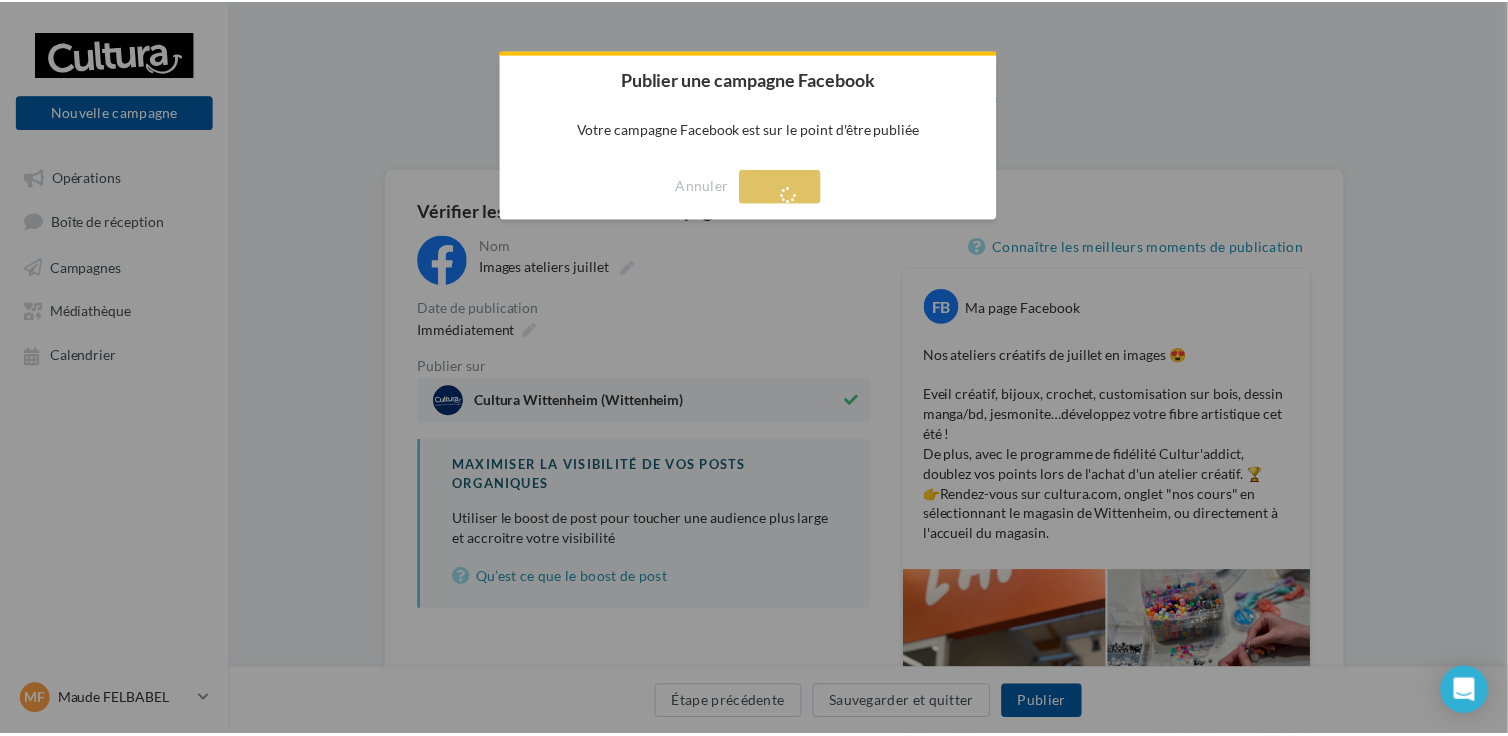 scroll, scrollTop: 0, scrollLeft: 0, axis: both 